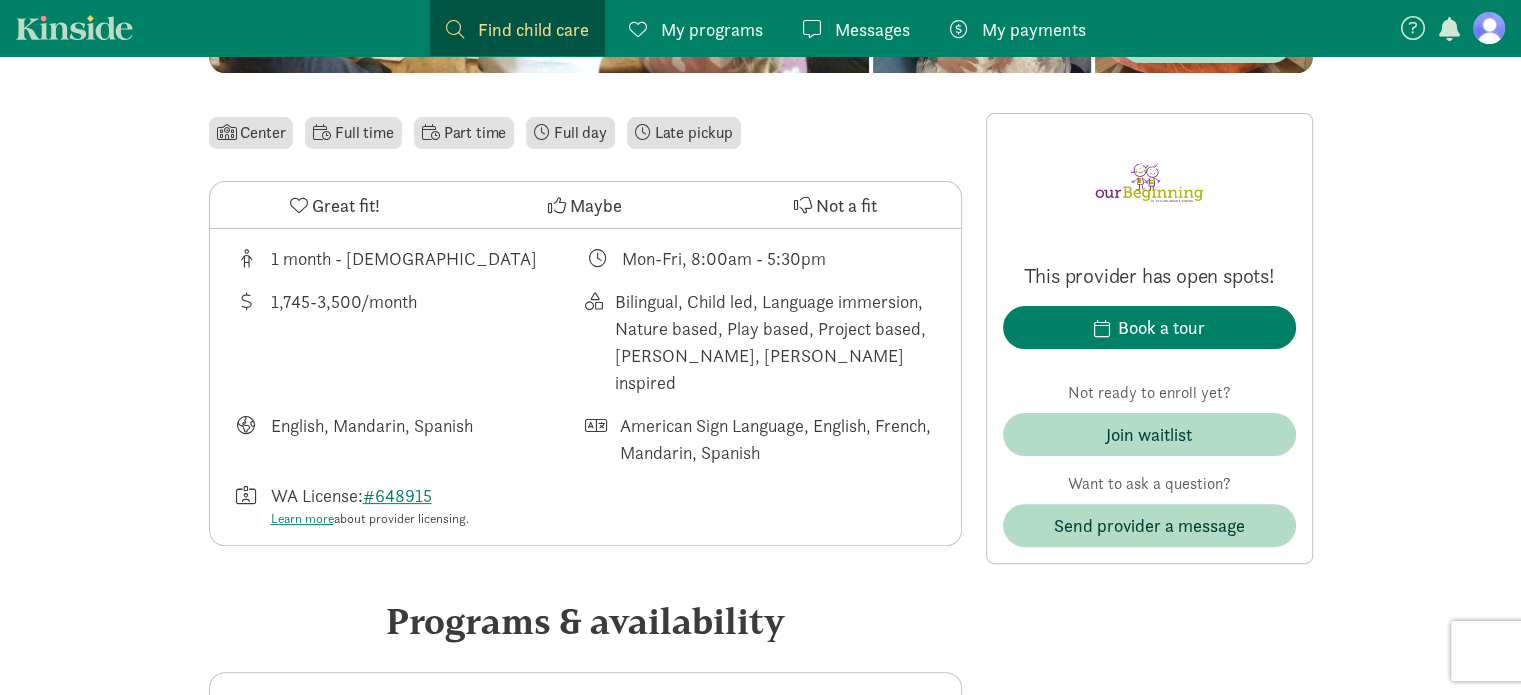 scroll, scrollTop: 0, scrollLeft: 0, axis: both 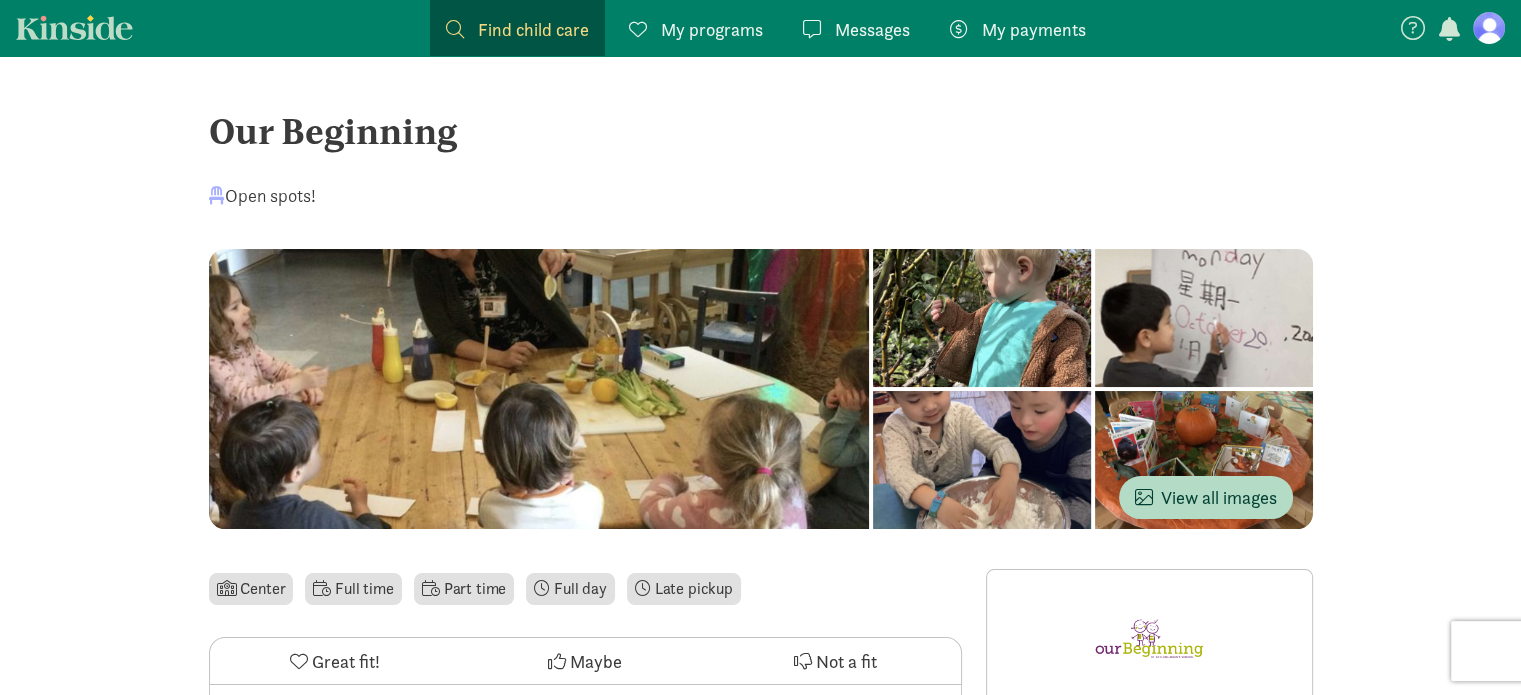 click on "Find child care" at bounding box center [533, 29] 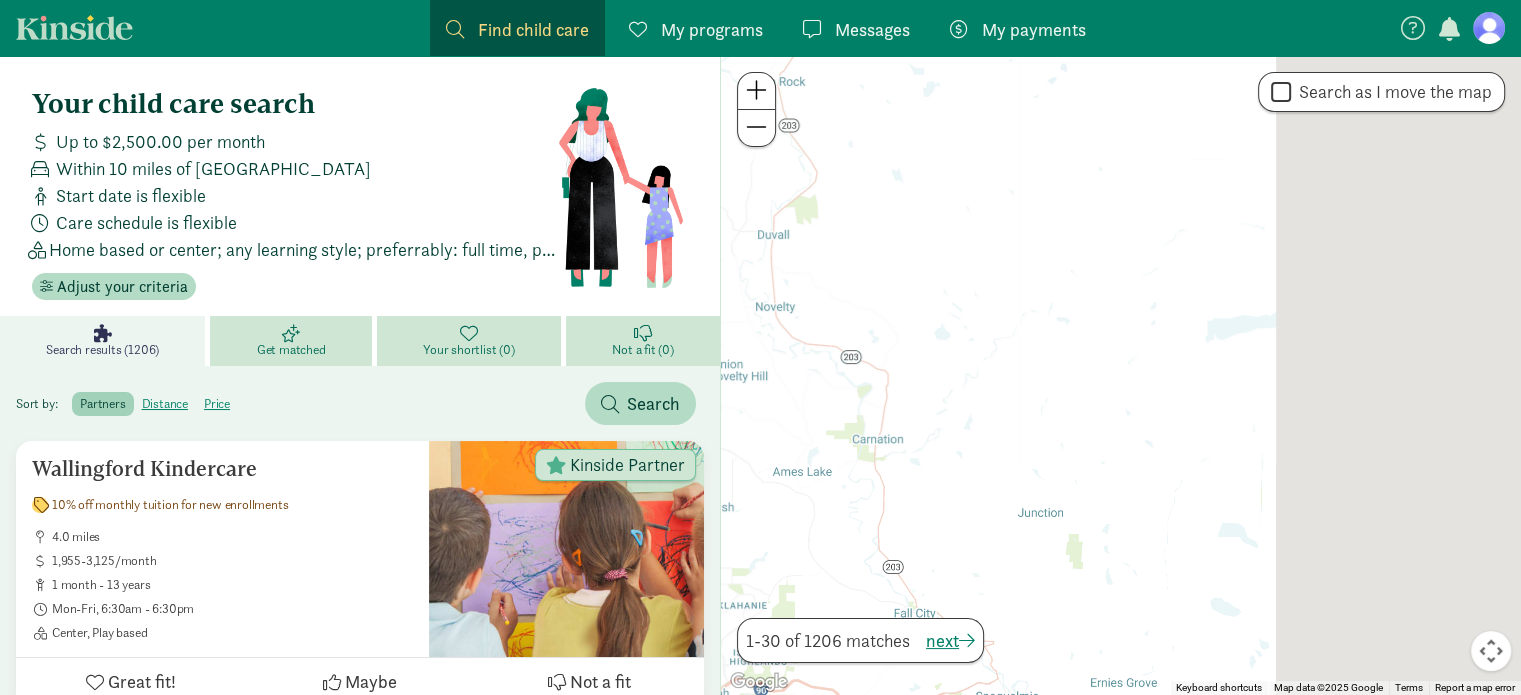 drag, startPoint x: 1363, startPoint y: 426, endPoint x: 612, endPoint y: 313, distance: 759.45374 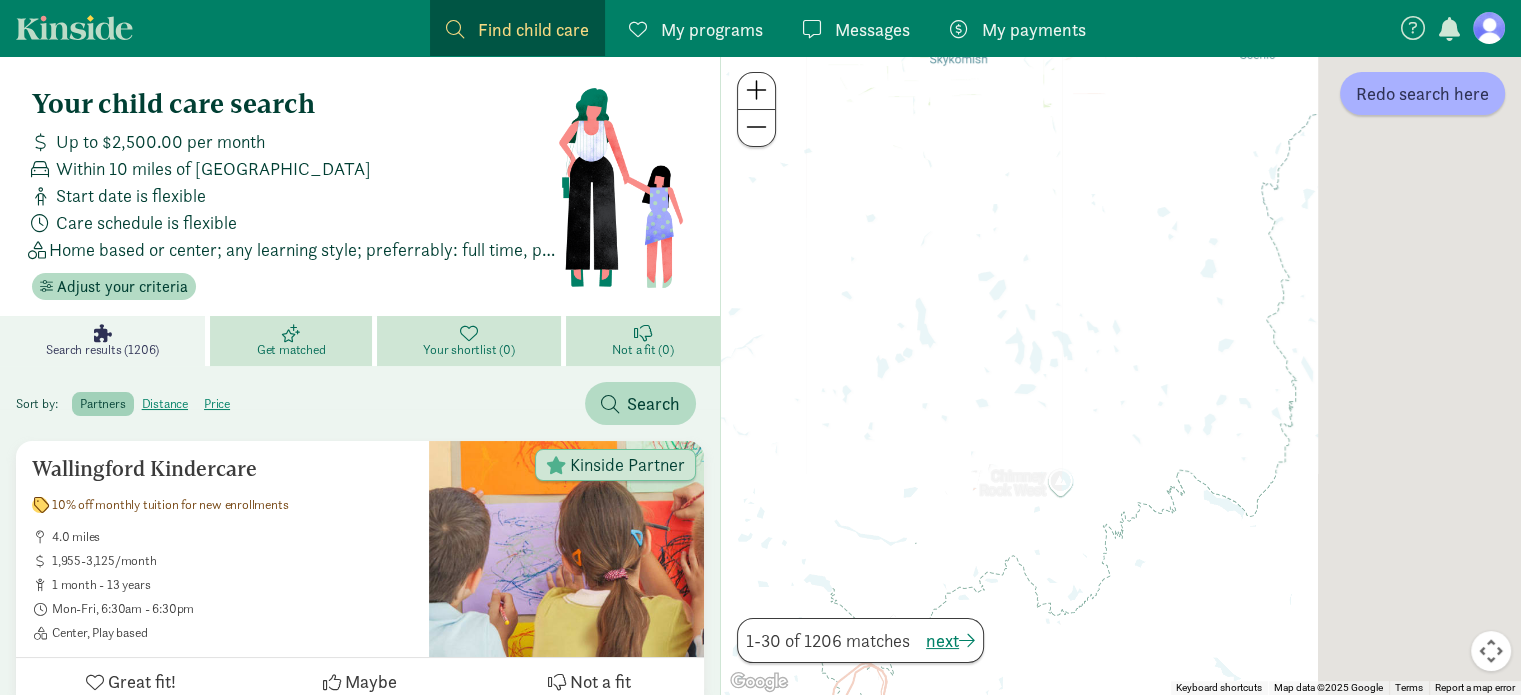 drag, startPoint x: 1360, startPoint y: 429, endPoint x: 615, endPoint y: 178, distance: 786.1463 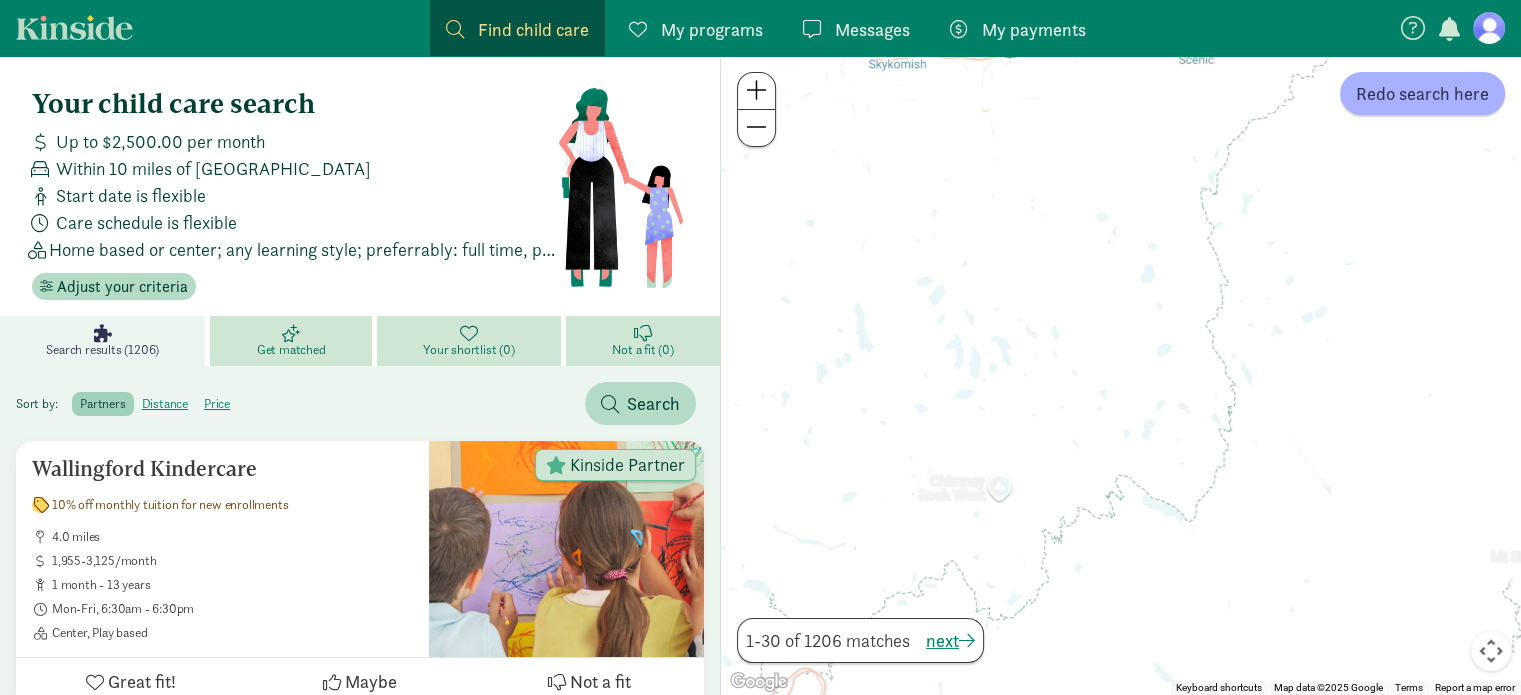 click at bounding box center (756, 127) 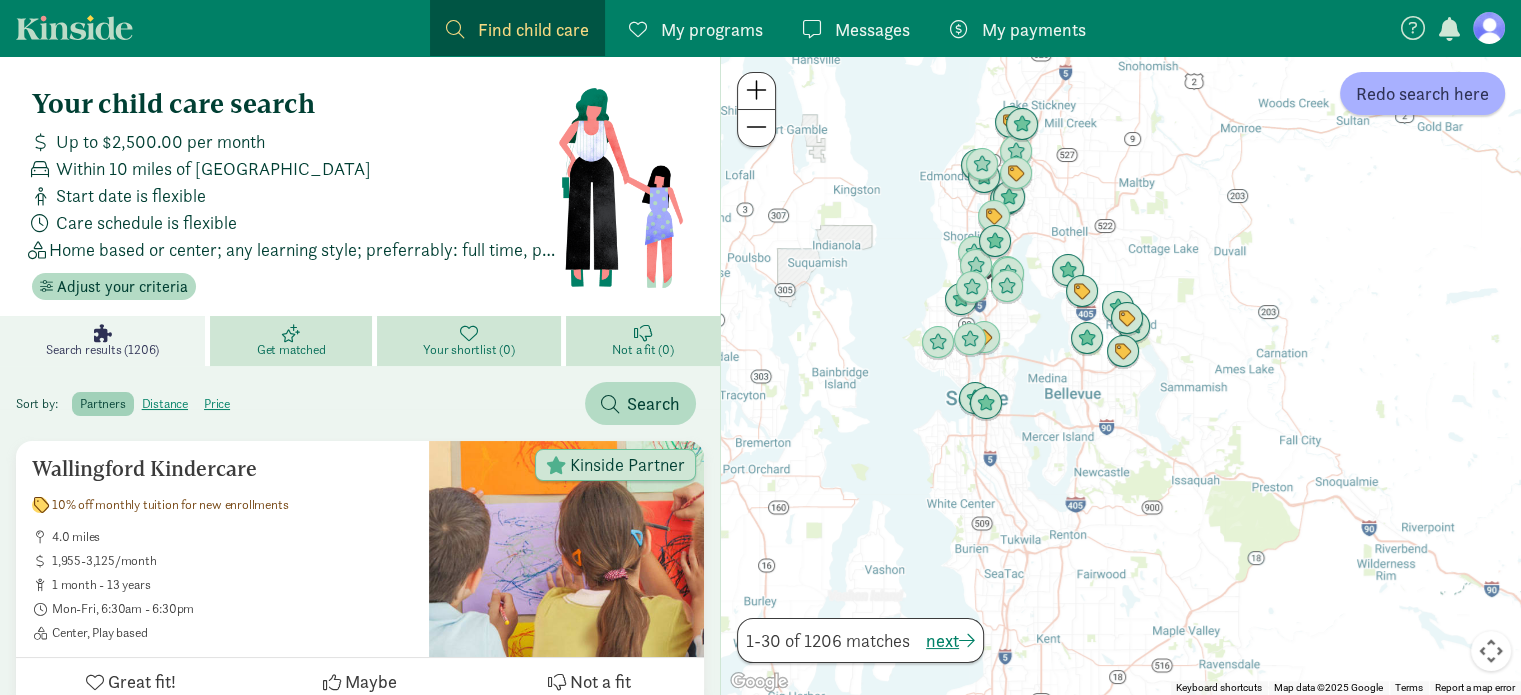 drag, startPoint x: 839, startPoint y: 262, endPoint x: 1521, endPoint y: 331, distance: 685.48157 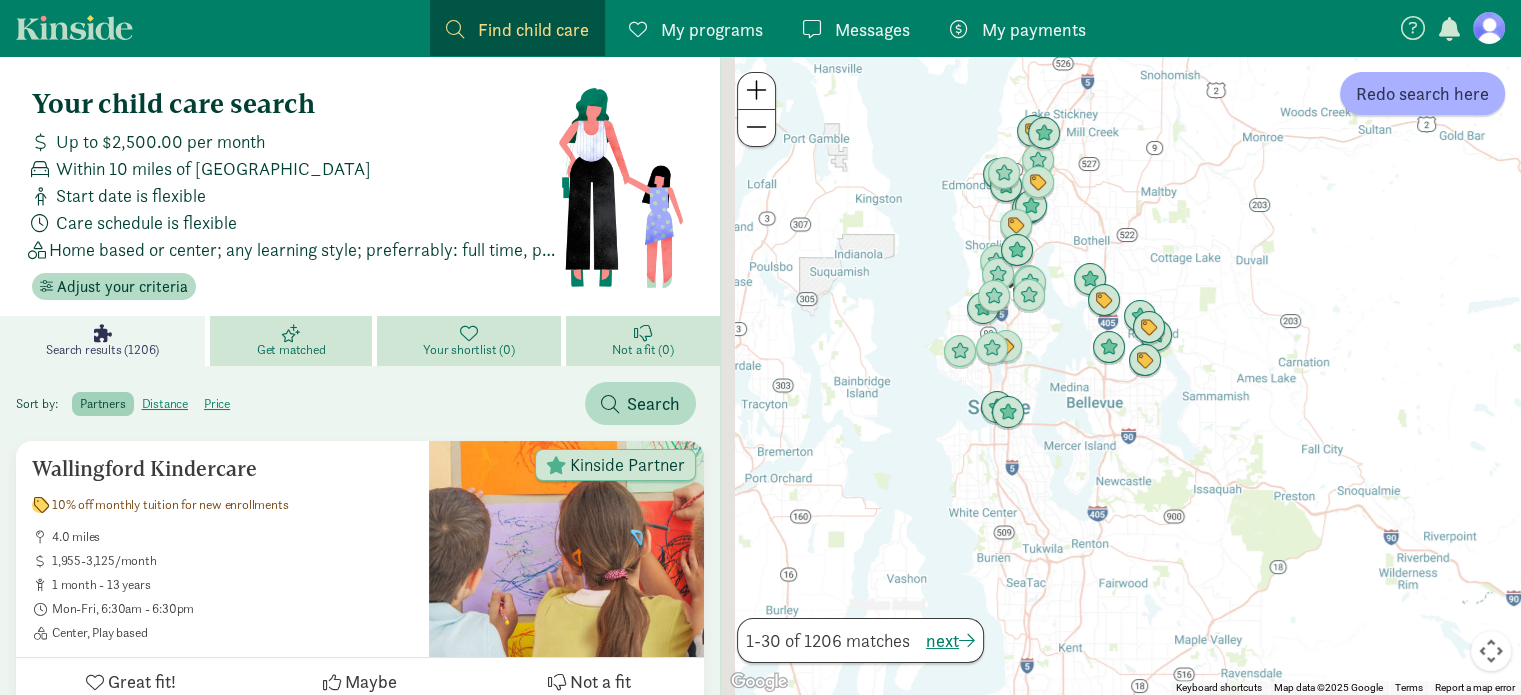 drag, startPoint x: 1116, startPoint y: 432, endPoint x: 1144, endPoint y: 441, distance: 29.410883 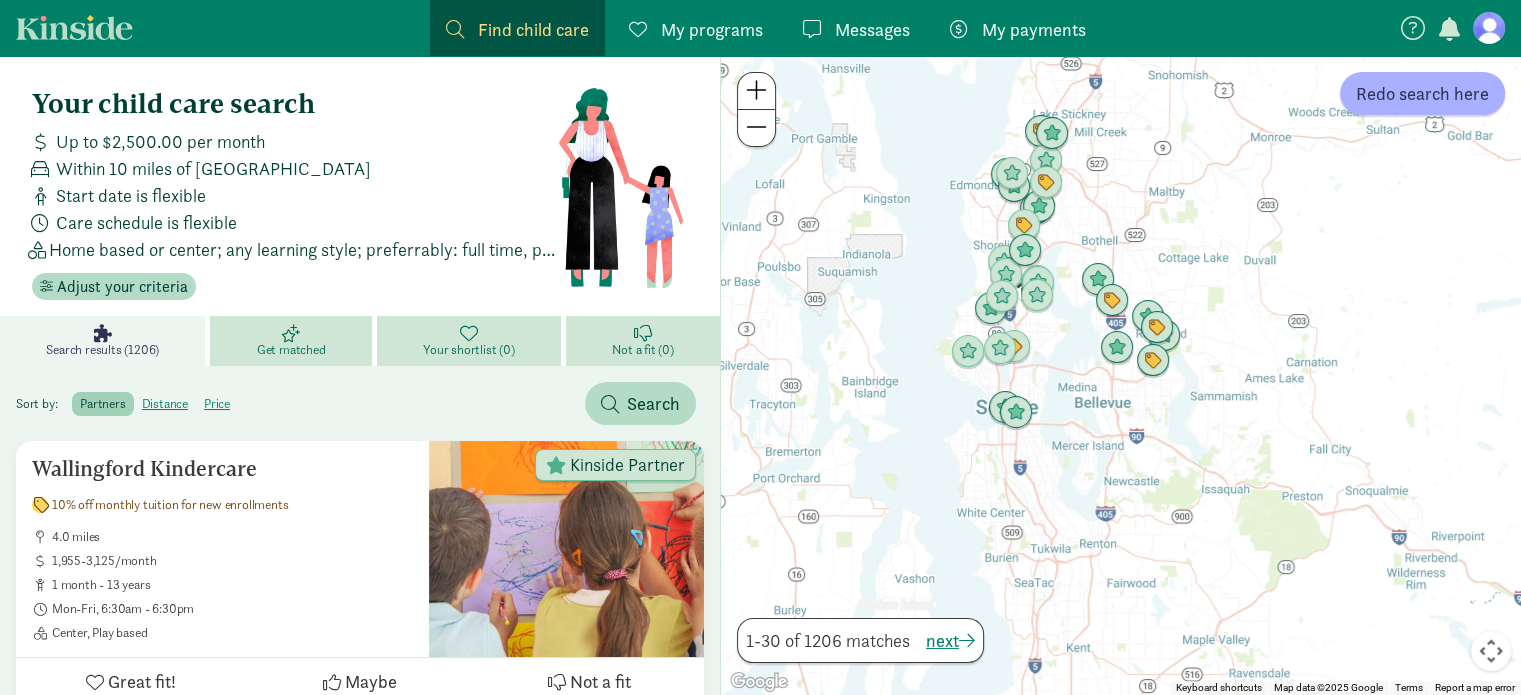 click at bounding box center [756, 90] 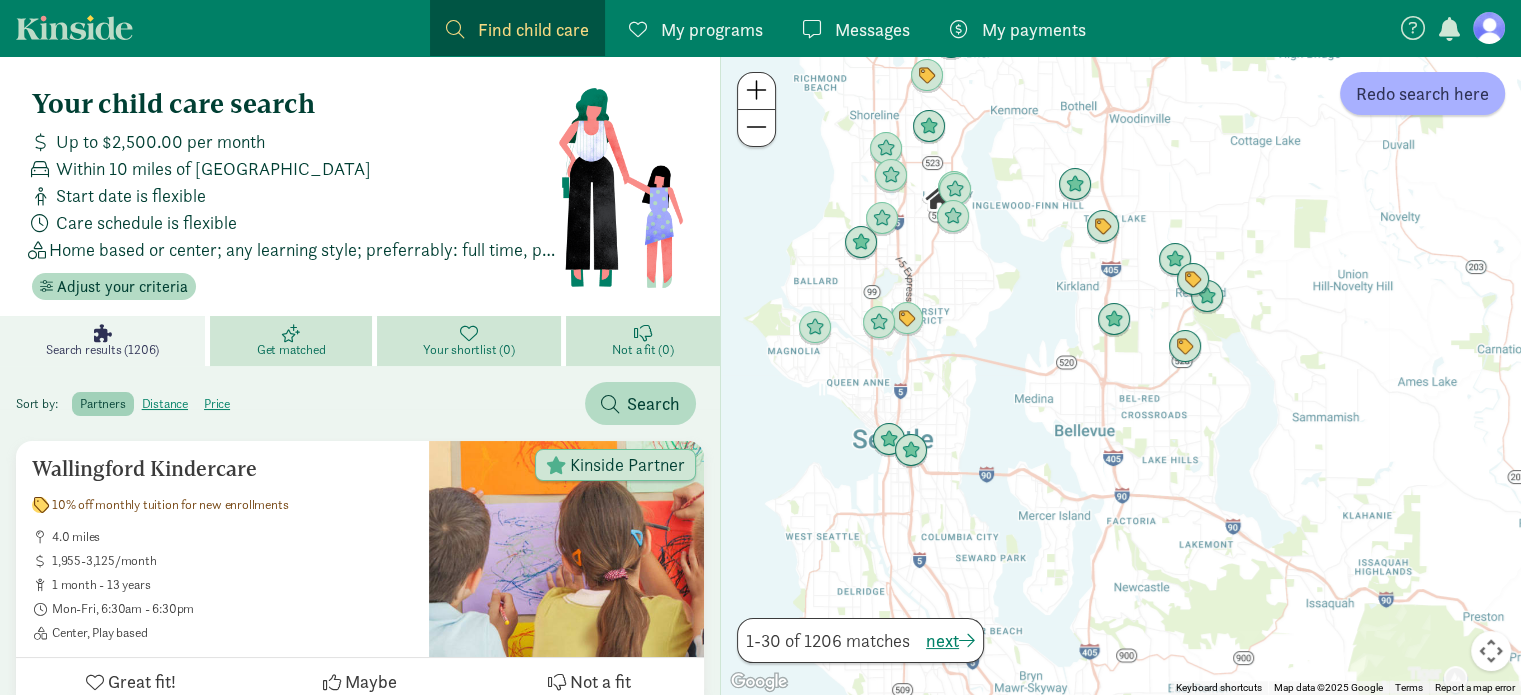 click at bounding box center (756, 90) 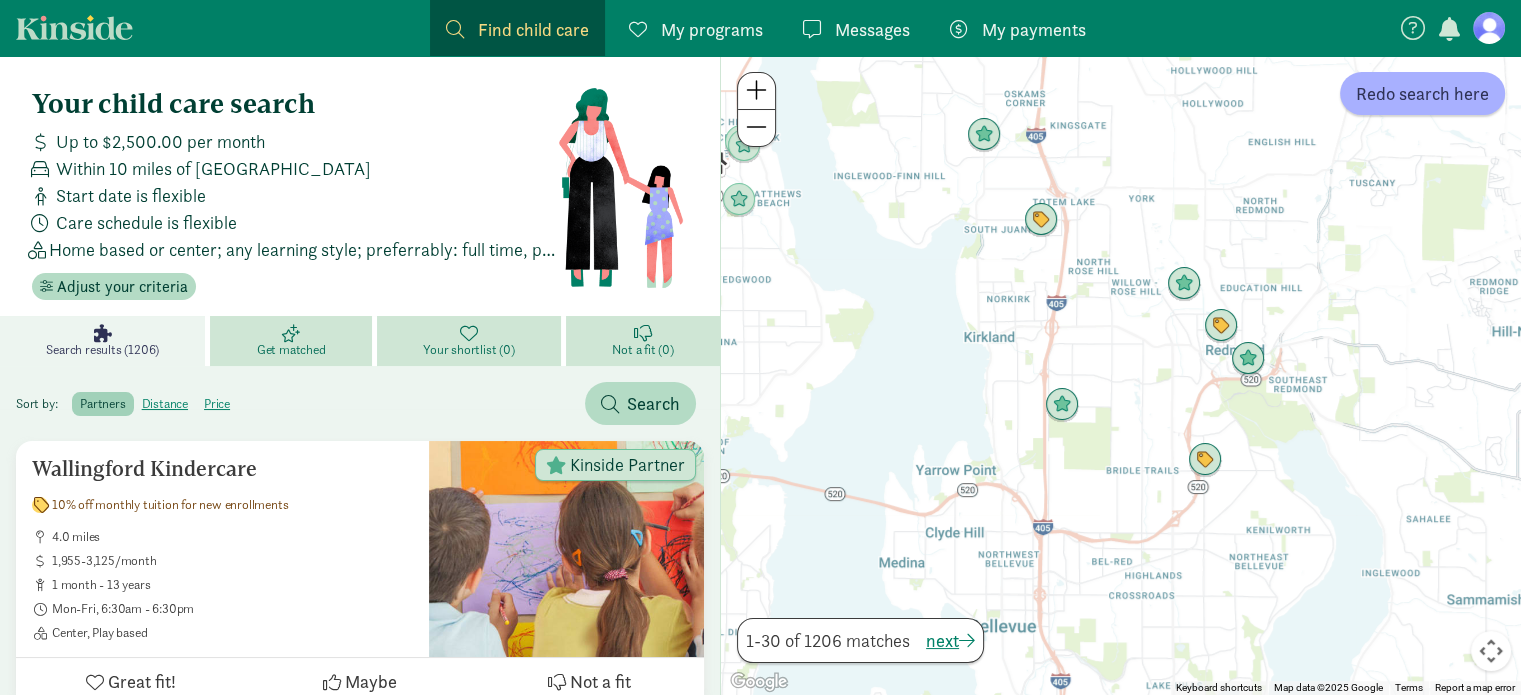 drag, startPoint x: 1146, startPoint y: 359, endPoint x: 1100, endPoint y: 509, distance: 156.89487 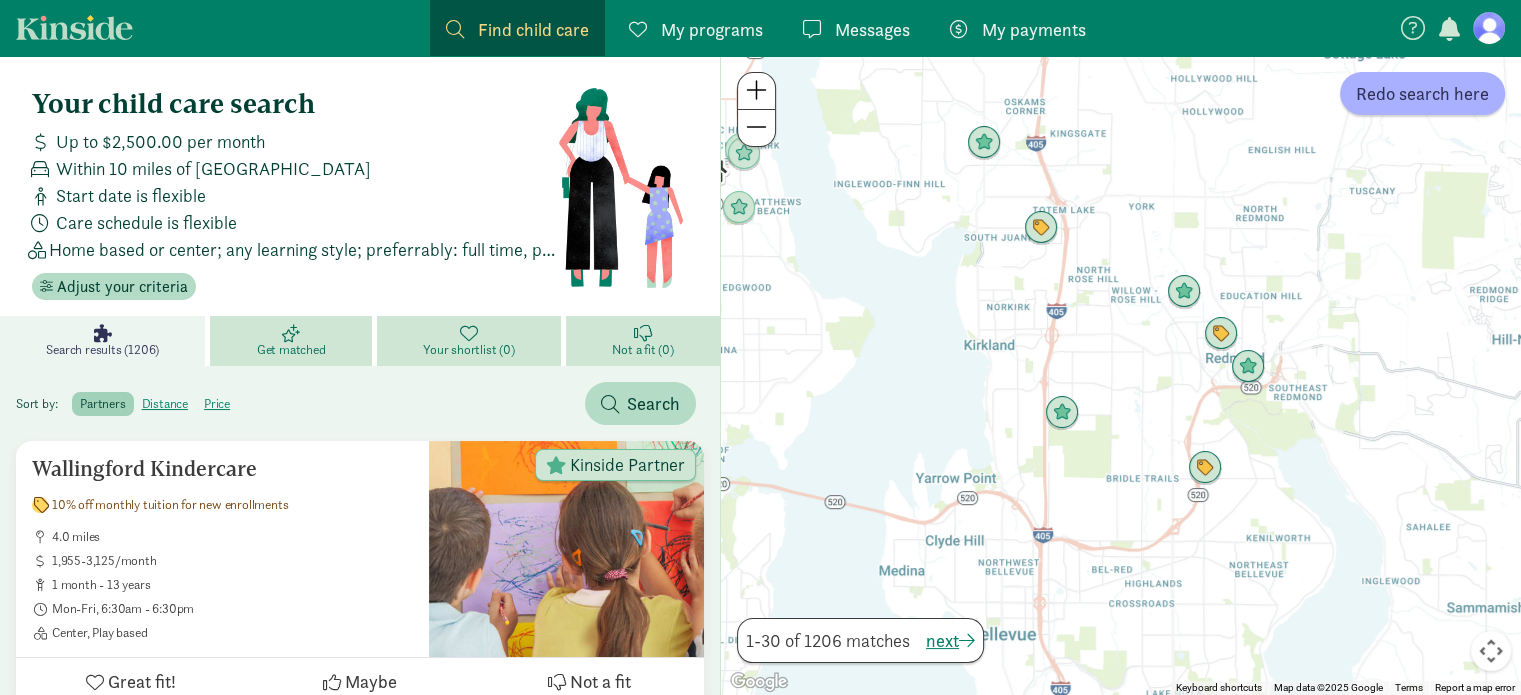 click at bounding box center (756, 90) 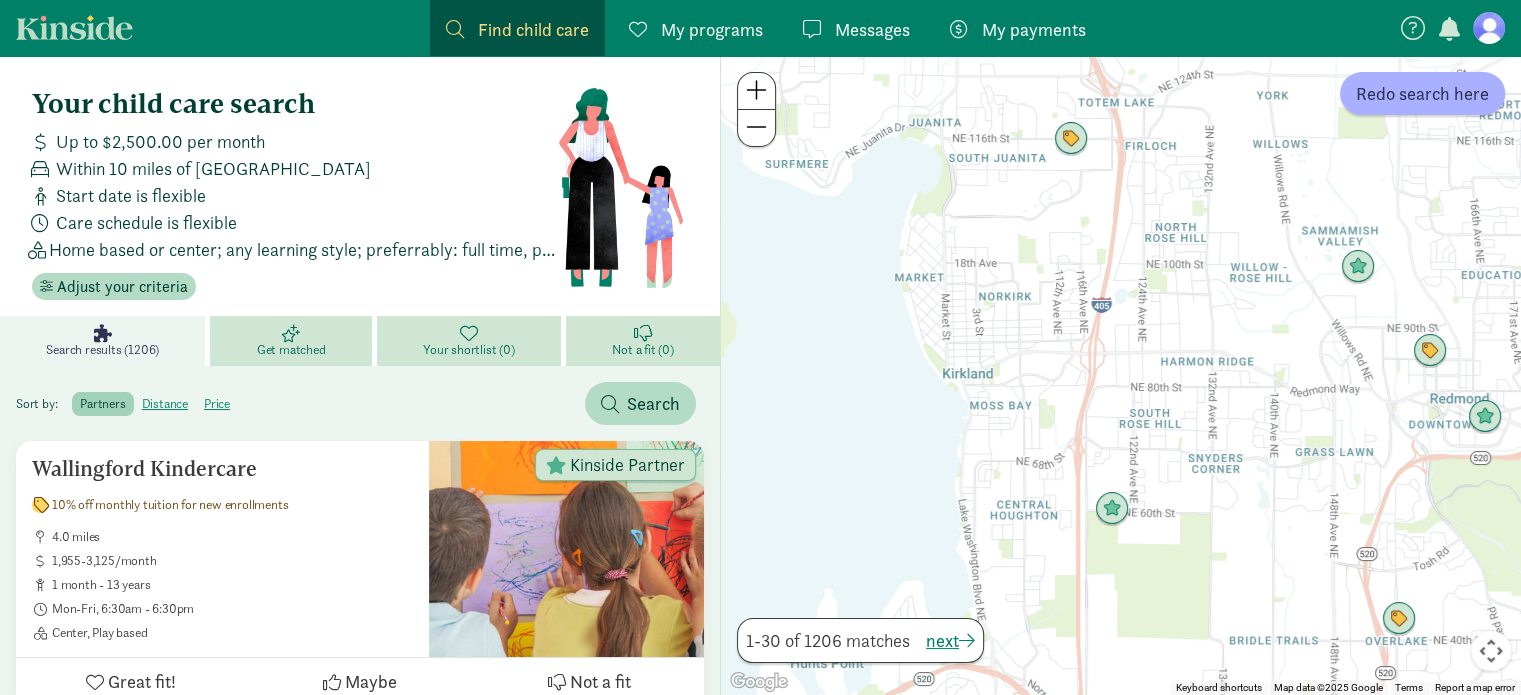 drag, startPoint x: 975, startPoint y: 331, endPoint x: 1088, endPoint y: 386, distance: 125.67418 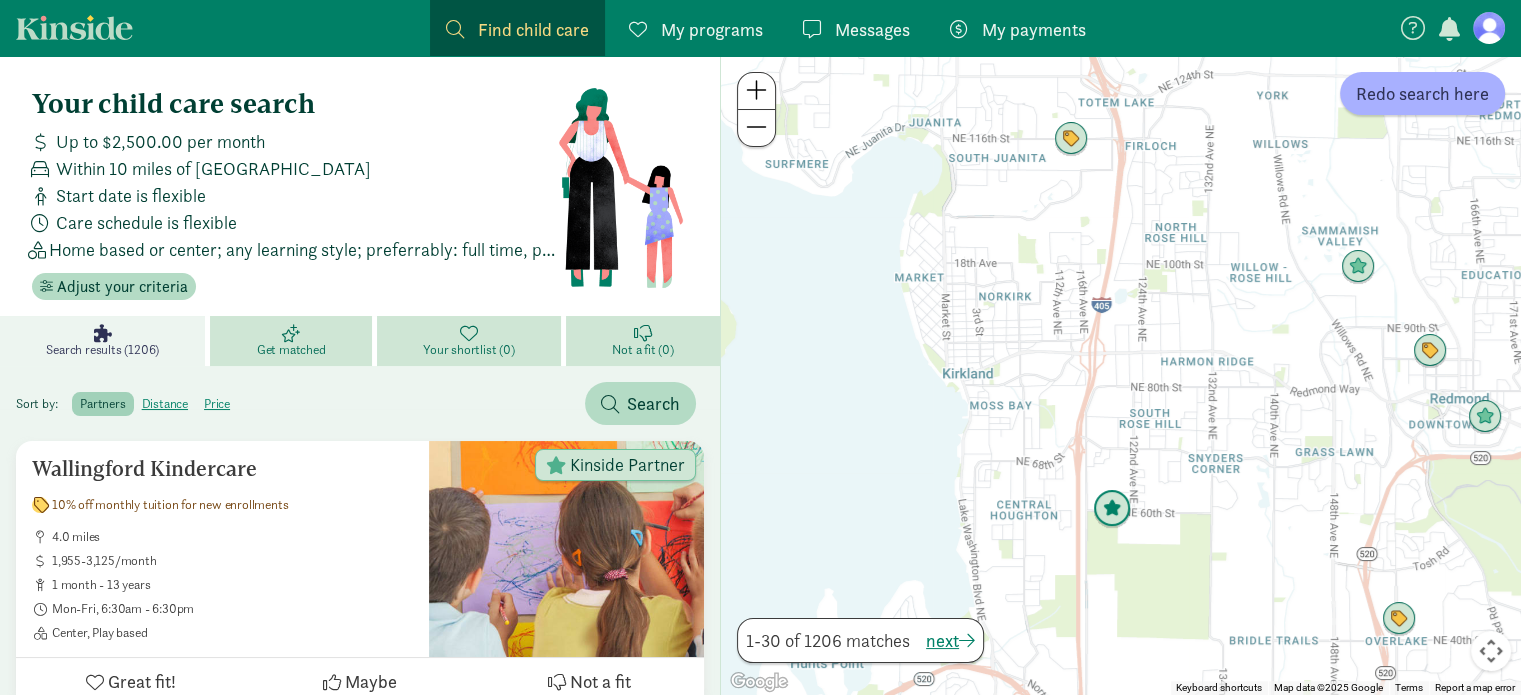 click at bounding box center [1112, 509] 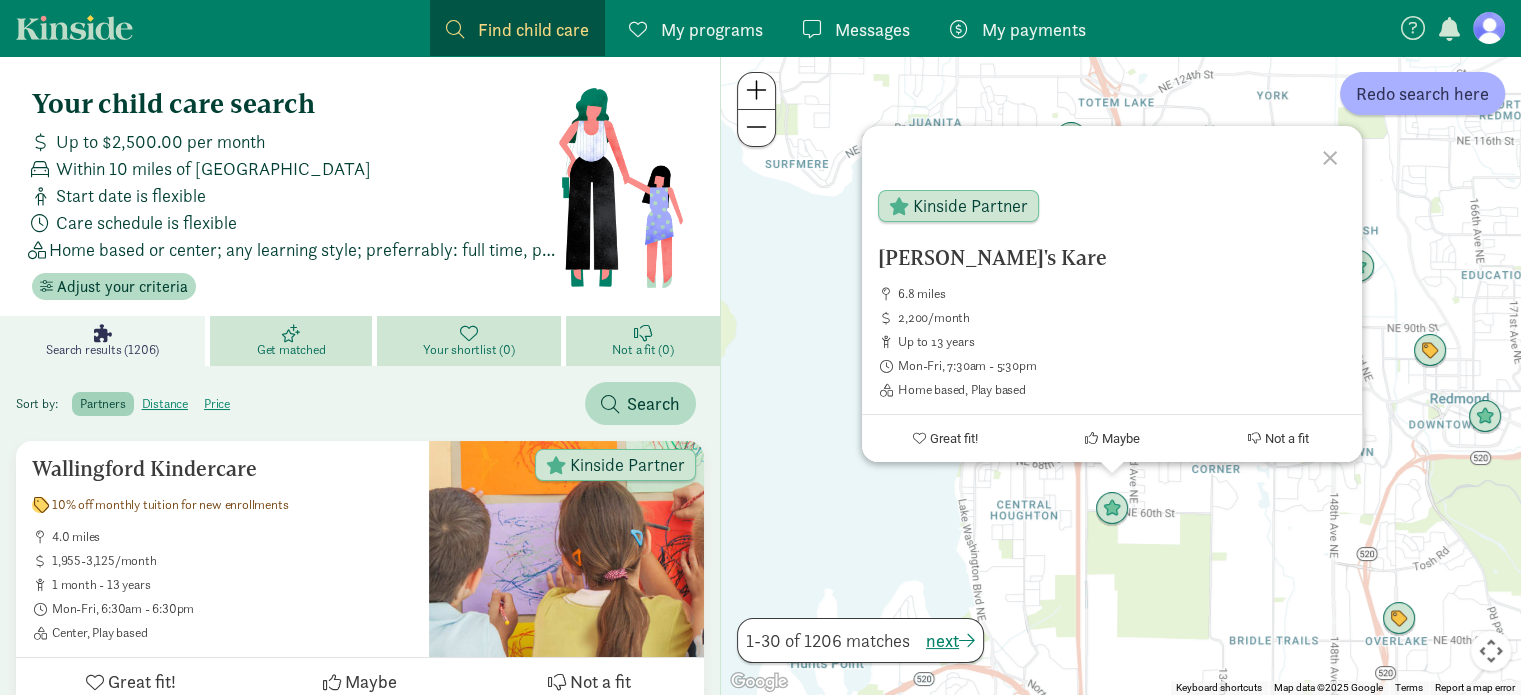 click on "[PERSON_NAME]'s Kare           6.8 miles   2,200/month   up to 13 years   Mon-Fri, 7:30am - 5:30pm   Home based, Play based           Kinside Partner               Great fit!       Maybe       Not a fit" at bounding box center [1121, 375] 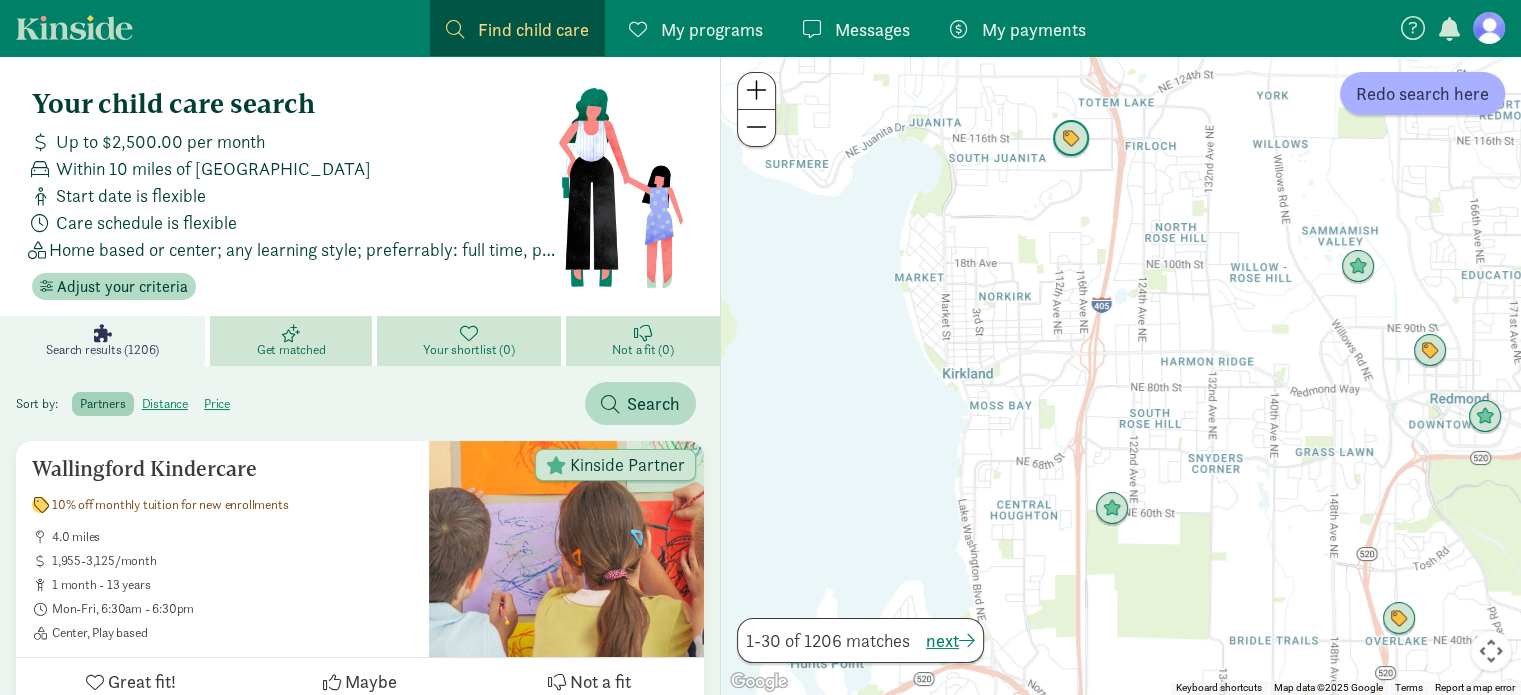 click at bounding box center (1071, 139) 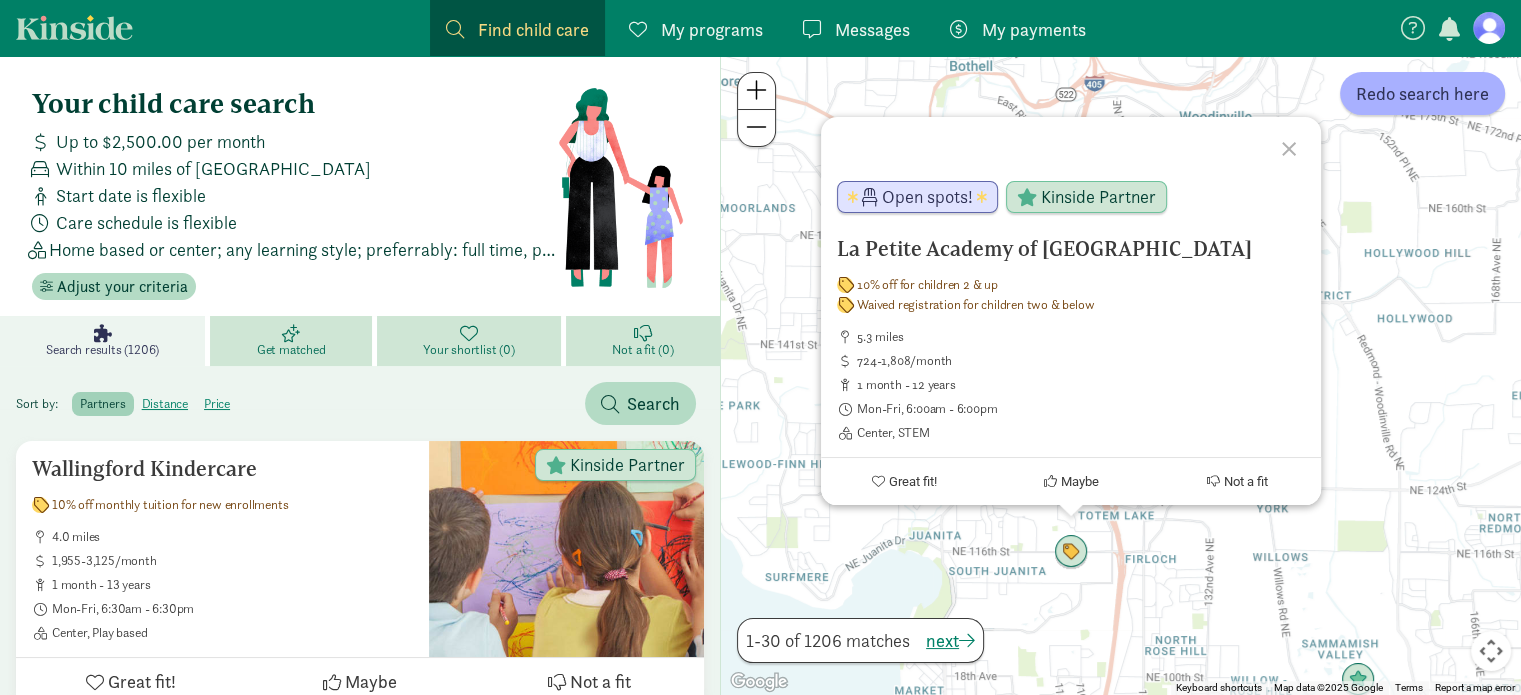 click on "La Petite Academy of [PERSON_NAME]     10% off for children 2 & up   Waived registration for children two & below         5.3 miles   724-1,808/month   1 month - 12 years   Mon-Fri, 6:00am - 6:00pm   Center, STEM         Open spots!         Kinside Partner               Great fit!       Maybe       Not a fit" at bounding box center (1121, 375) 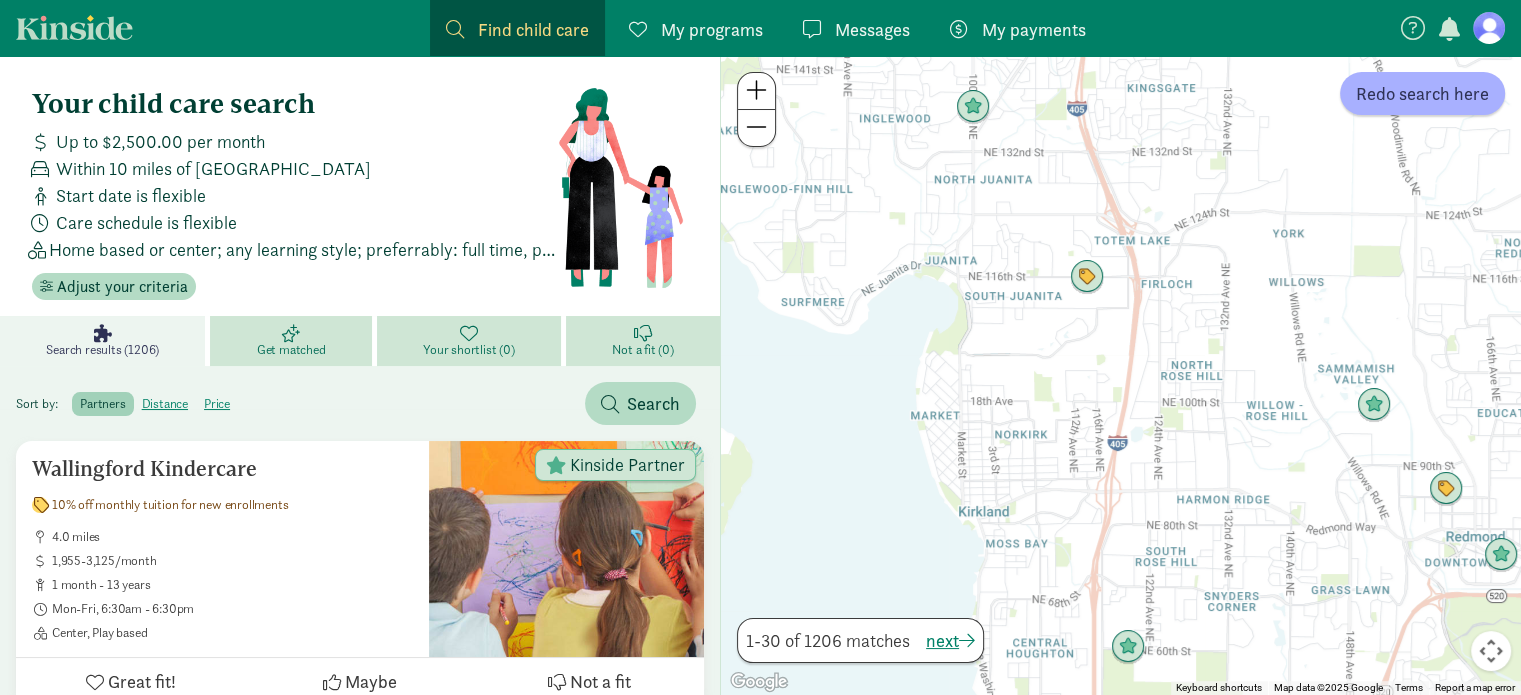 drag, startPoint x: 1158, startPoint y: 610, endPoint x: 1175, endPoint y: 321, distance: 289.49957 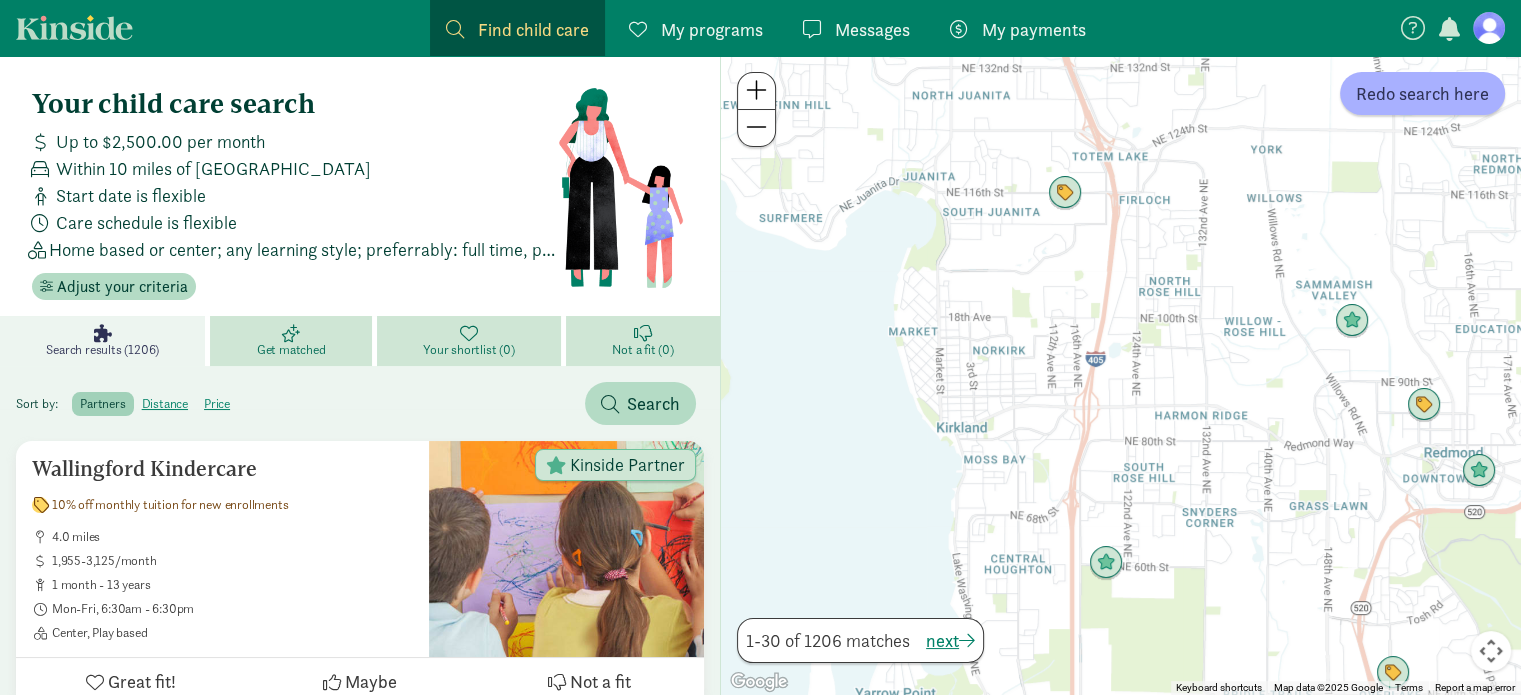 drag, startPoint x: 1175, startPoint y: 321, endPoint x: 1150, endPoint y: 228, distance: 96.30161 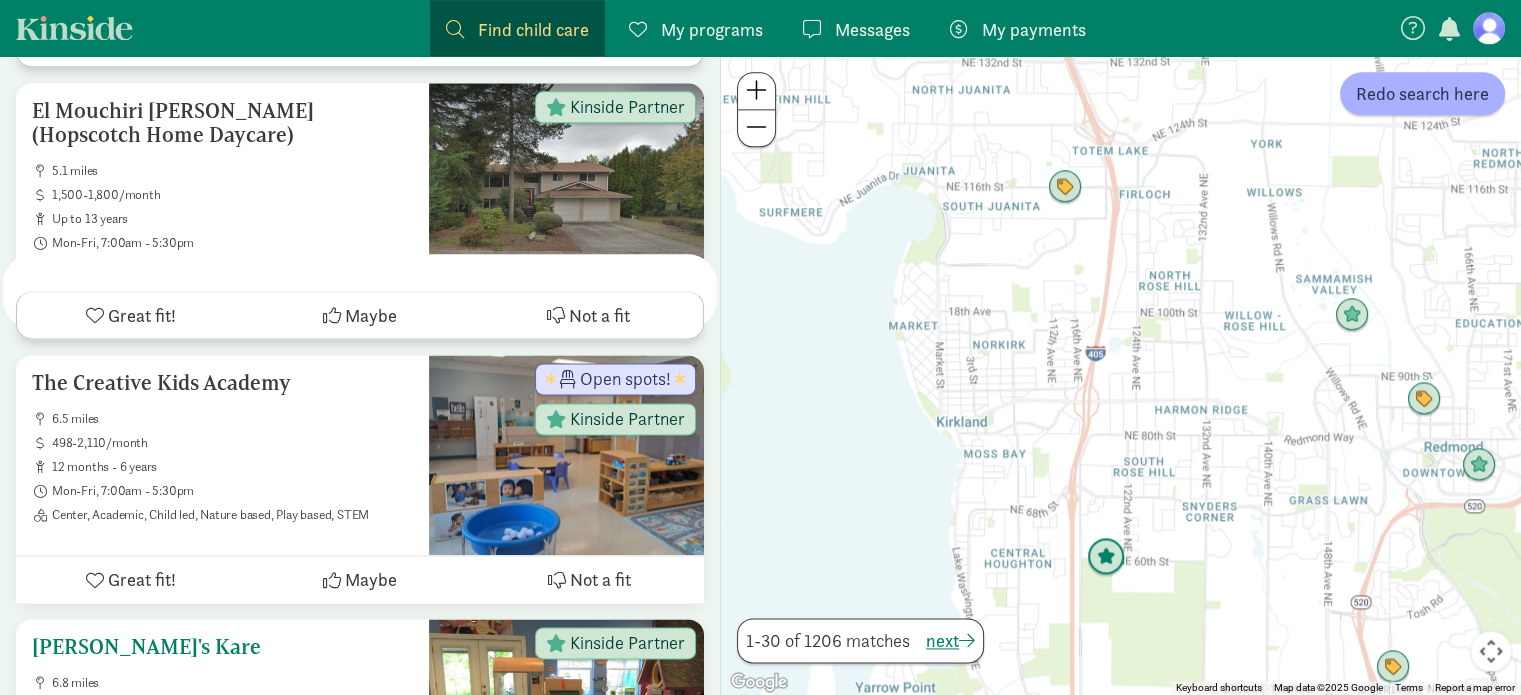 scroll, scrollTop: 2900, scrollLeft: 0, axis: vertical 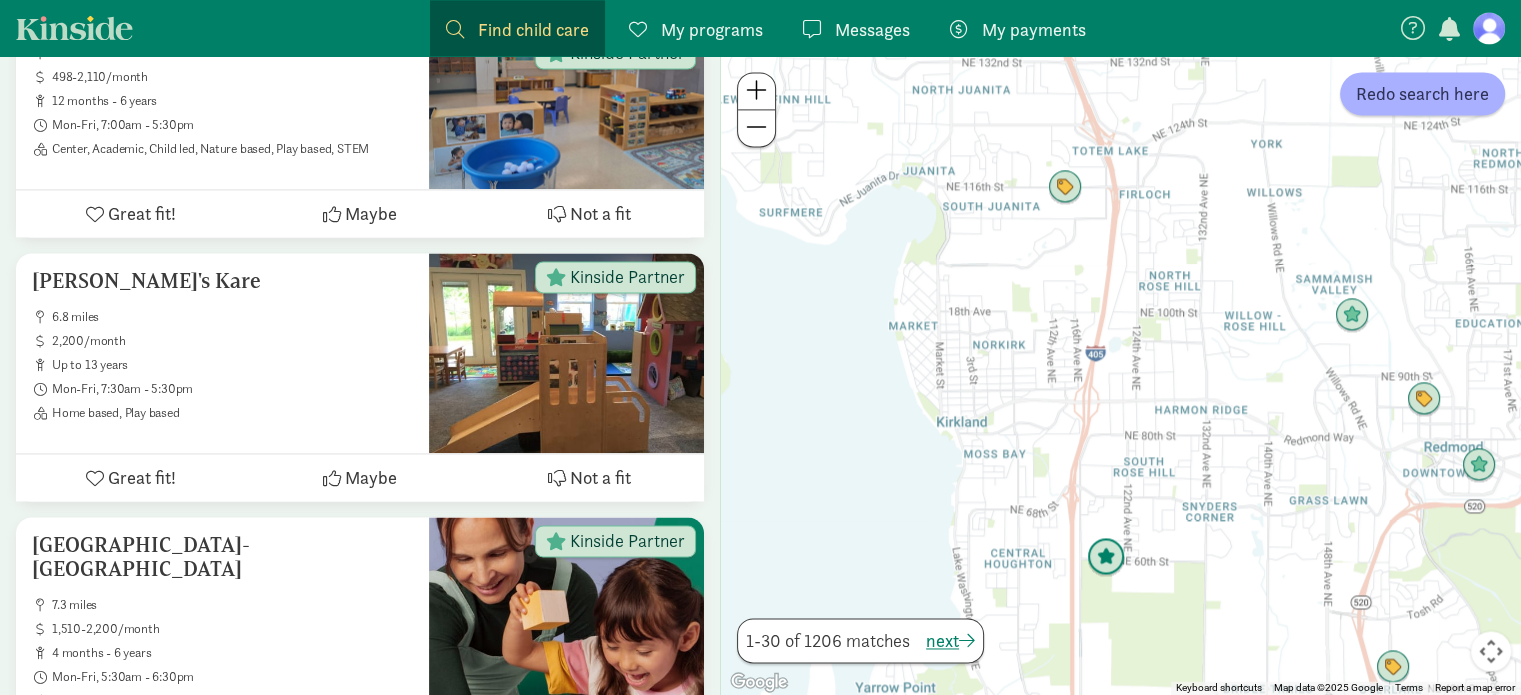 click at bounding box center (1106, 557) 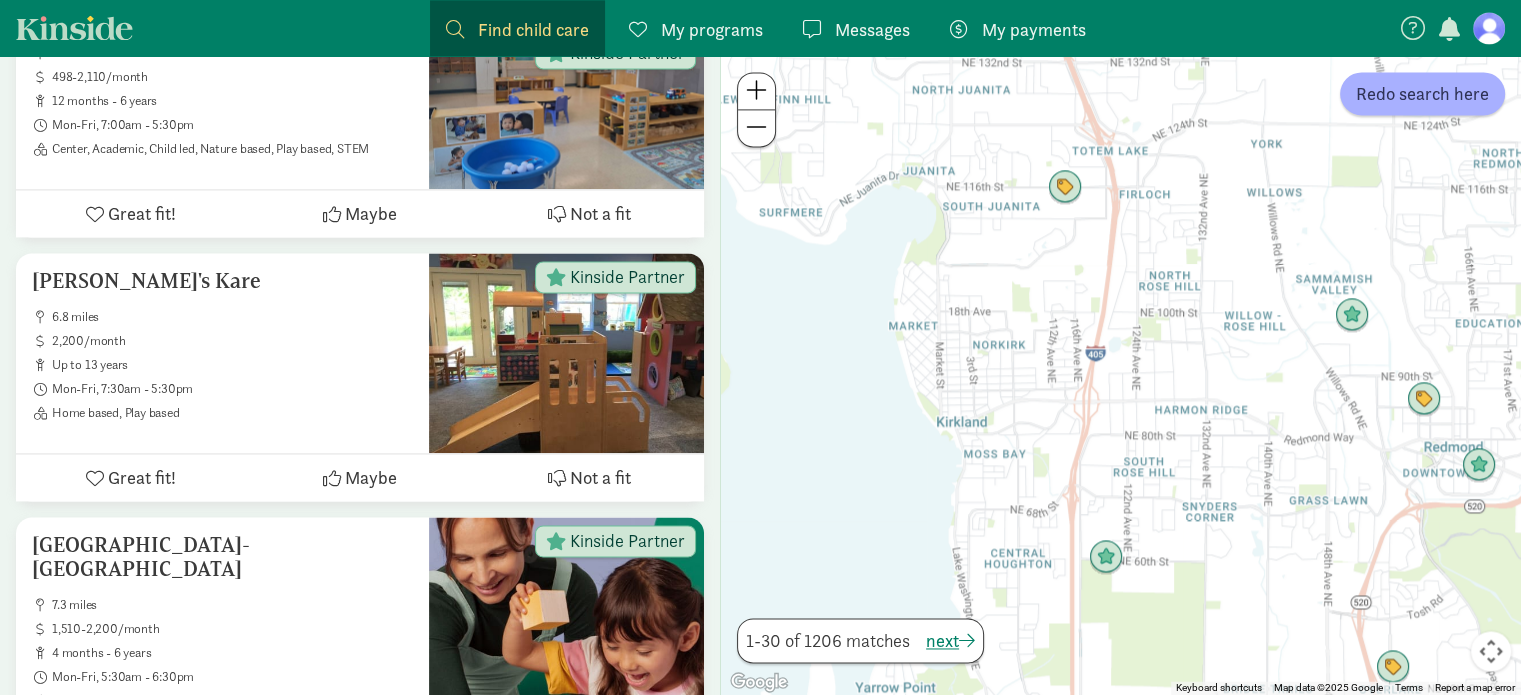 drag, startPoint x: 944, startPoint y: 301, endPoint x: 813, endPoint y: 485, distance: 225.86943 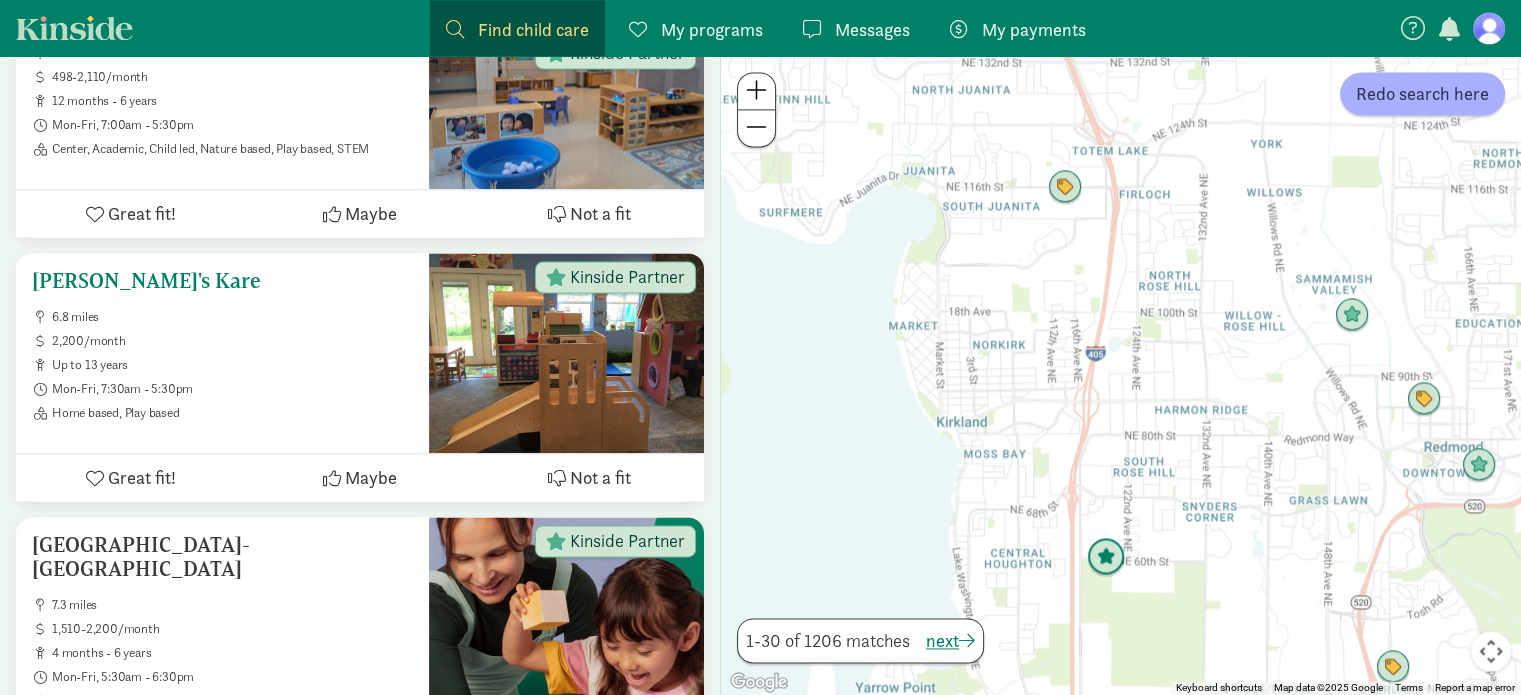 click on "[PERSON_NAME]'s Kare" at bounding box center [222, 281] 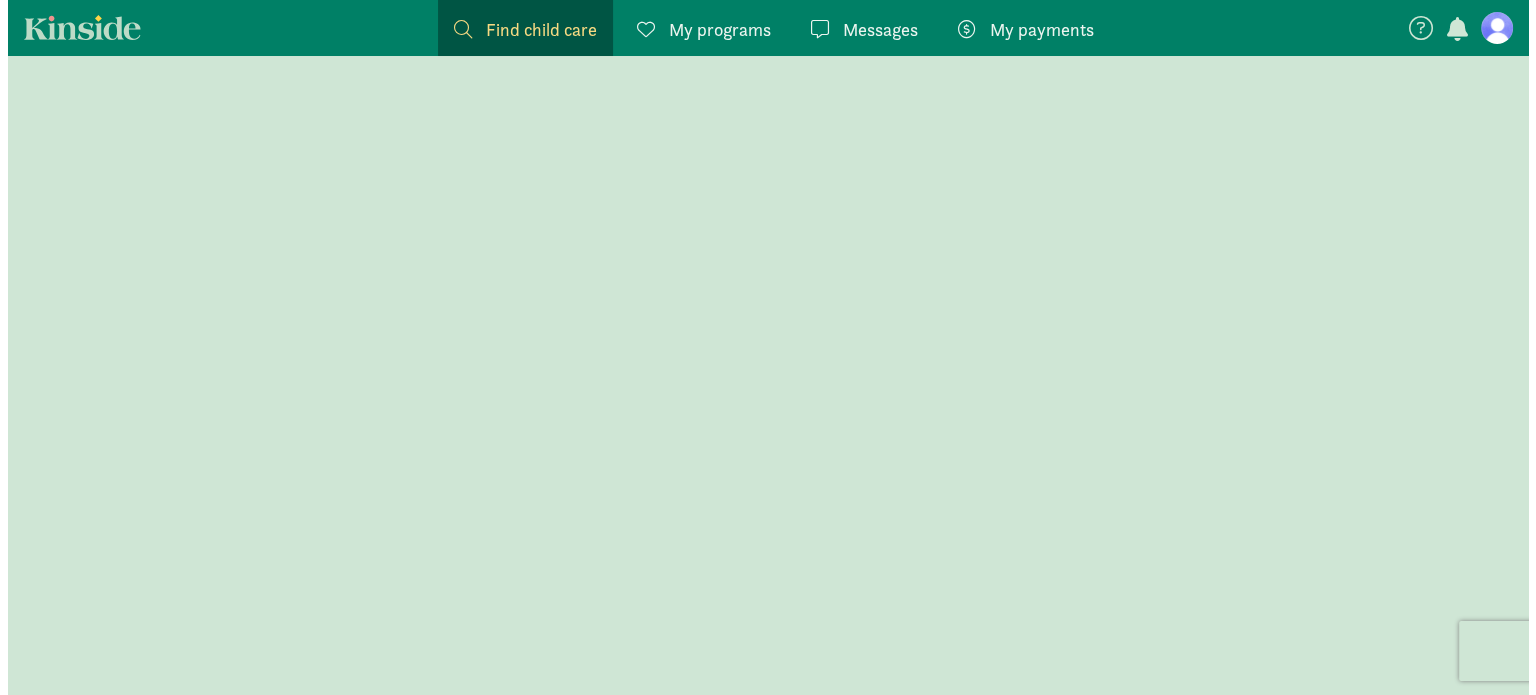 scroll, scrollTop: 0, scrollLeft: 0, axis: both 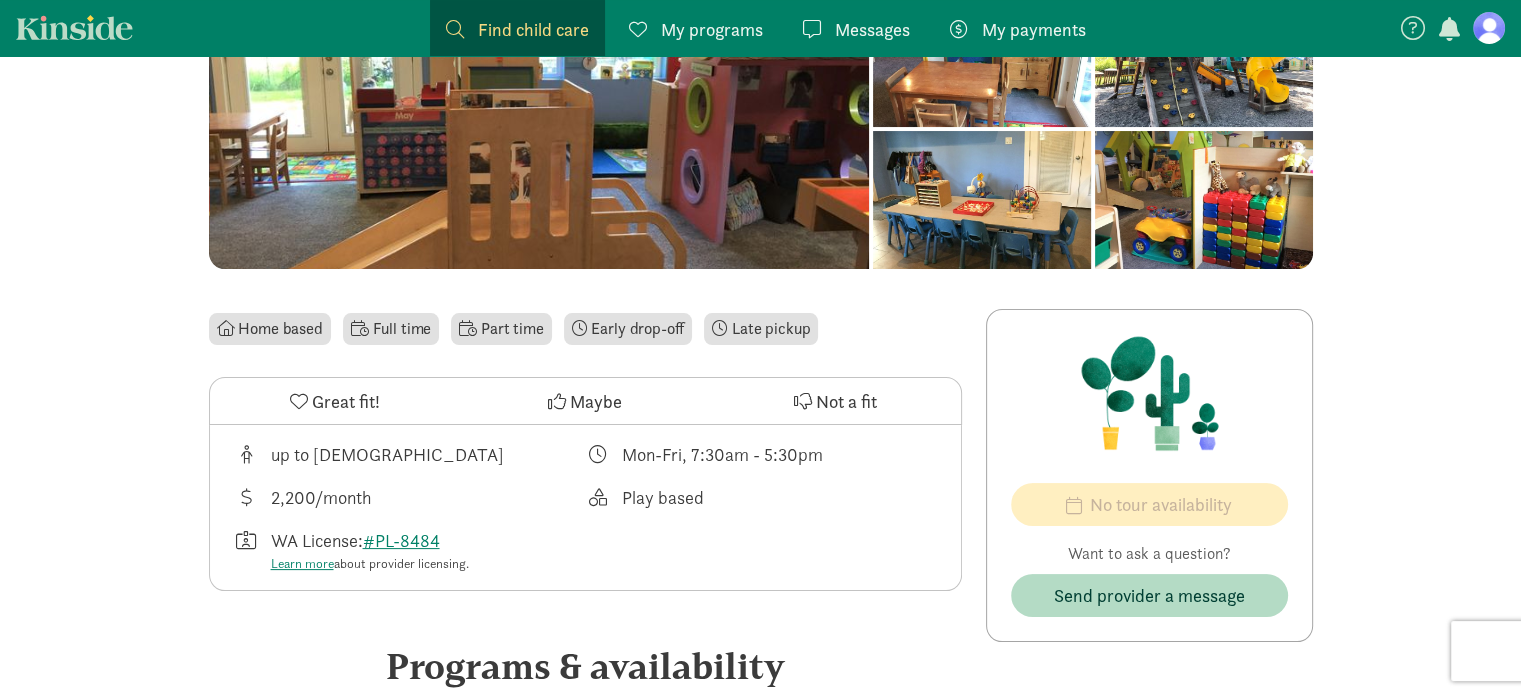 click on "Play based" at bounding box center [761, 497] 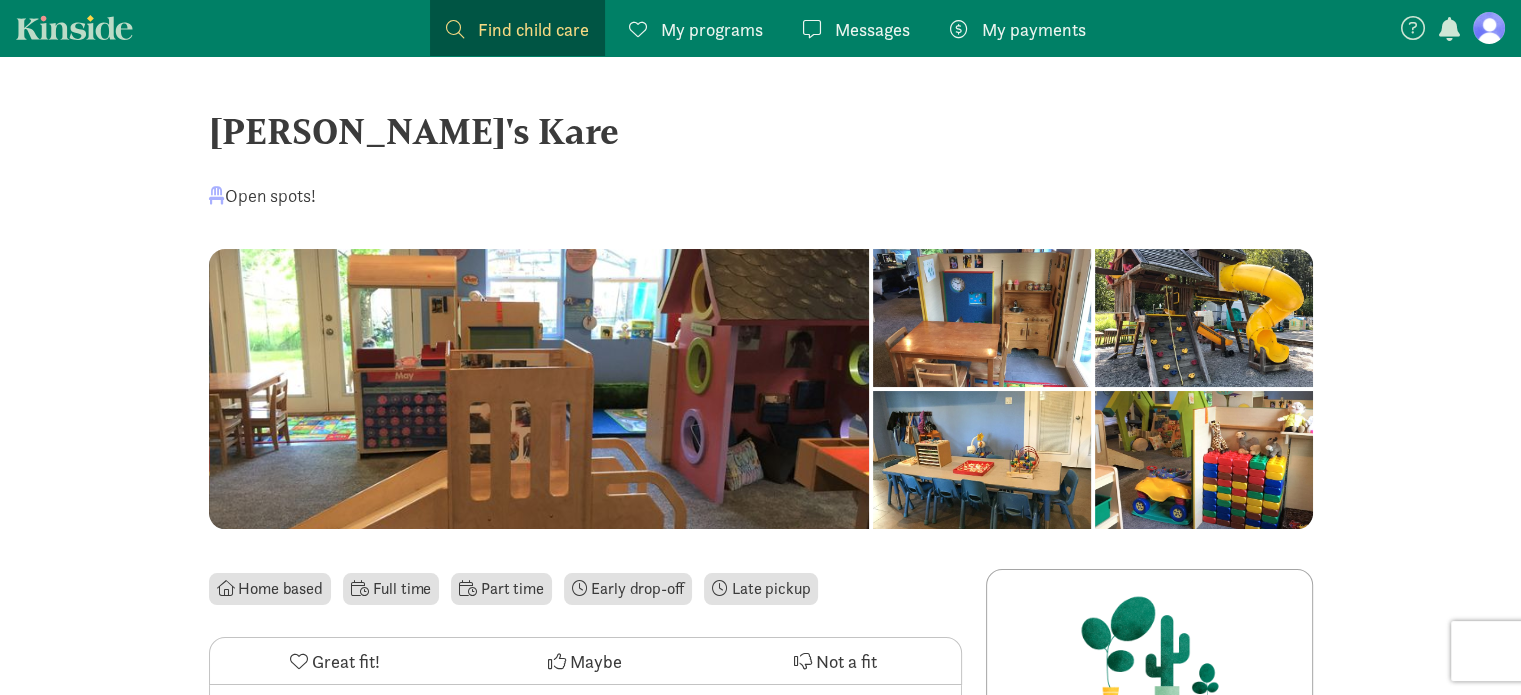 drag, startPoint x: 440, startPoint y: 129, endPoint x: 215, endPoint y: 125, distance: 225.03555 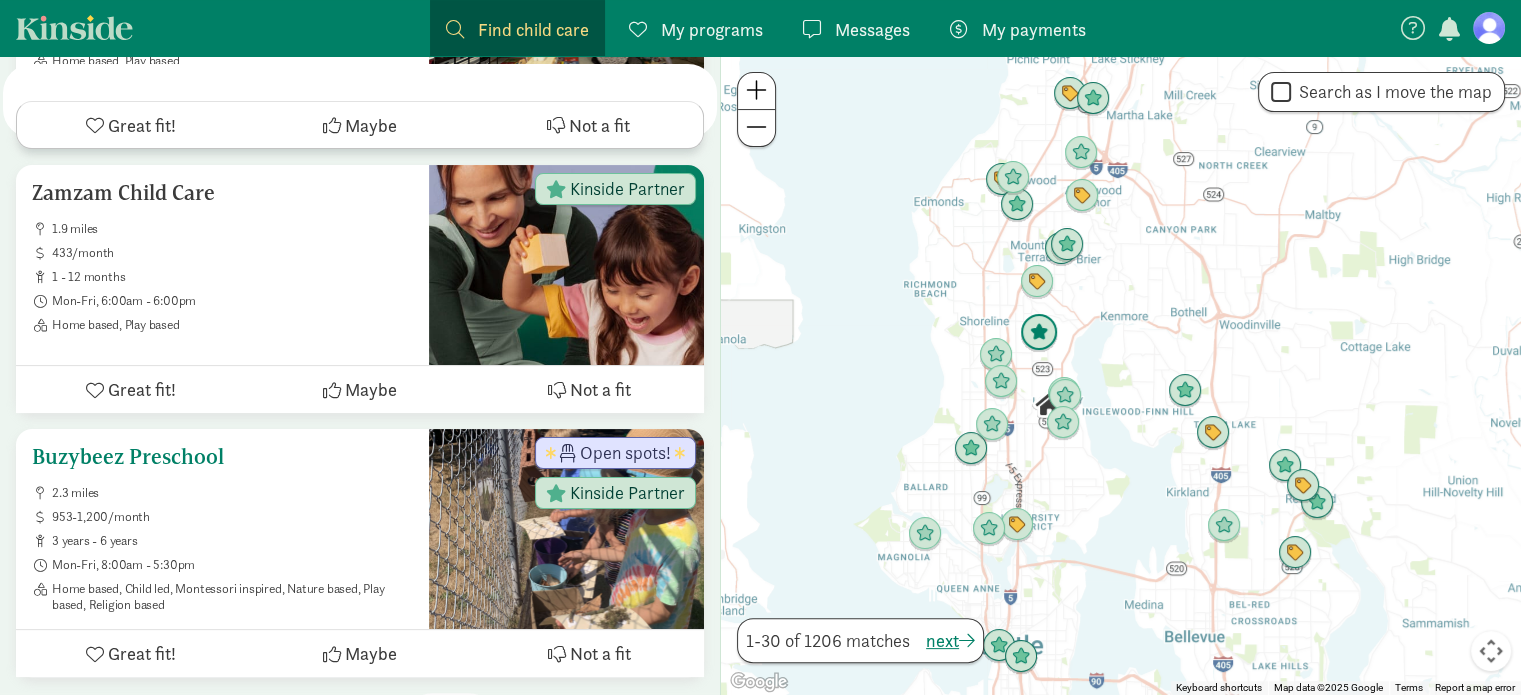 scroll, scrollTop: 7963, scrollLeft: 0, axis: vertical 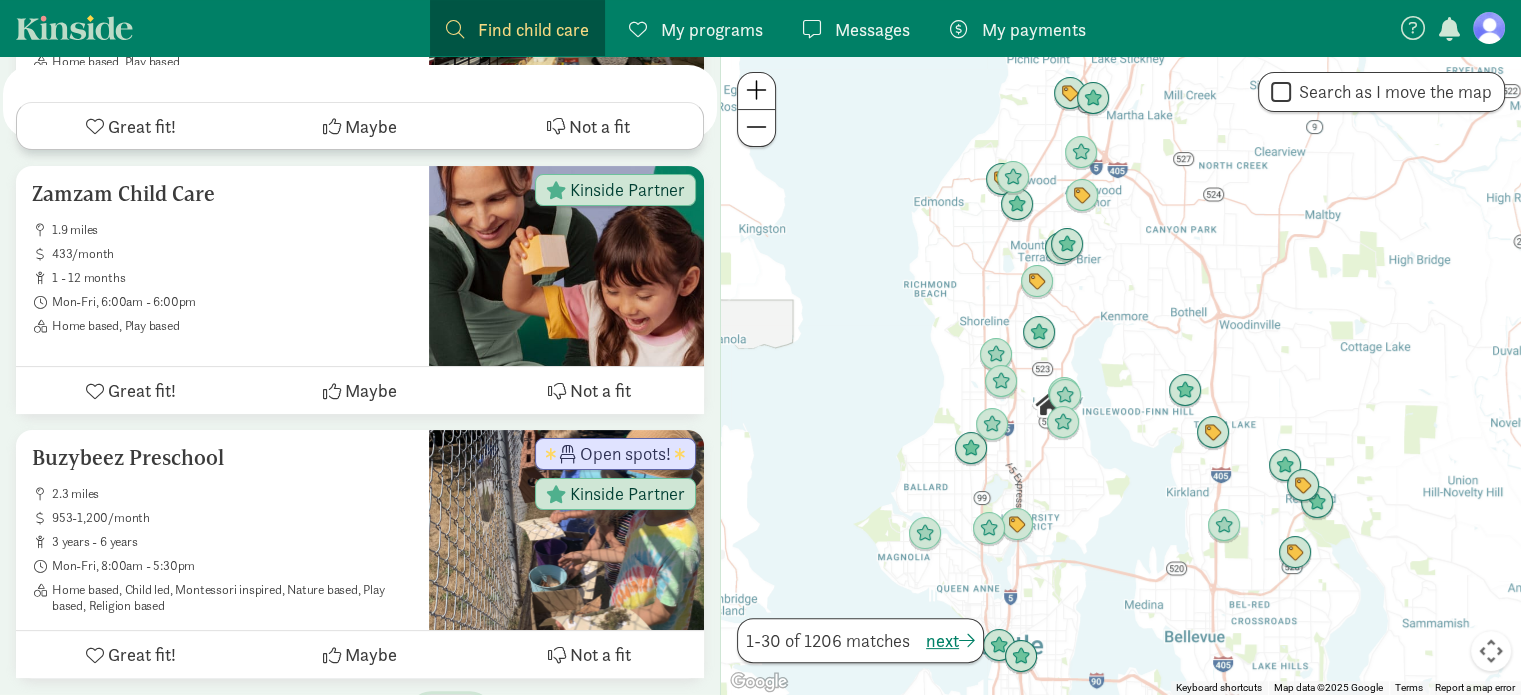 click on "next" at bounding box center (450, 715) 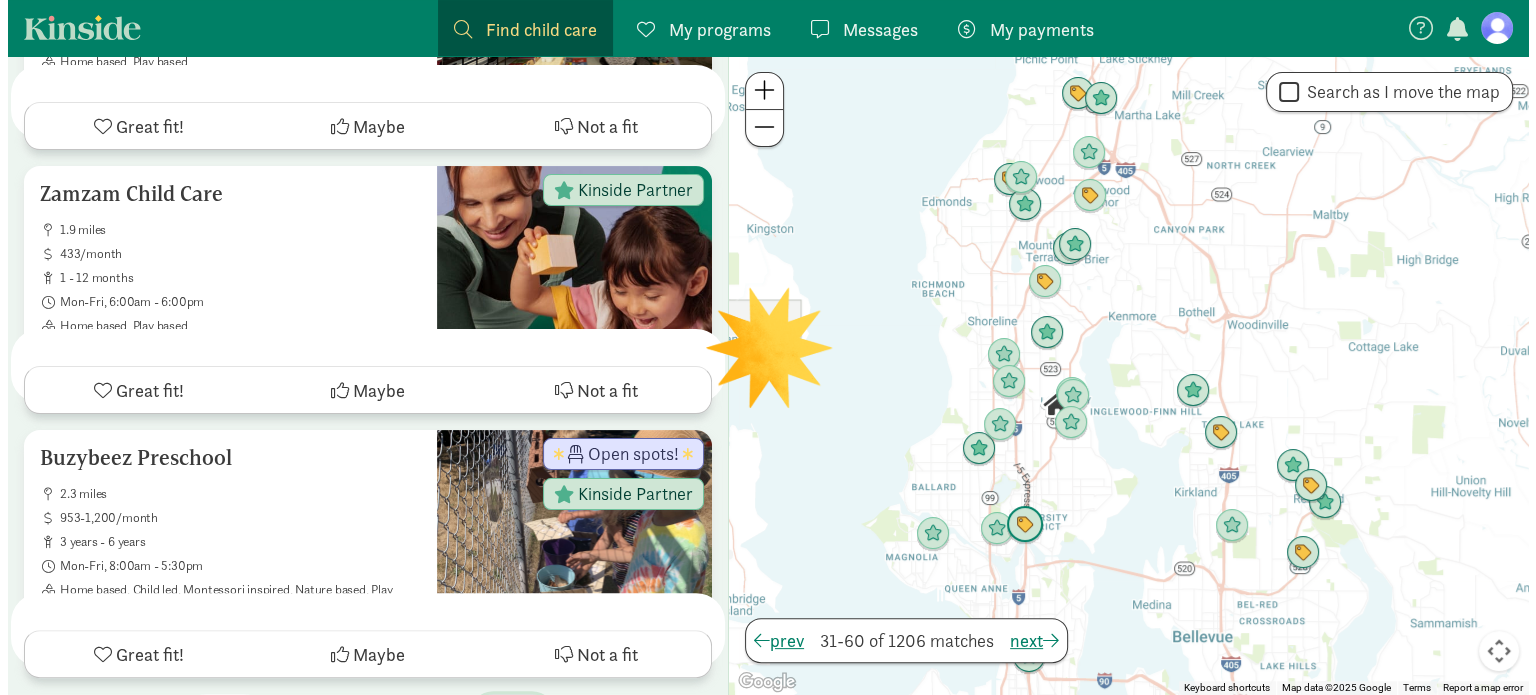 scroll, scrollTop: 0, scrollLeft: 0, axis: both 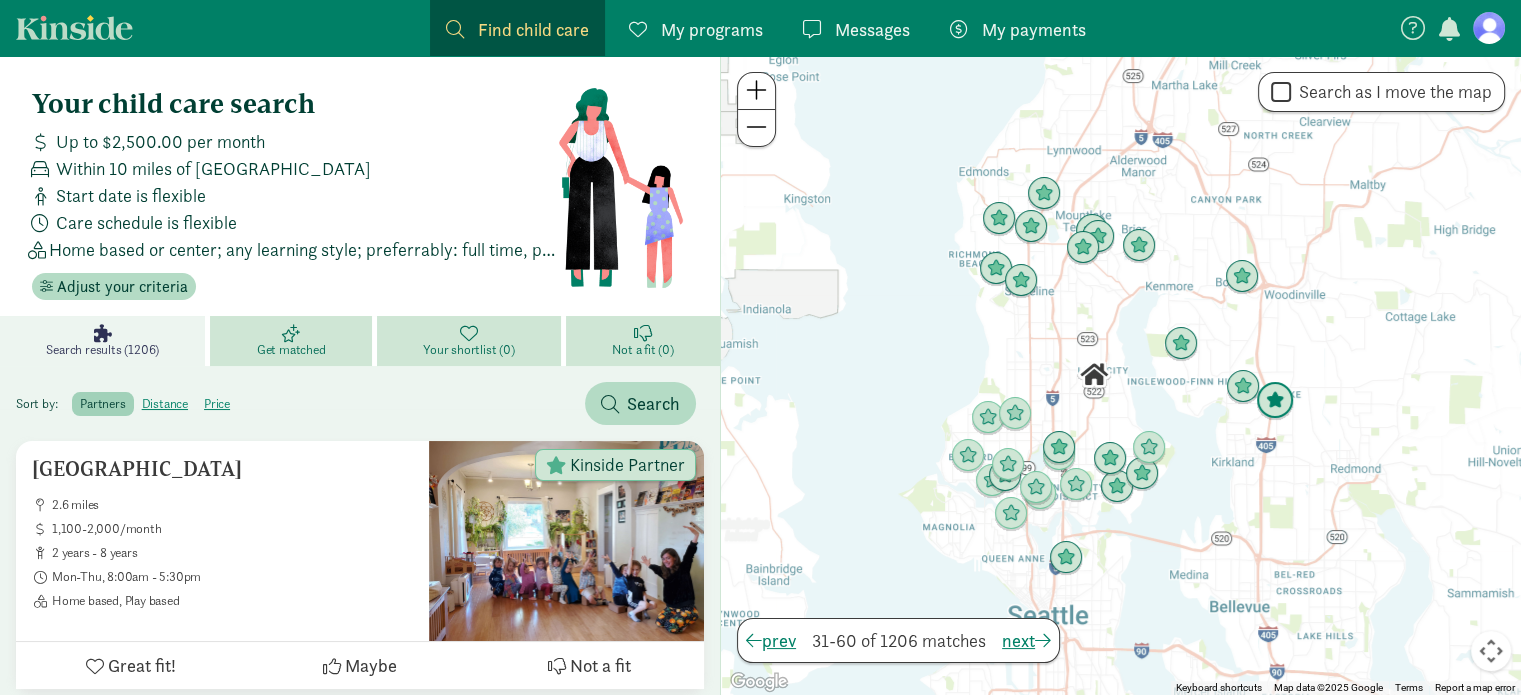 click at bounding box center [1275, 401] 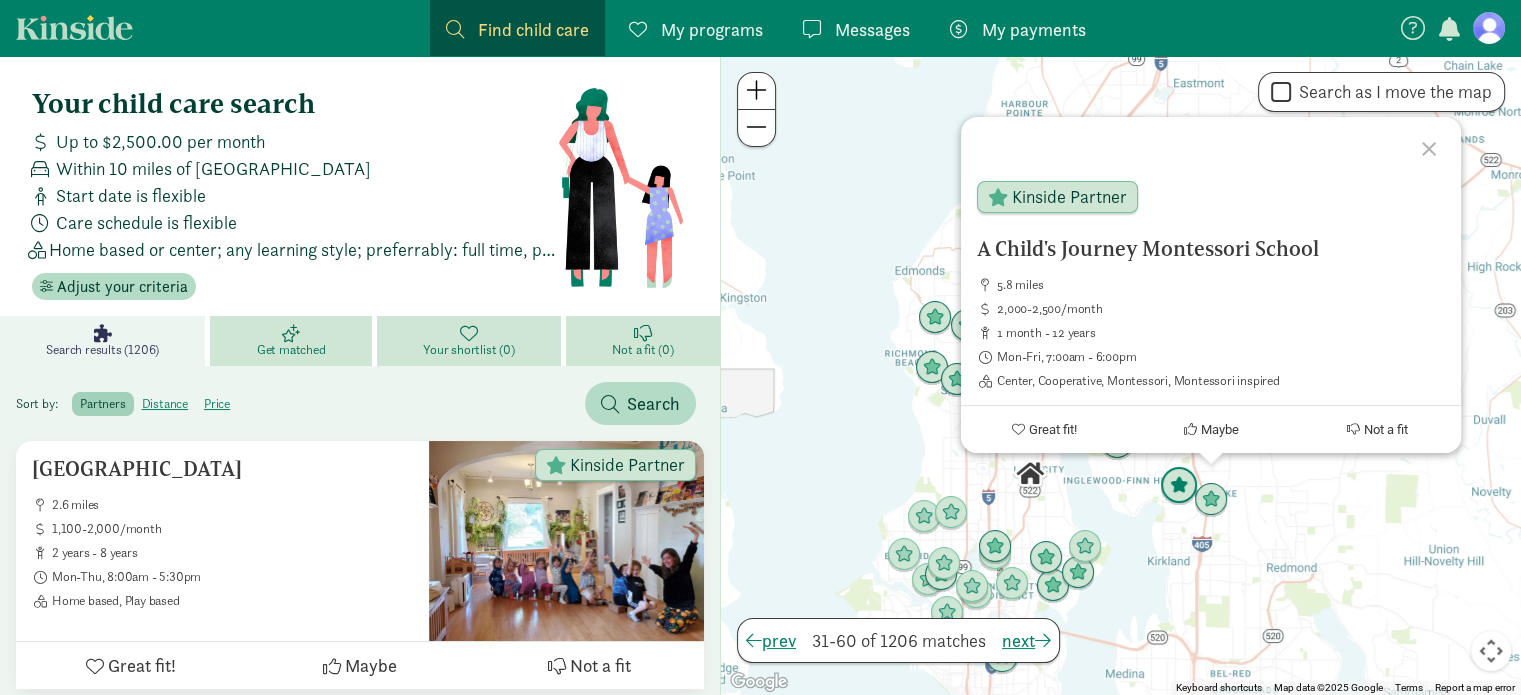 click at bounding box center (1179, 486) 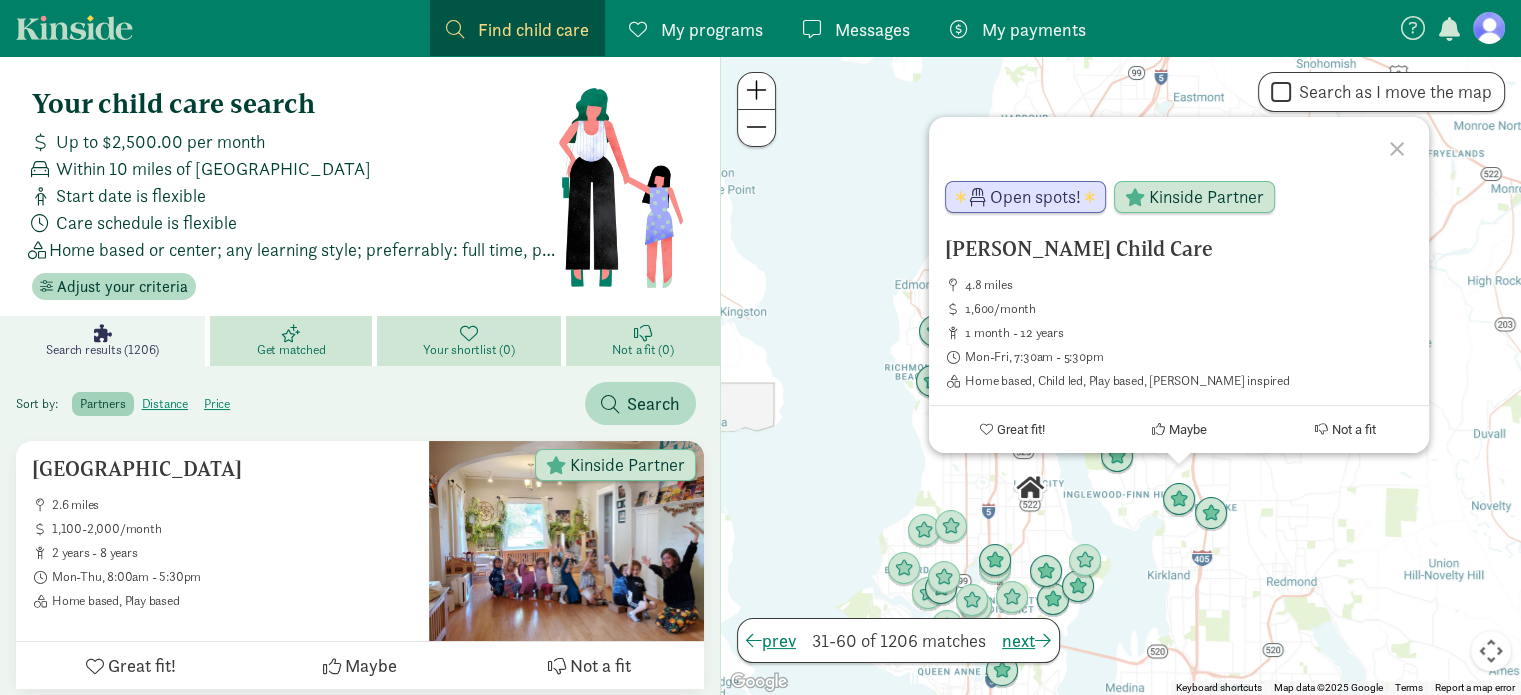 click on "[PERSON_NAME] Child Care" at bounding box center (1179, 249) 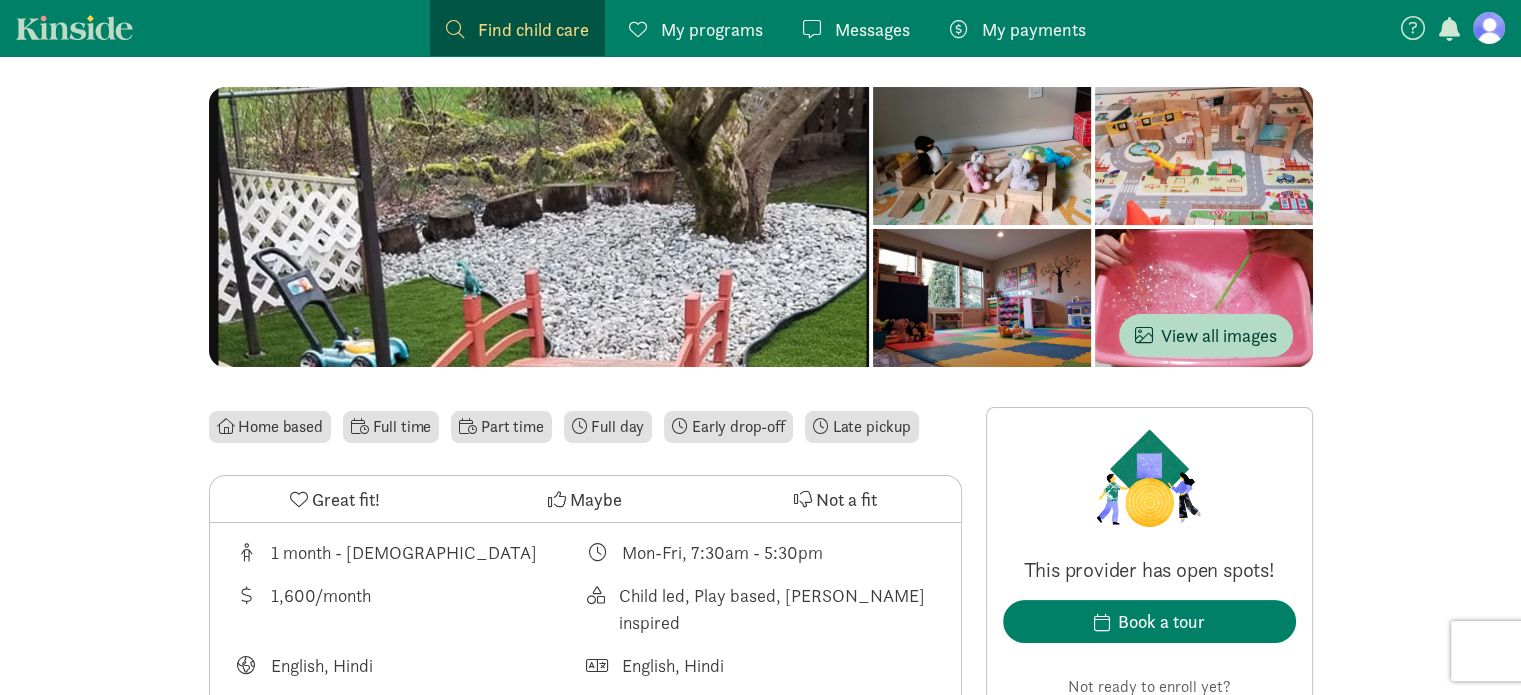 scroll, scrollTop: 0, scrollLeft: 0, axis: both 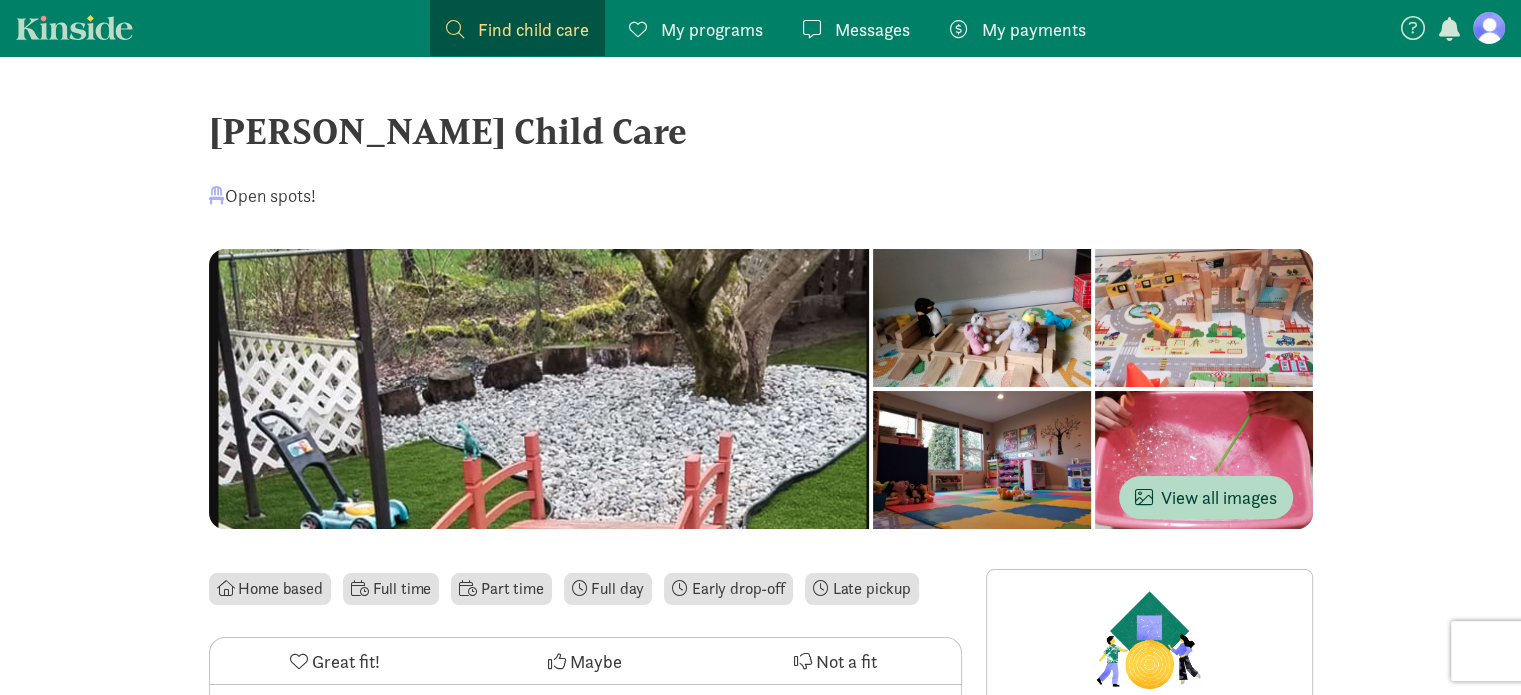 drag, startPoint x: 544, startPoint y: 135, endPoint x: 196, endPoint y: 116, distance: 348.51828 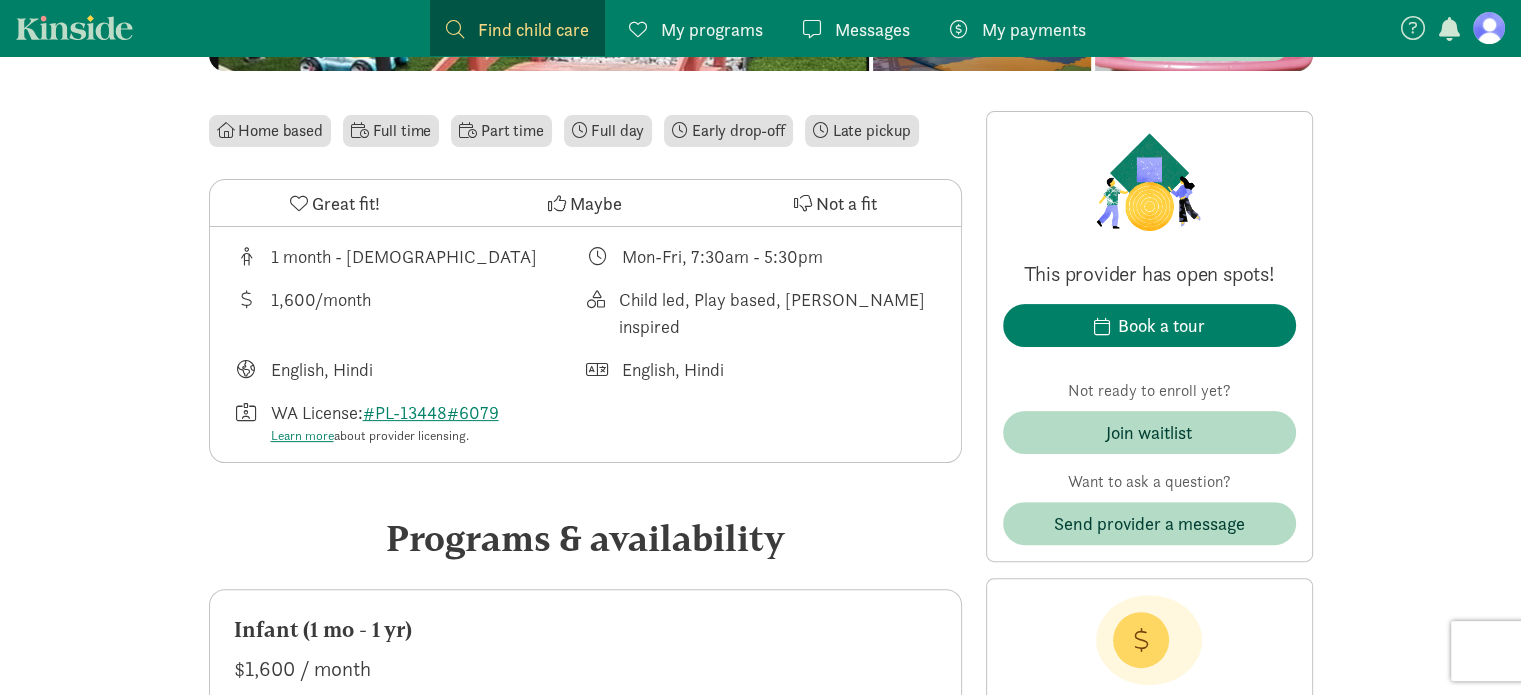 scroll, scrollTop: 826, scrollLeft: 0, axis: vertical 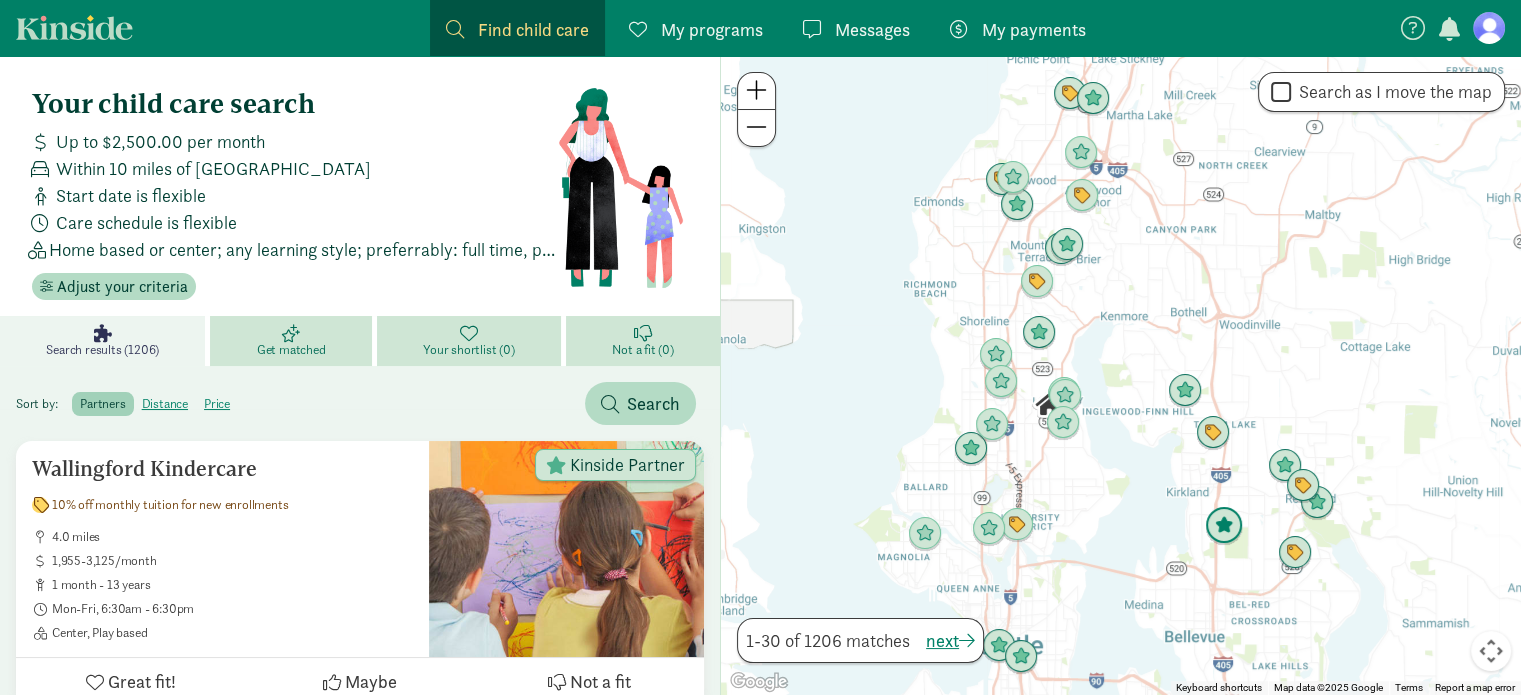click at bounding box center [1224, 526] 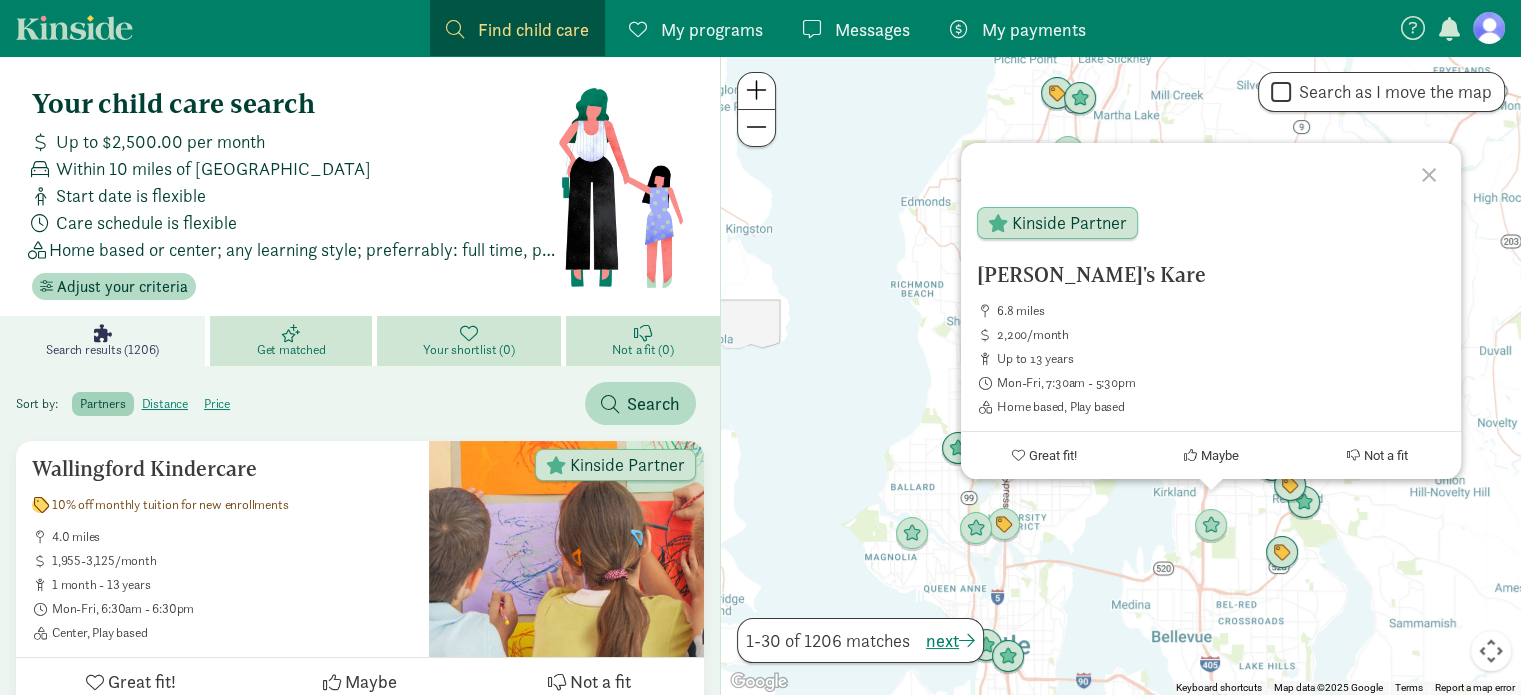 click on "Nanny's Kare           6.8 miles   2,200/month   up to 13 years   Mon-Fri, 7:30am - 5:30pm   Home based, Play based           Kinside Partner               Great fit!       Maybe       Not a fit" at bounding box center [1121, 375] 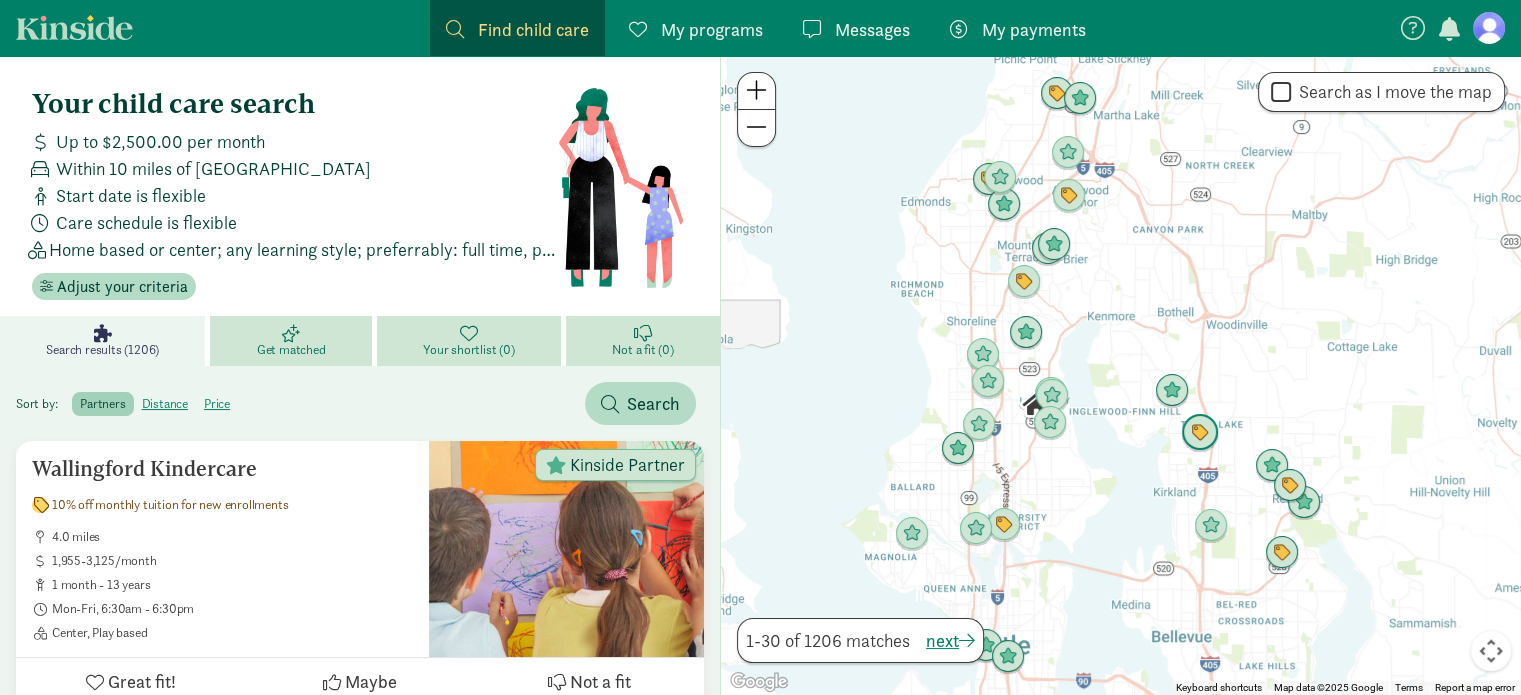 click at bounding box center [1200, 433] 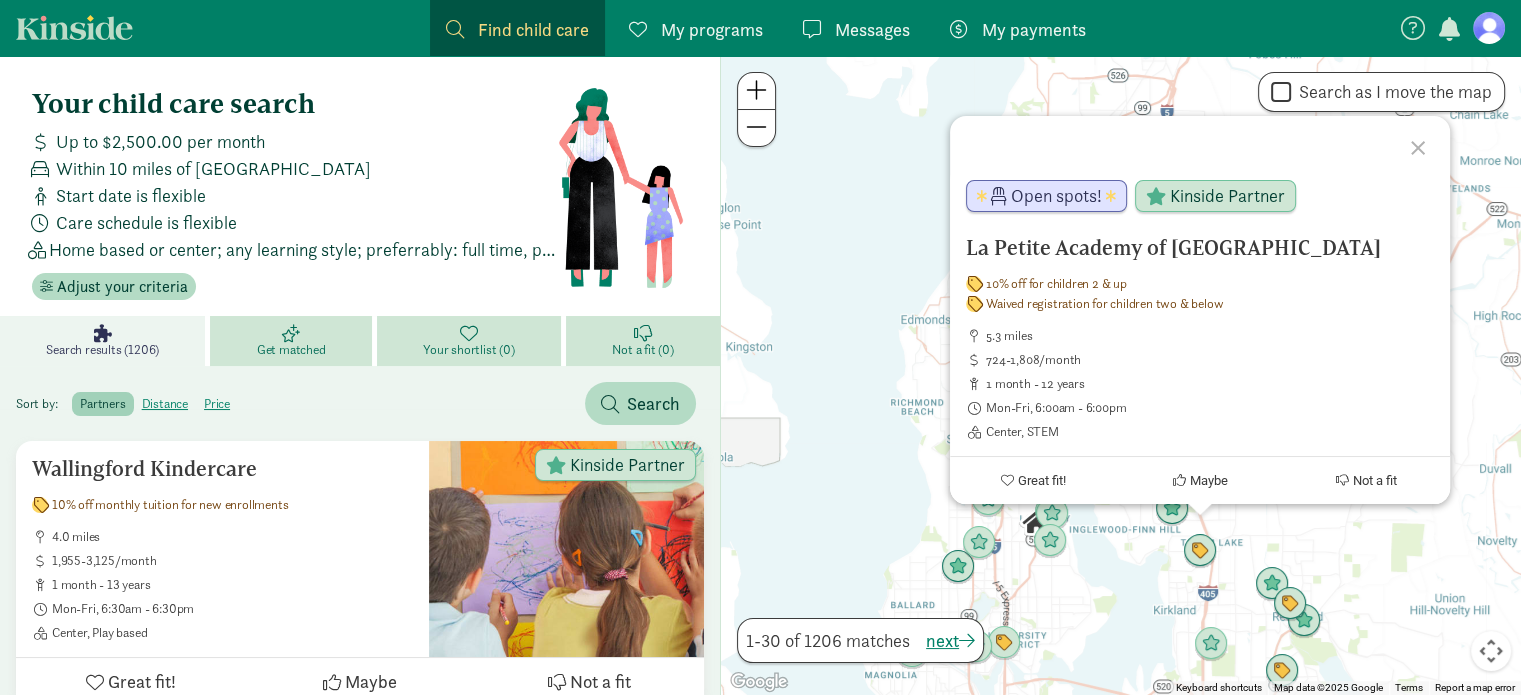 click on "La Petite Academy of Kirkland     10% off for children 2 & up   Waived registration for children two & below         5.3 miles   724-1,808/month   1 month - 12 years   Mon-Fri, 6:00am - 6:00pm   Center, STEM         Open spots!         Kinside Partner               Great fit!       Maybe       Not a fit" at bounding box center [1121, 375] 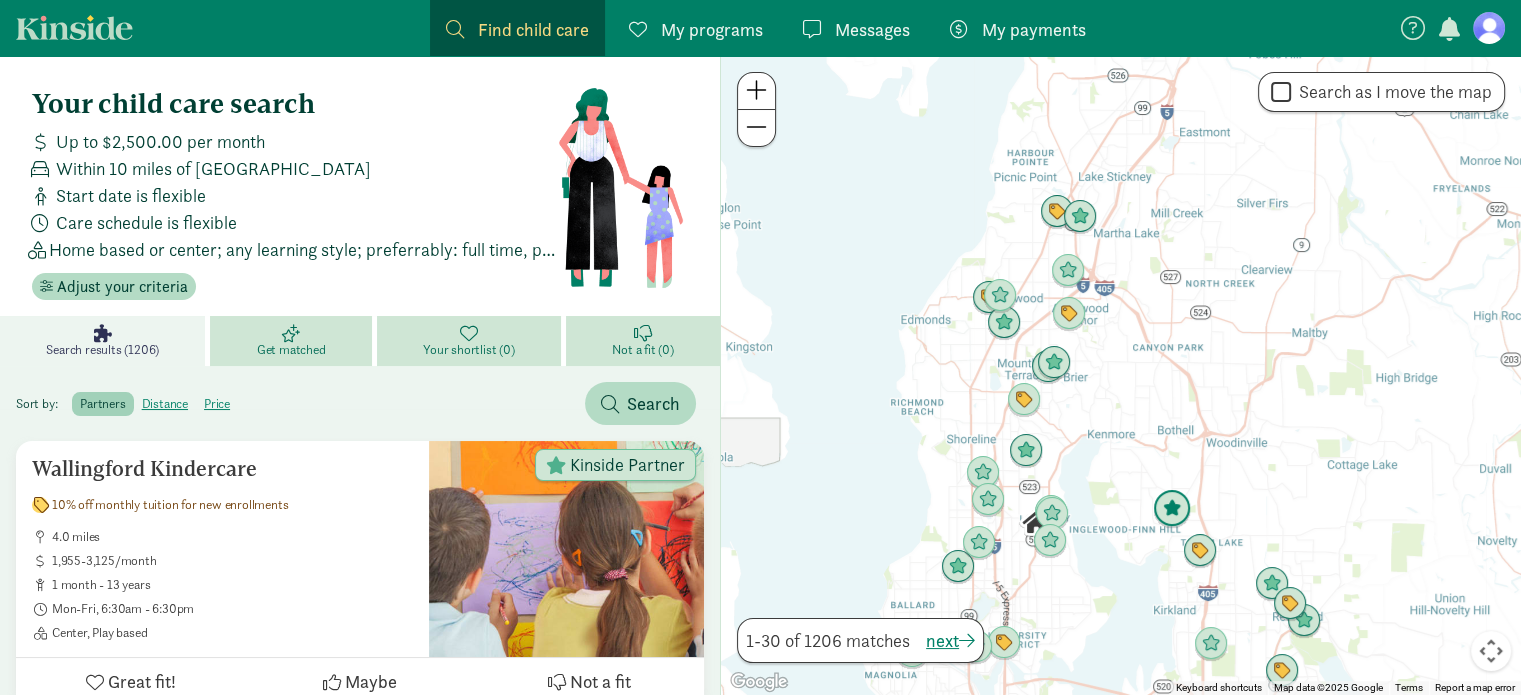 click at bounding box center (1172, 509) 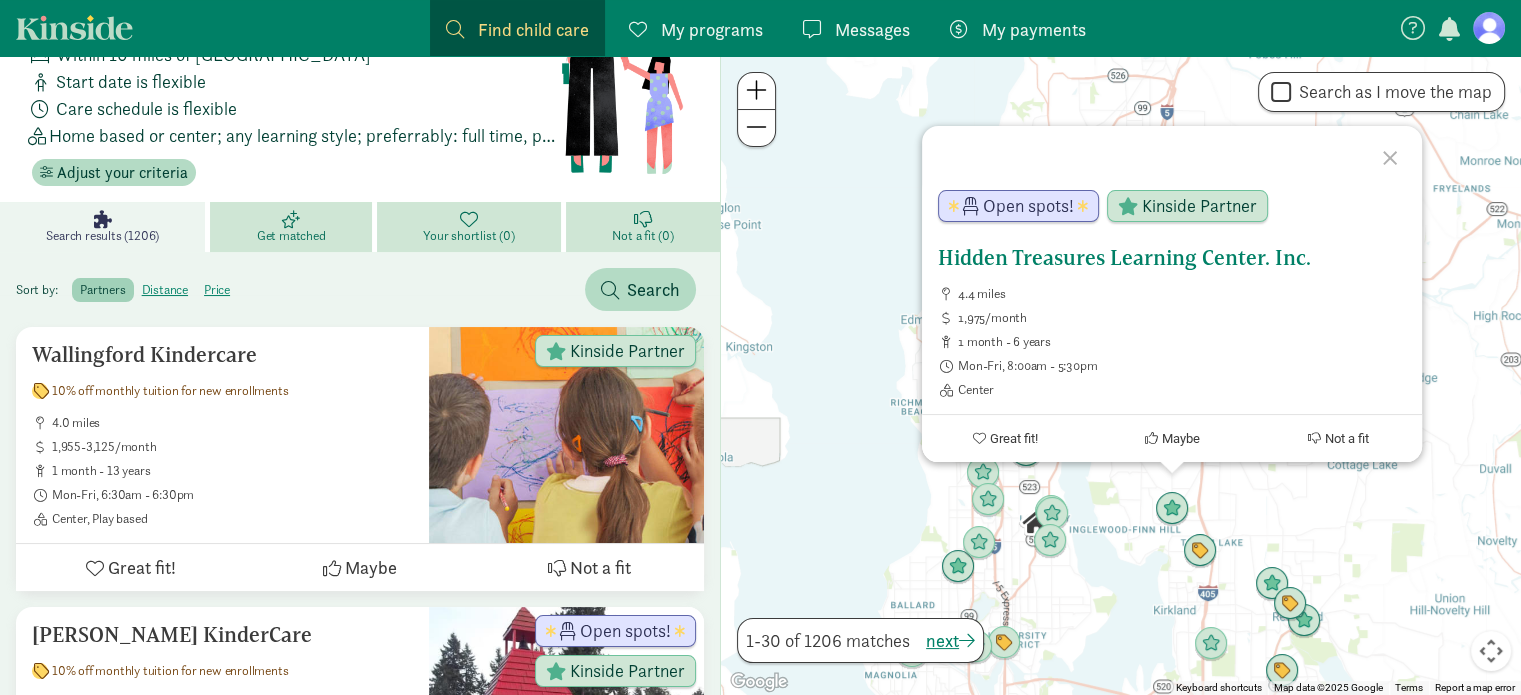 scroll, scrollTop: 112, scrollLeft: 0, axis: vertical 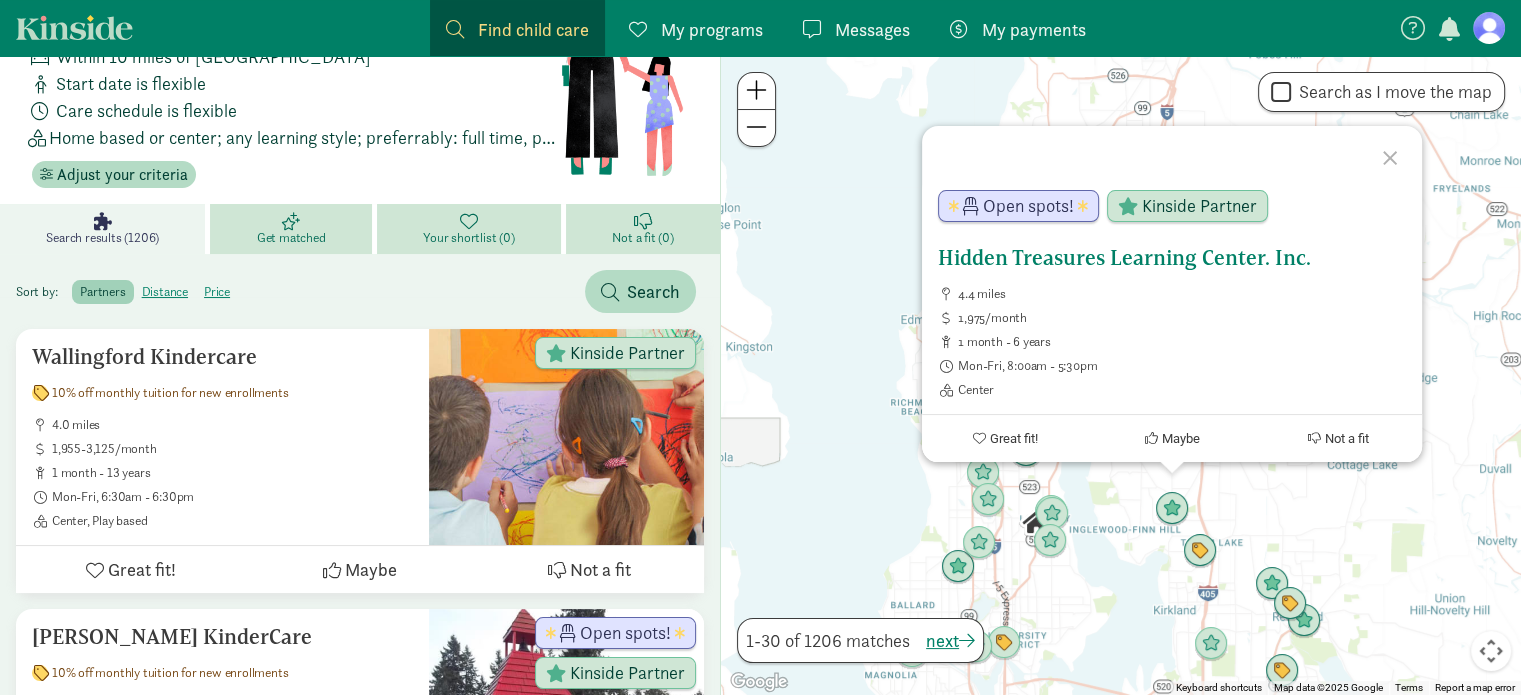 drag, startPoint x: 1322, startPoint y: 263, endPoint x: 1112, endPoint y: 264, distance: 210.00238 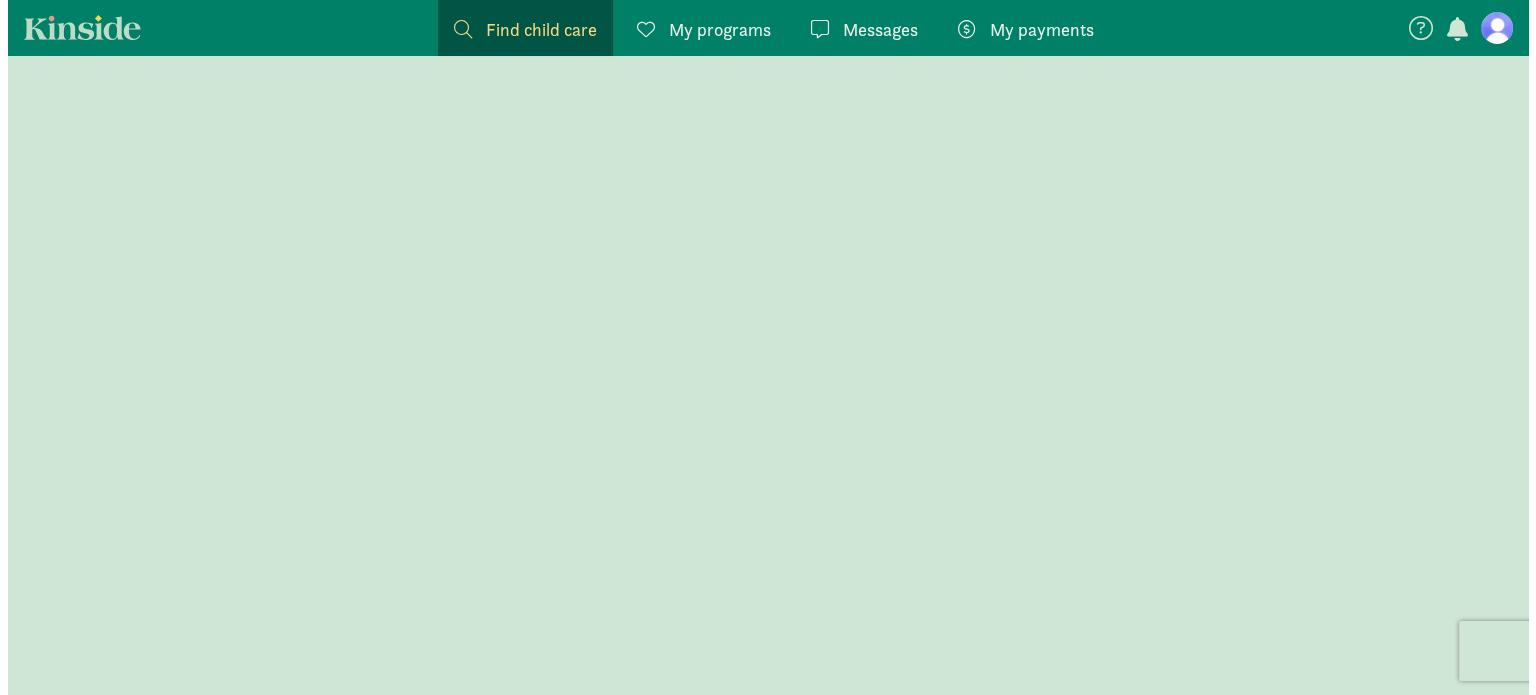 scroll, scrollTop: 0, scrollLeft: 0, axis: both 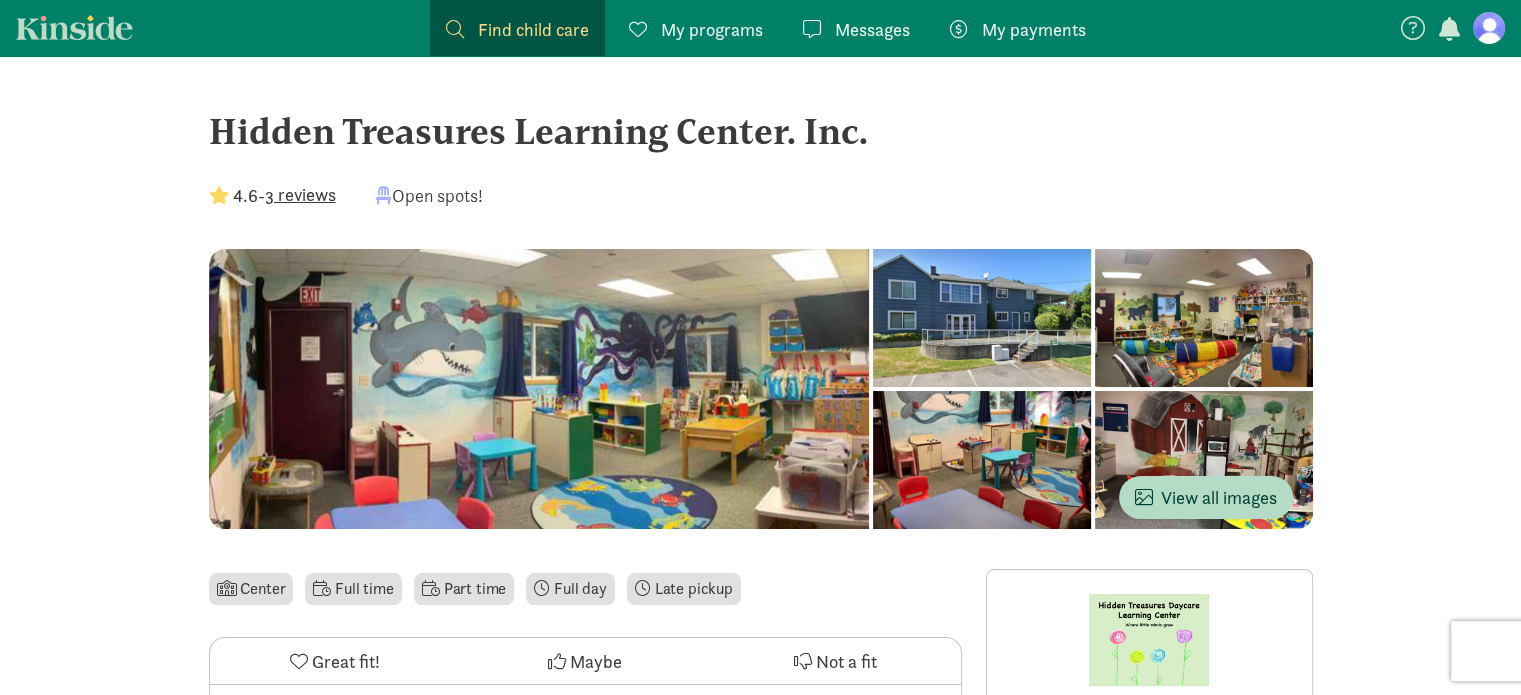 drag, startPoint x: 871, startPoint y: 123, endPoint x: 214, endPoint y: 132, distance: 657.06165 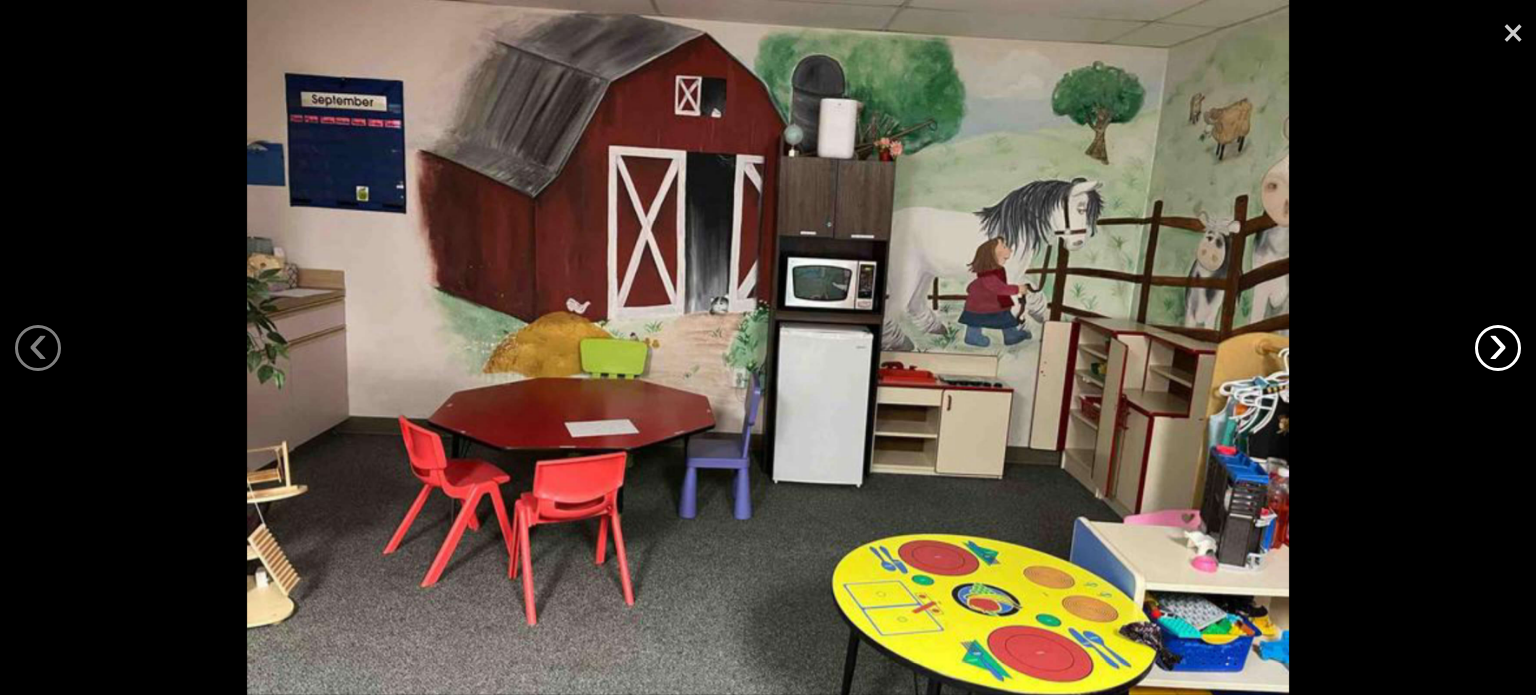 click on "›" at bounding box center [1498, 348] 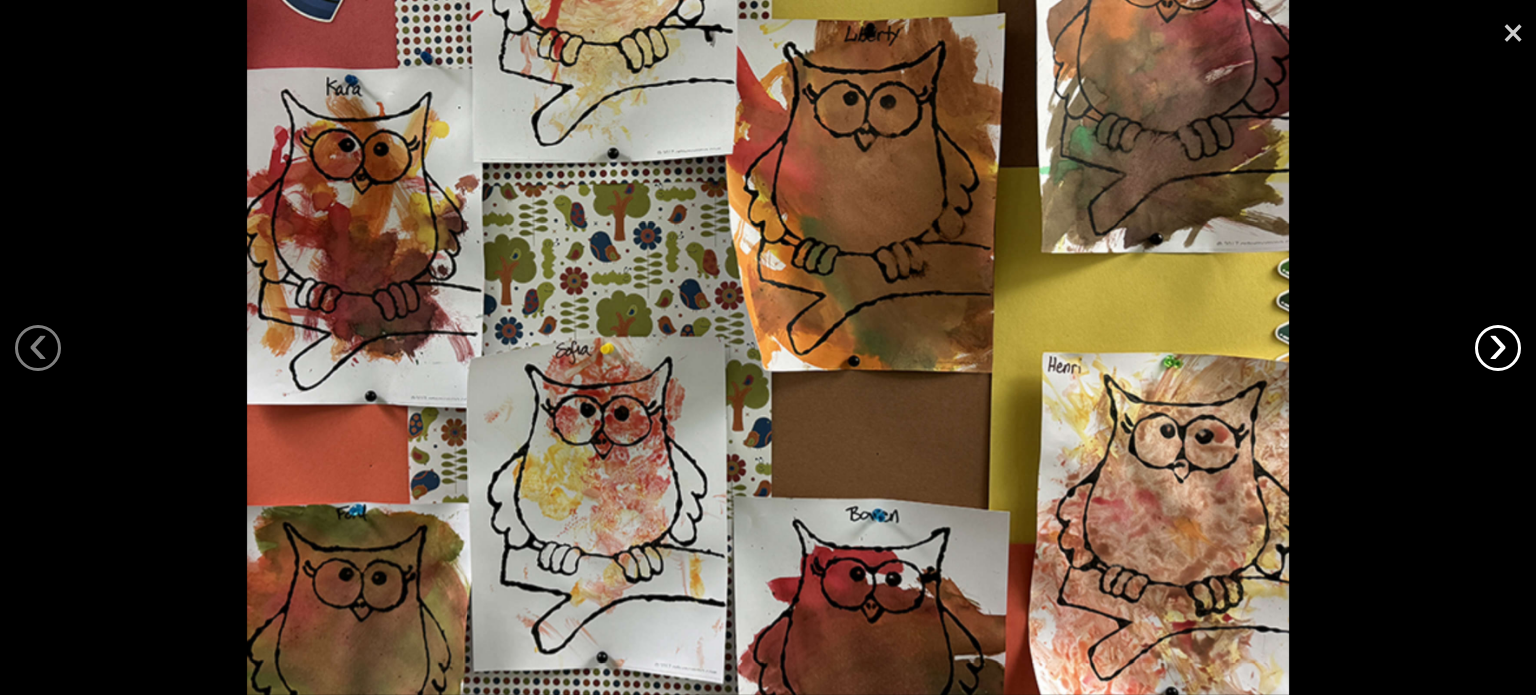 click on "›" at bounding box center (1498, 348) 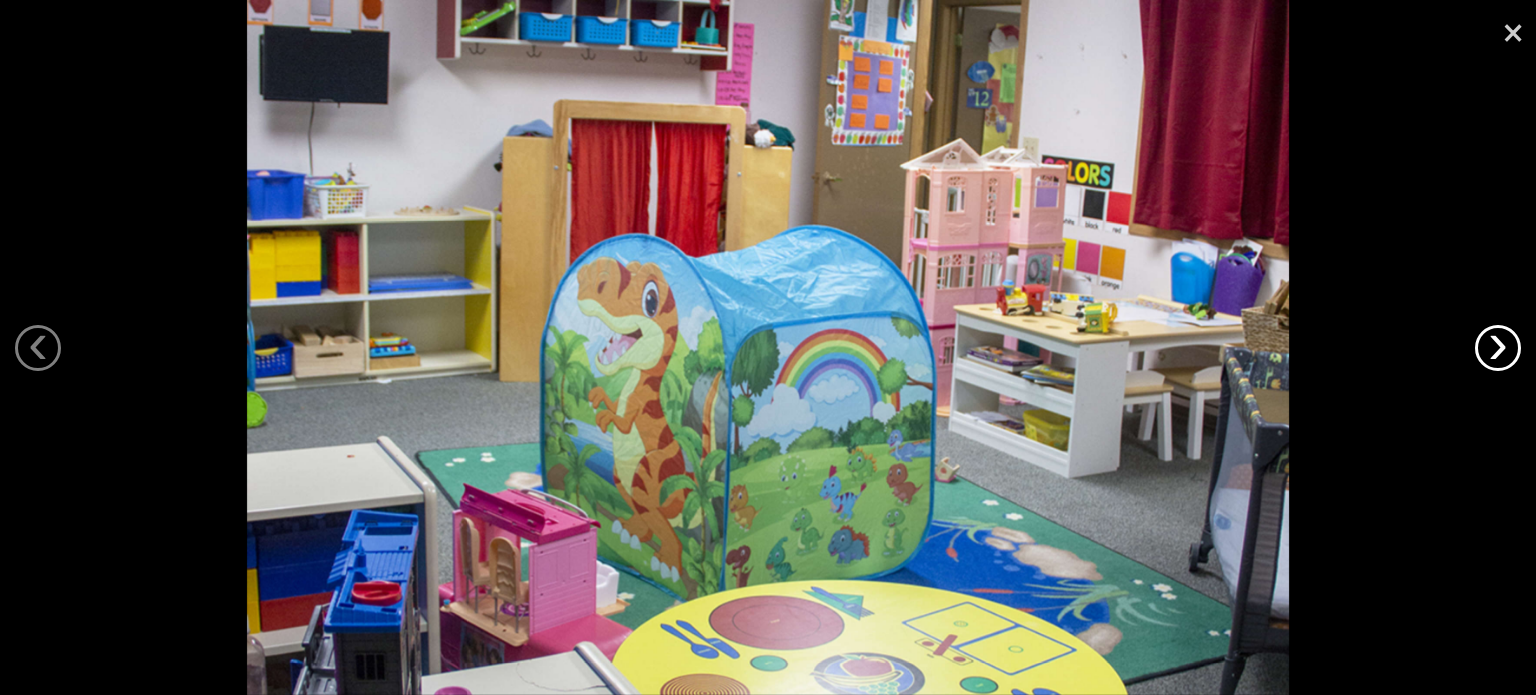 click on "›" at bounding box center [1498, 348] 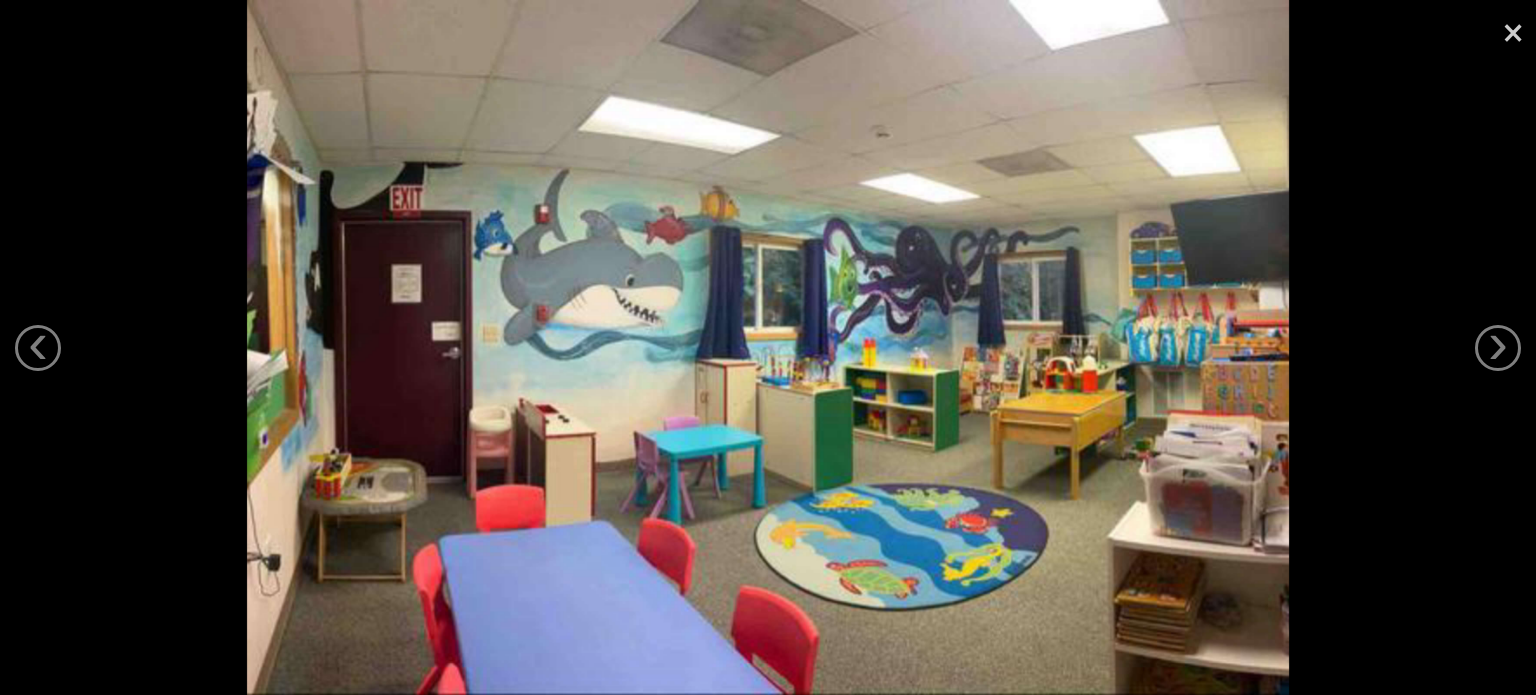 click at bounding box center [768, 347] 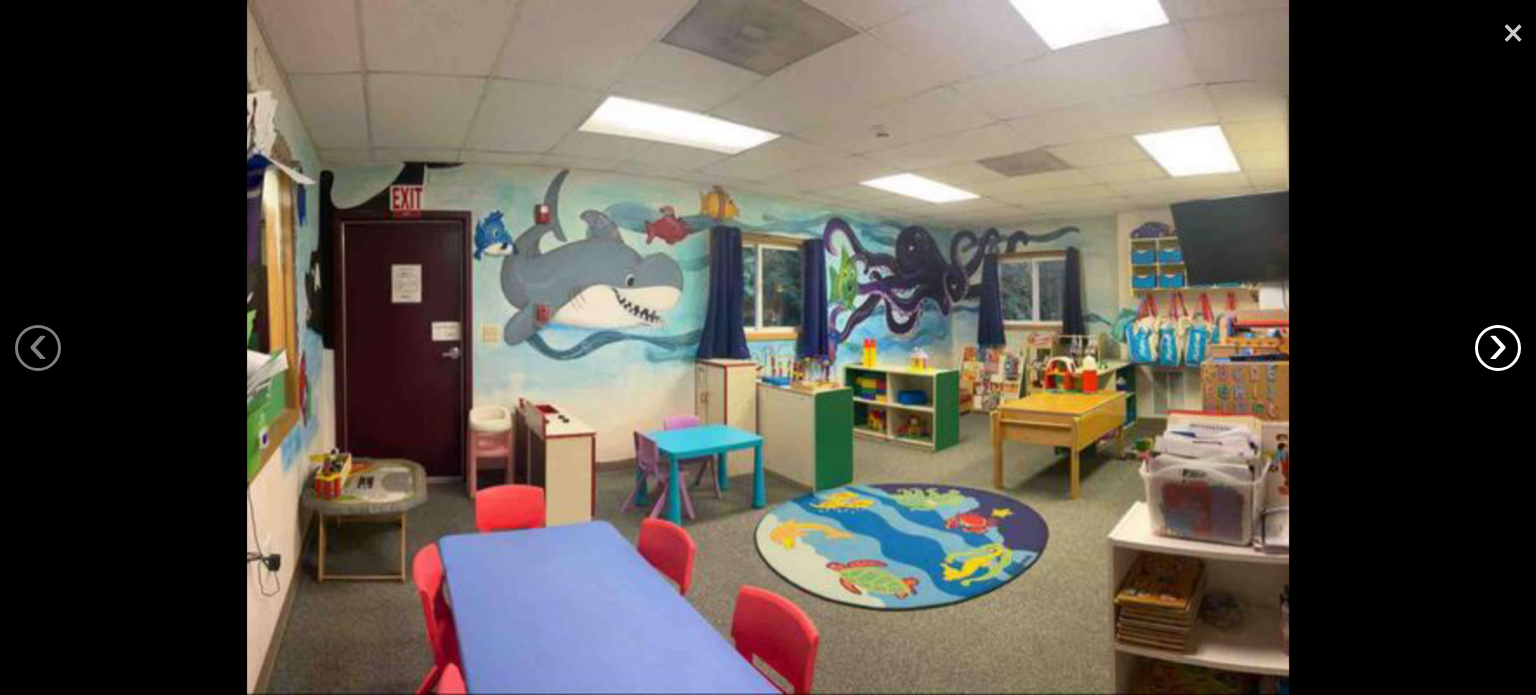 click on "›" at bounding box center (1498, 348) 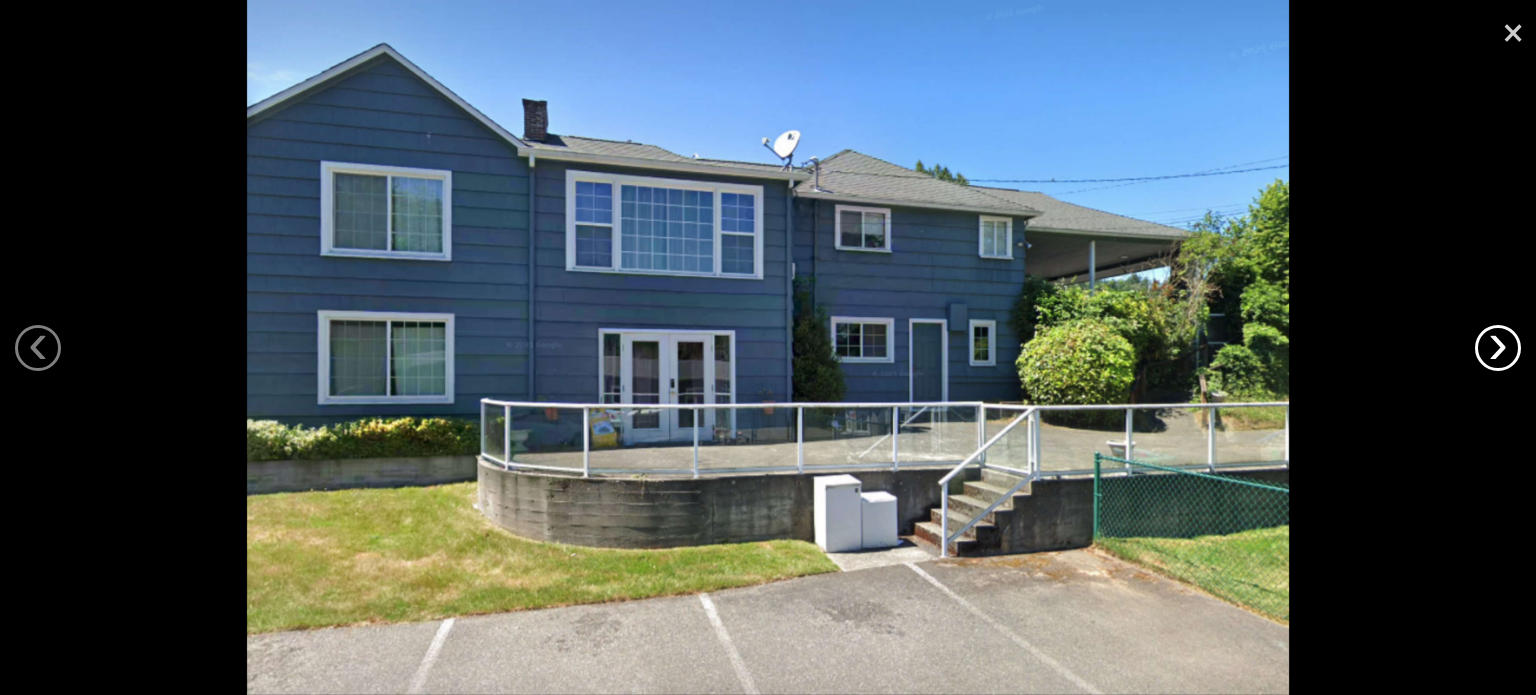 click on "›" at bounding box center (1498, 348) 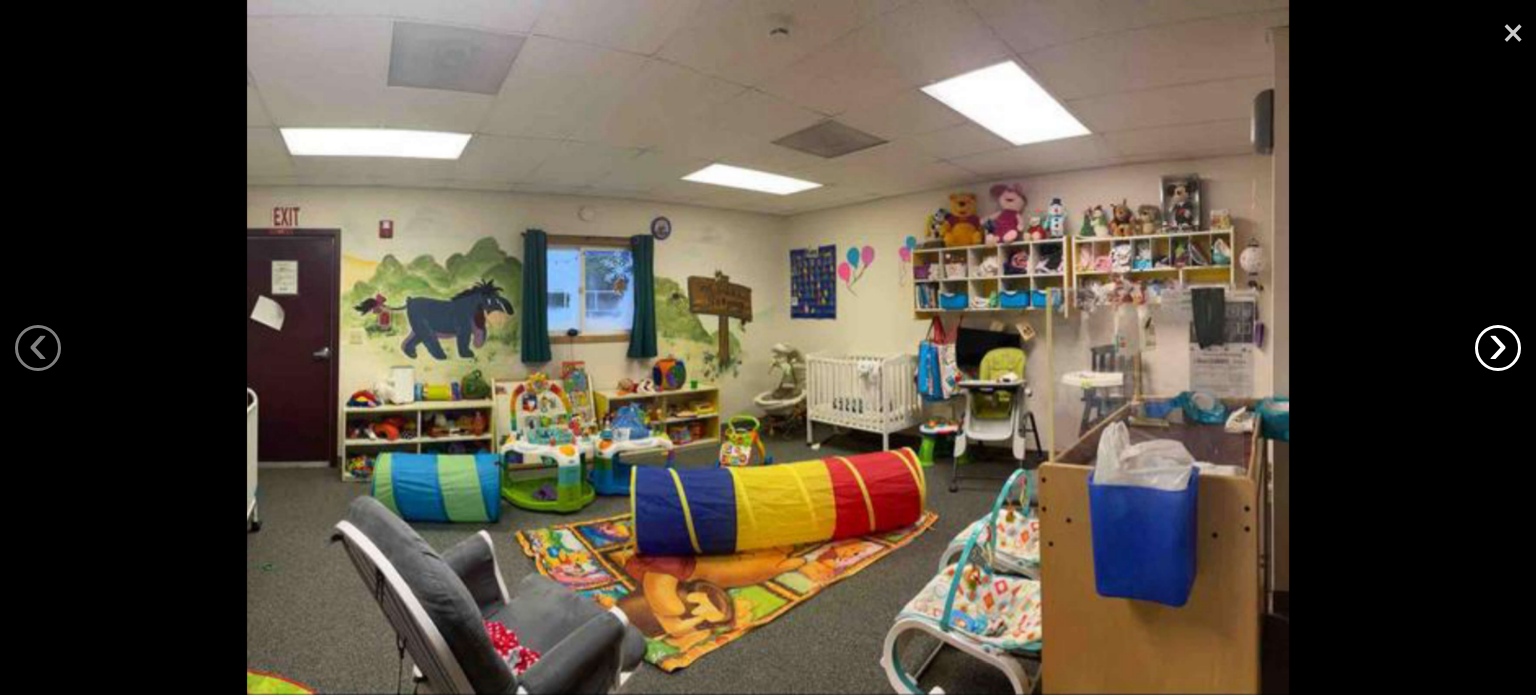 click on "›" at bounding box center (1498, 348) 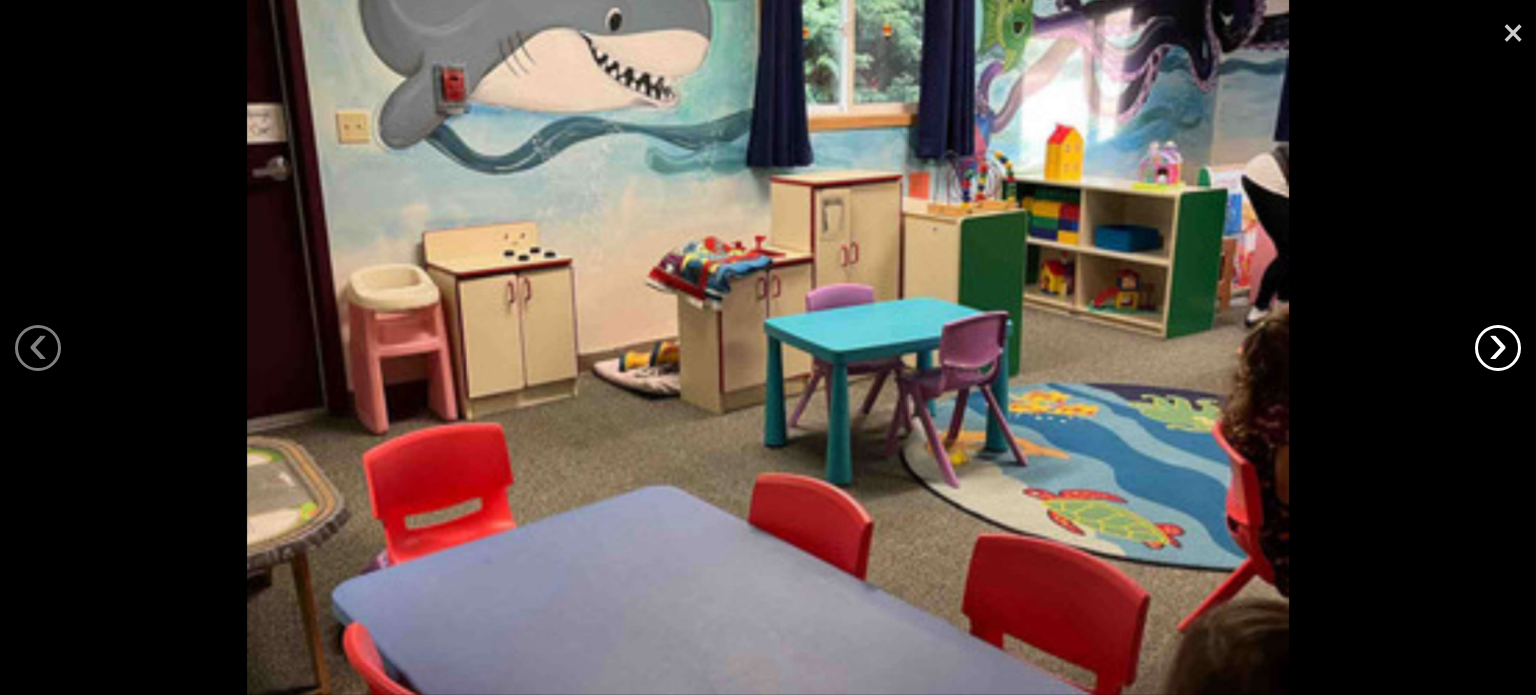 click on "›" at bounding box center (1498, 348) 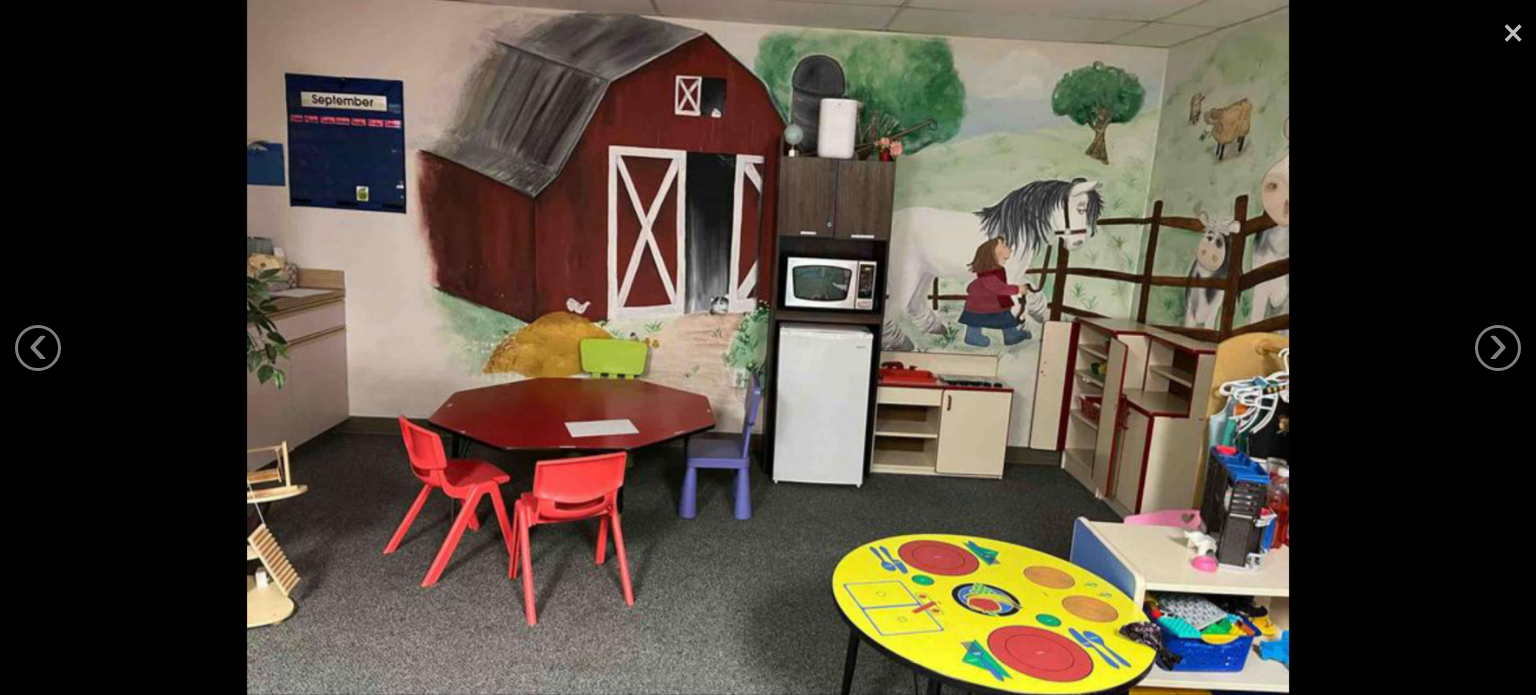click on "×" at bounding box center [1513, 30] 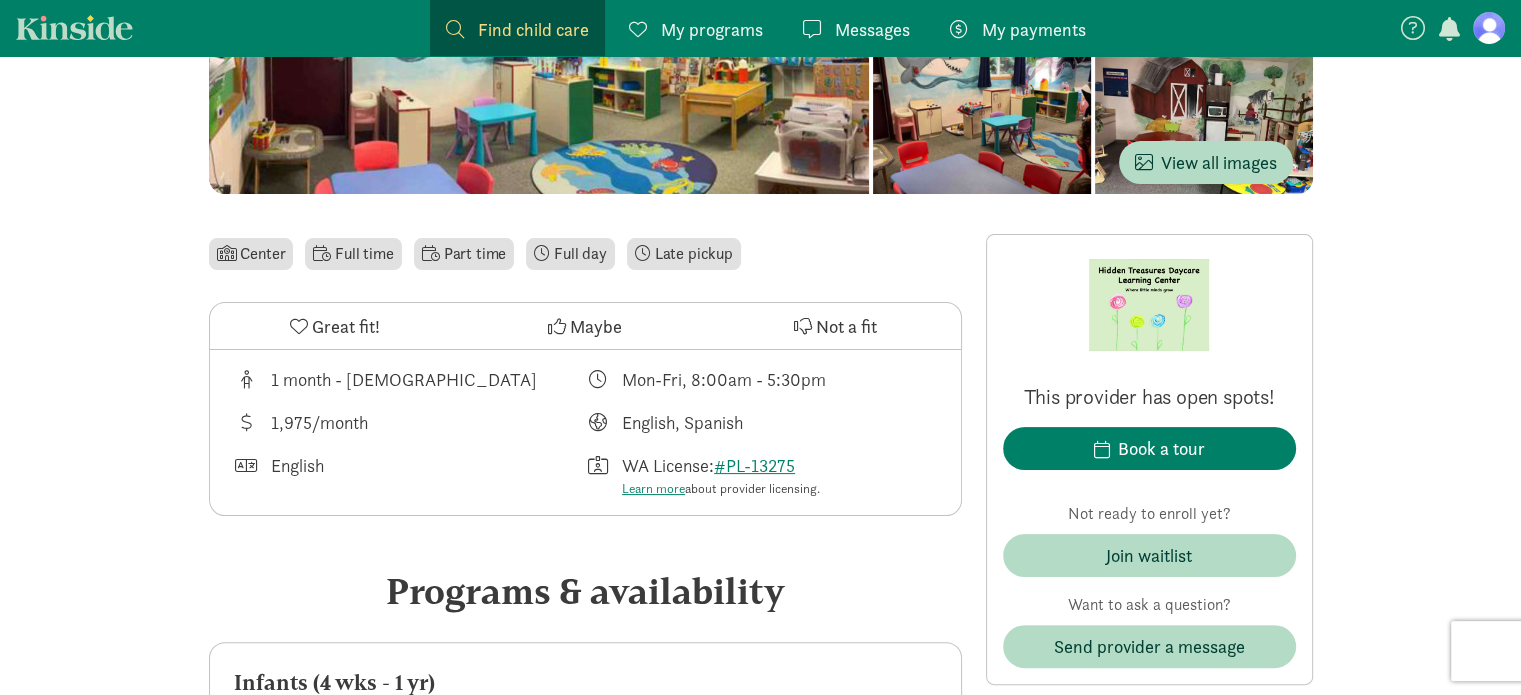 scroll, scrollTop: 332, scrollLeft: 0, axis: vertical 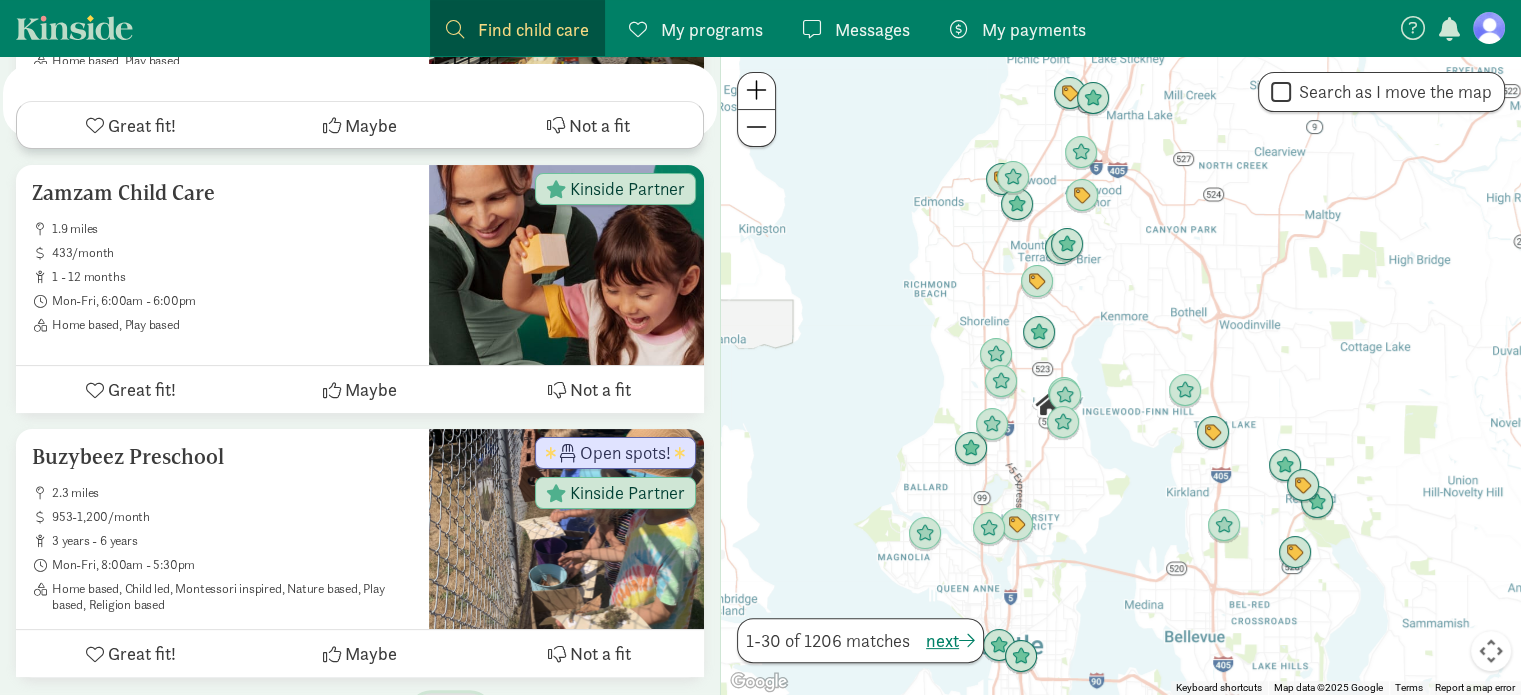 click on "next" at bounding box center [450, 714] 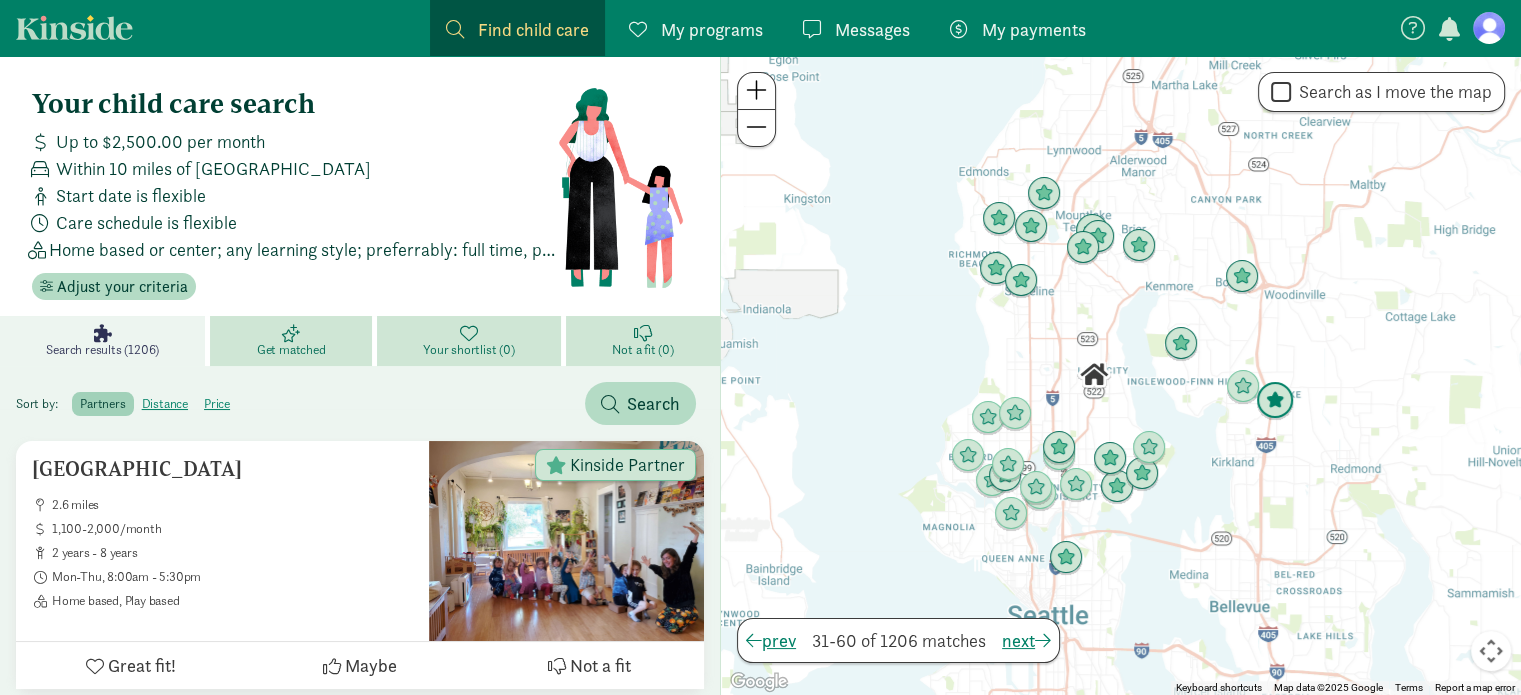 click at bounding box center [1275, 401] 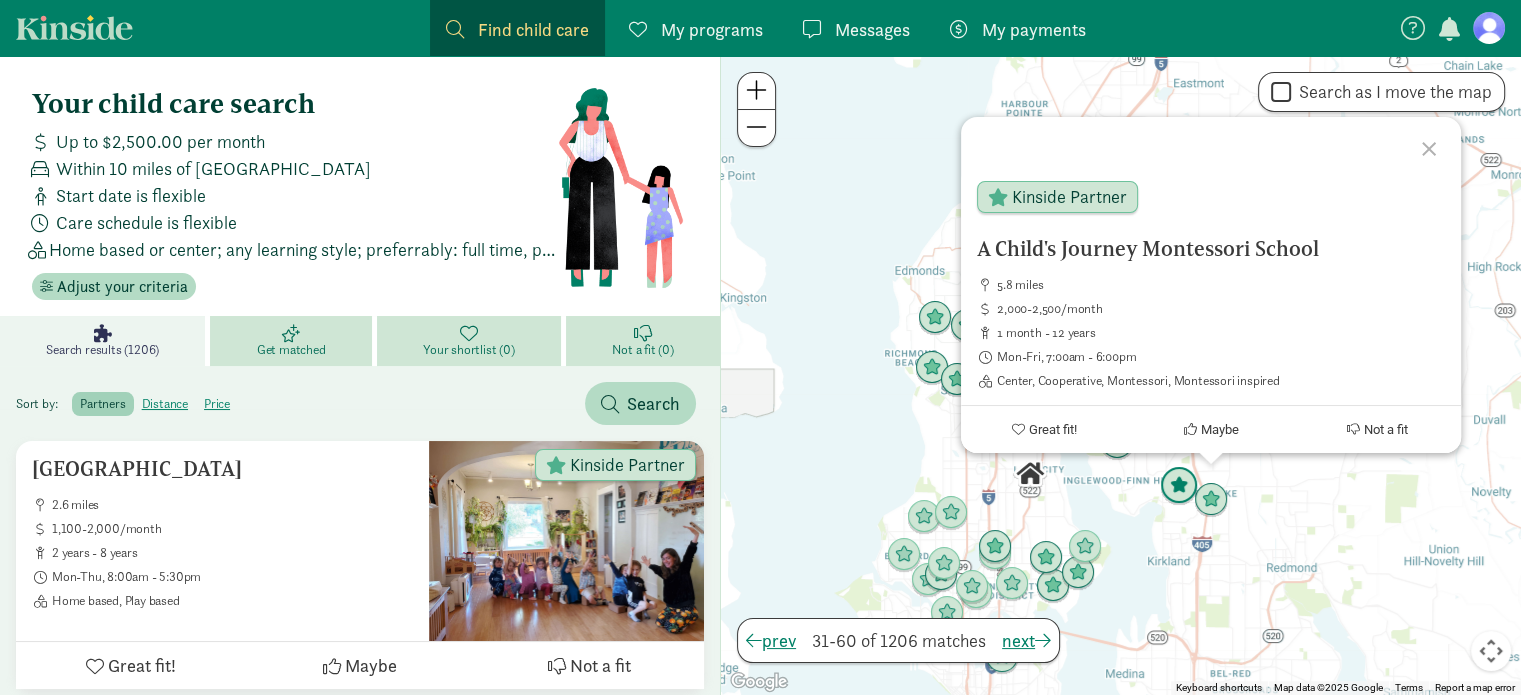 click at bounding box center (1179, 486) 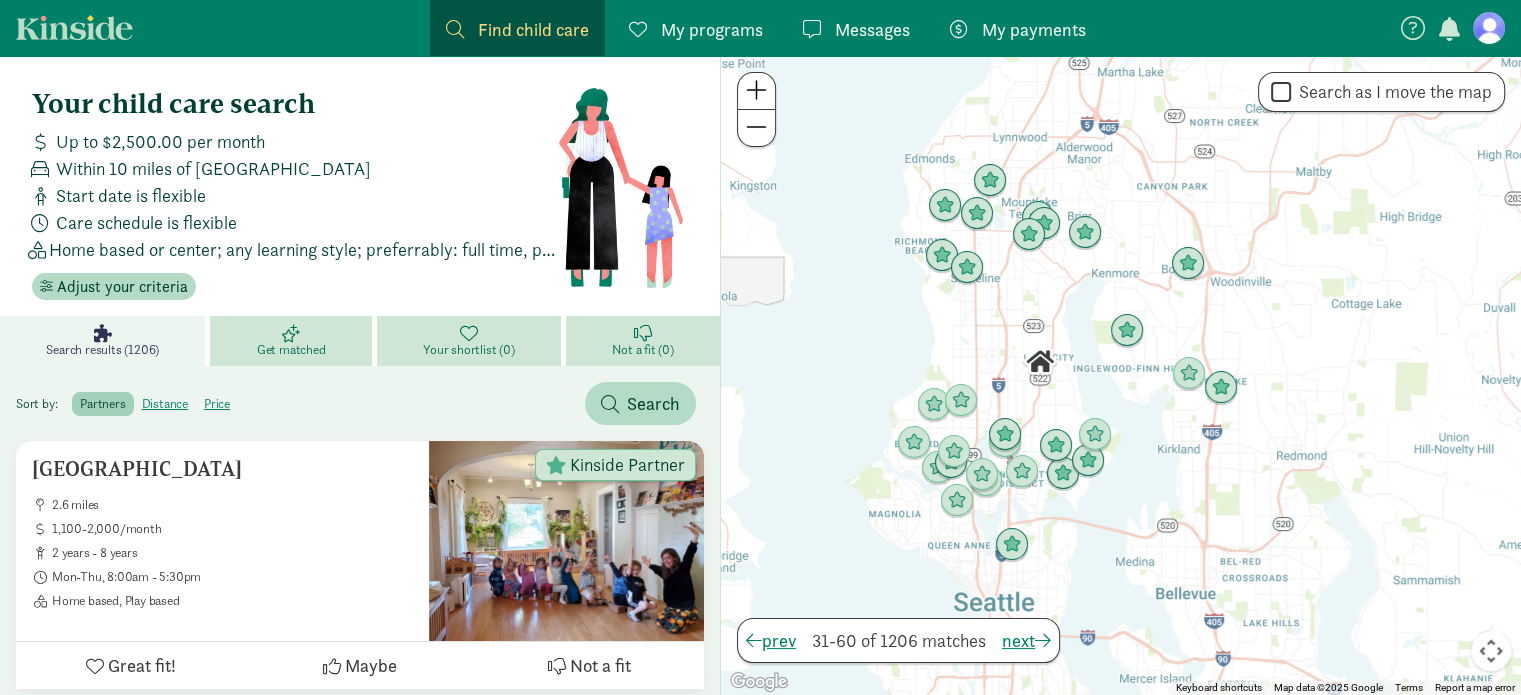 drag, startPoint x: 1252, startPoint y: 572, endPoint x: 1262, endPoint y: 441, distance: 131.38112 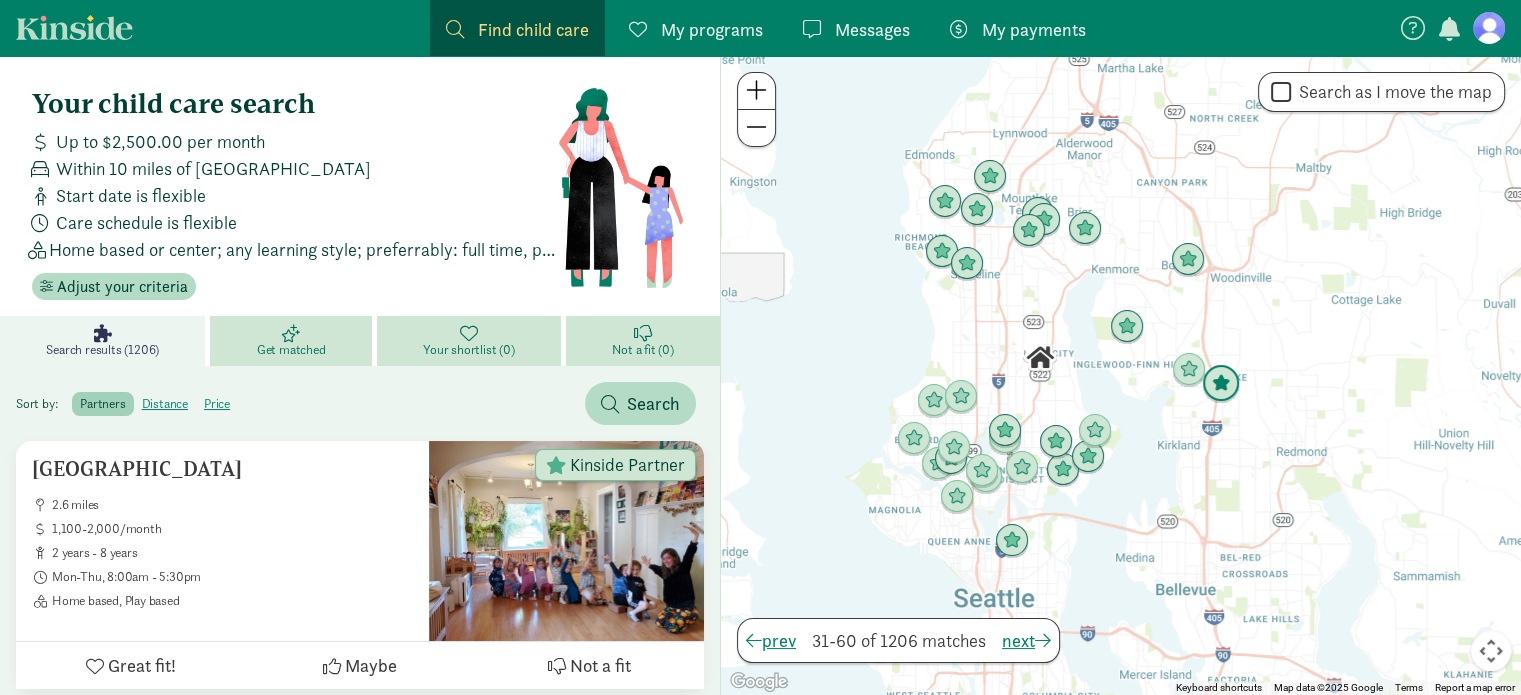 click at bounding box center [1221, 384] 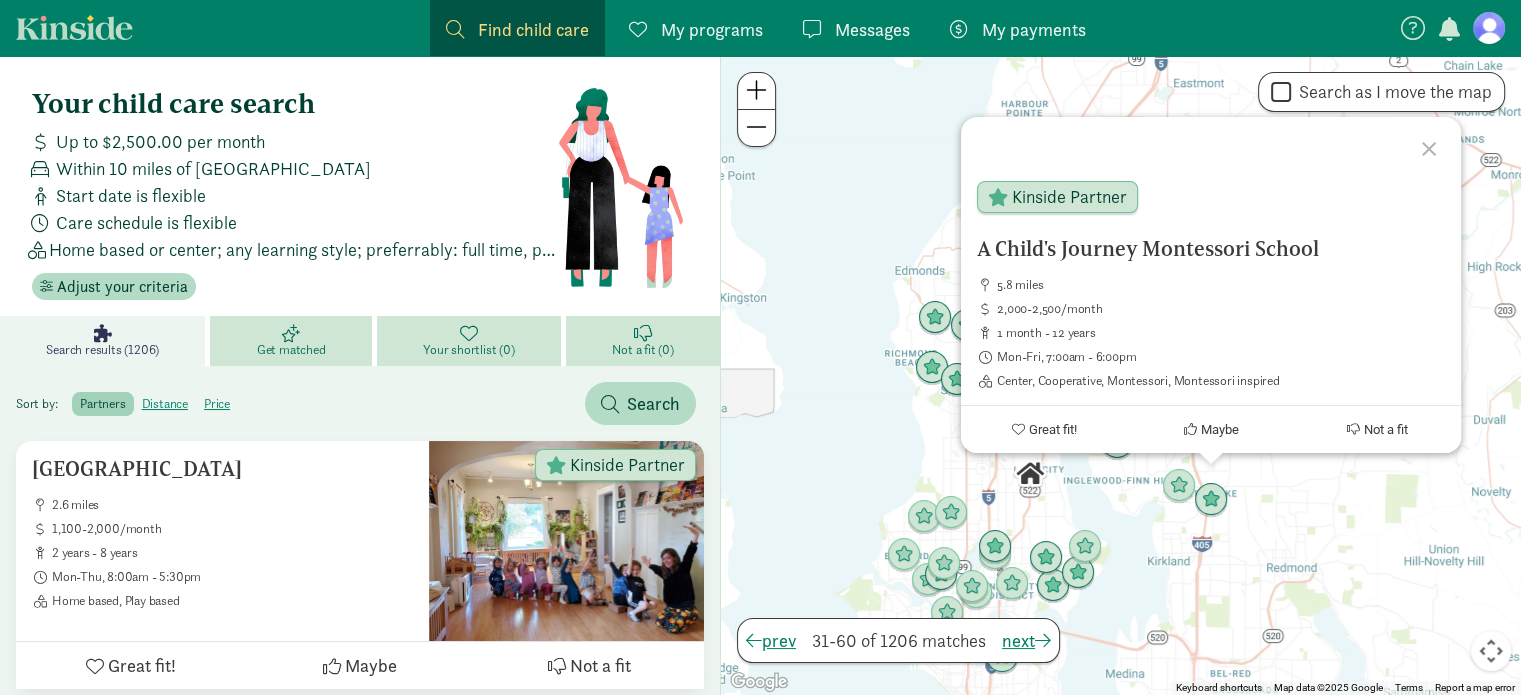 click on "A Child's Journey Montessori School           5.8 miles   2,000-2,500/month   1 month - 12 years   Mon-Fri,  7:00am -  6:00pm   Center, Cooperative, Montessori, Montessori inspired           Kinside Partner               Great fit!       Maybe       Not a fit" at bounding box center (1121, 375) 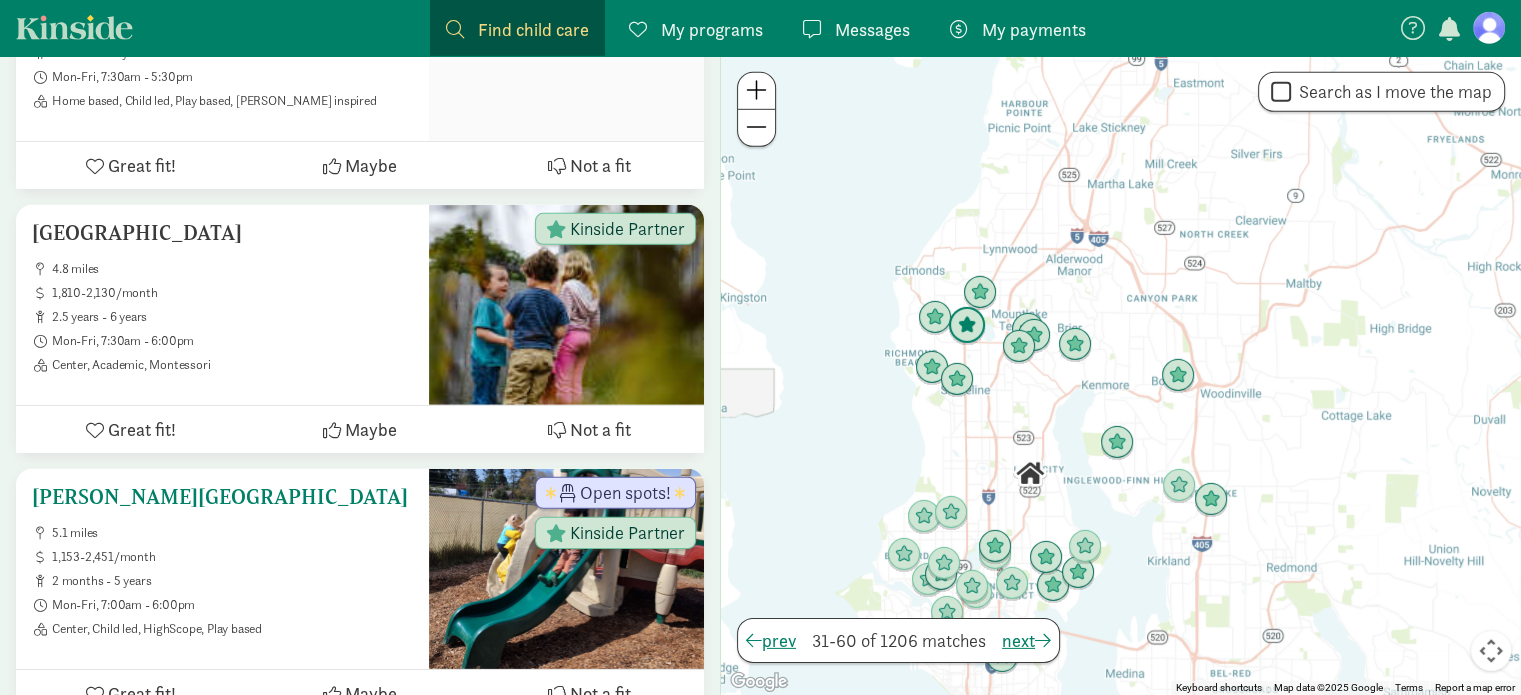 scroll, scrollTop: 7772, scrollLeft: 0, axis: vertical 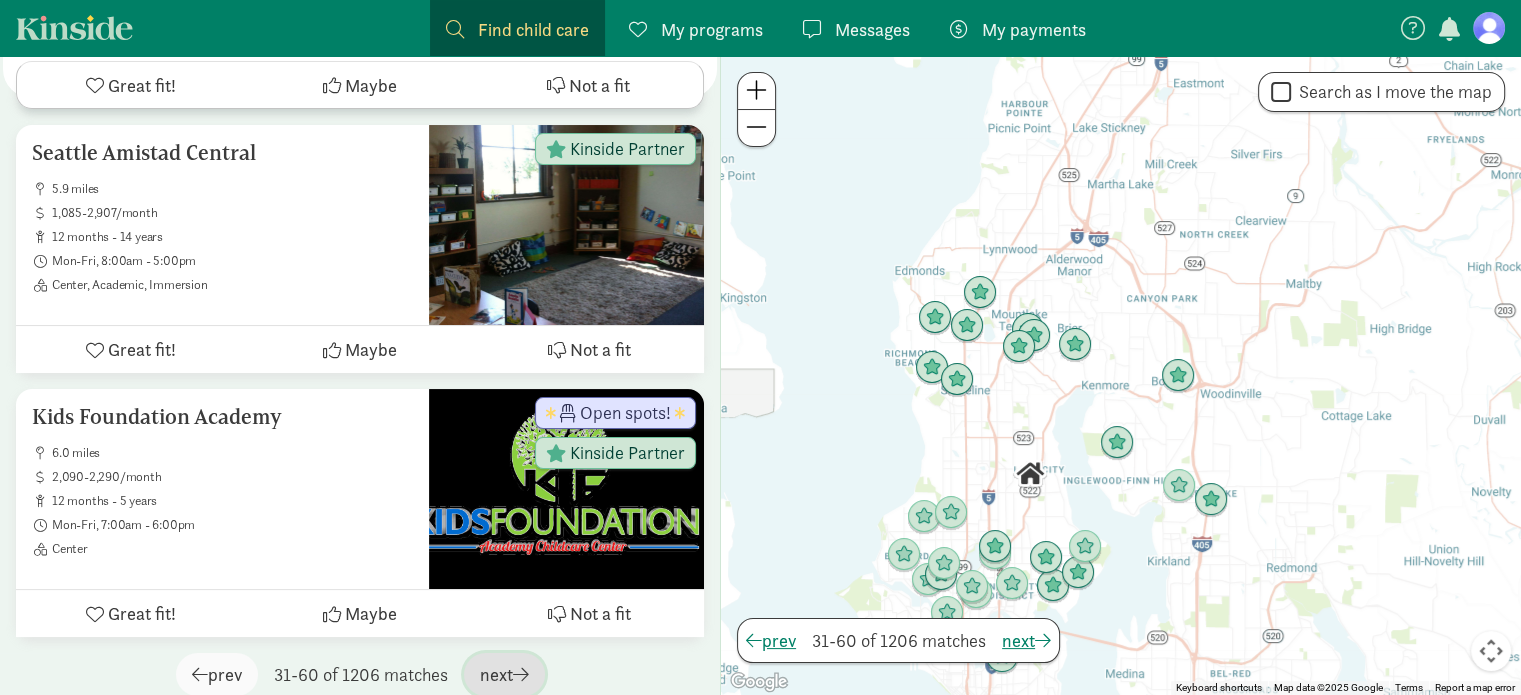 click on "next" at bounding box center [504, 674] 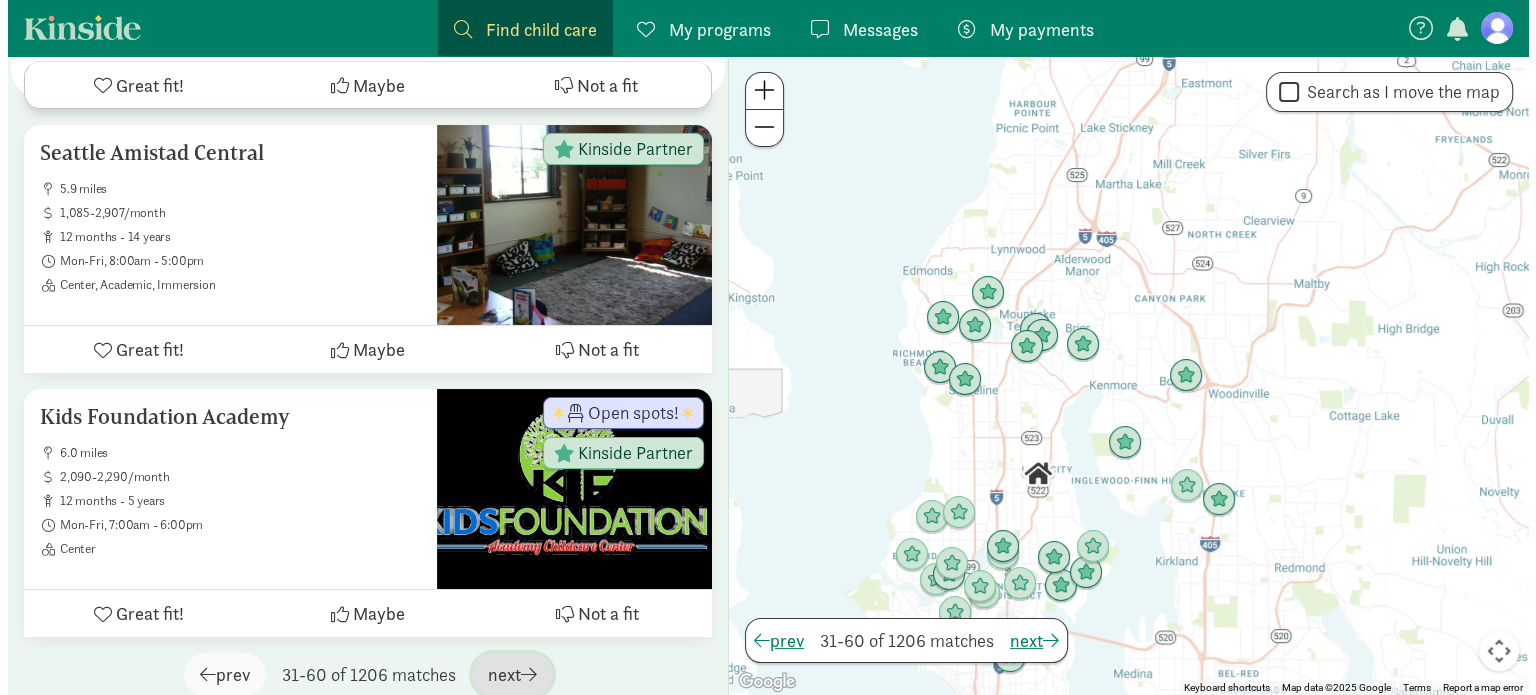 scroll, scrollTop: 0, scrollLeft: 0, axis: both 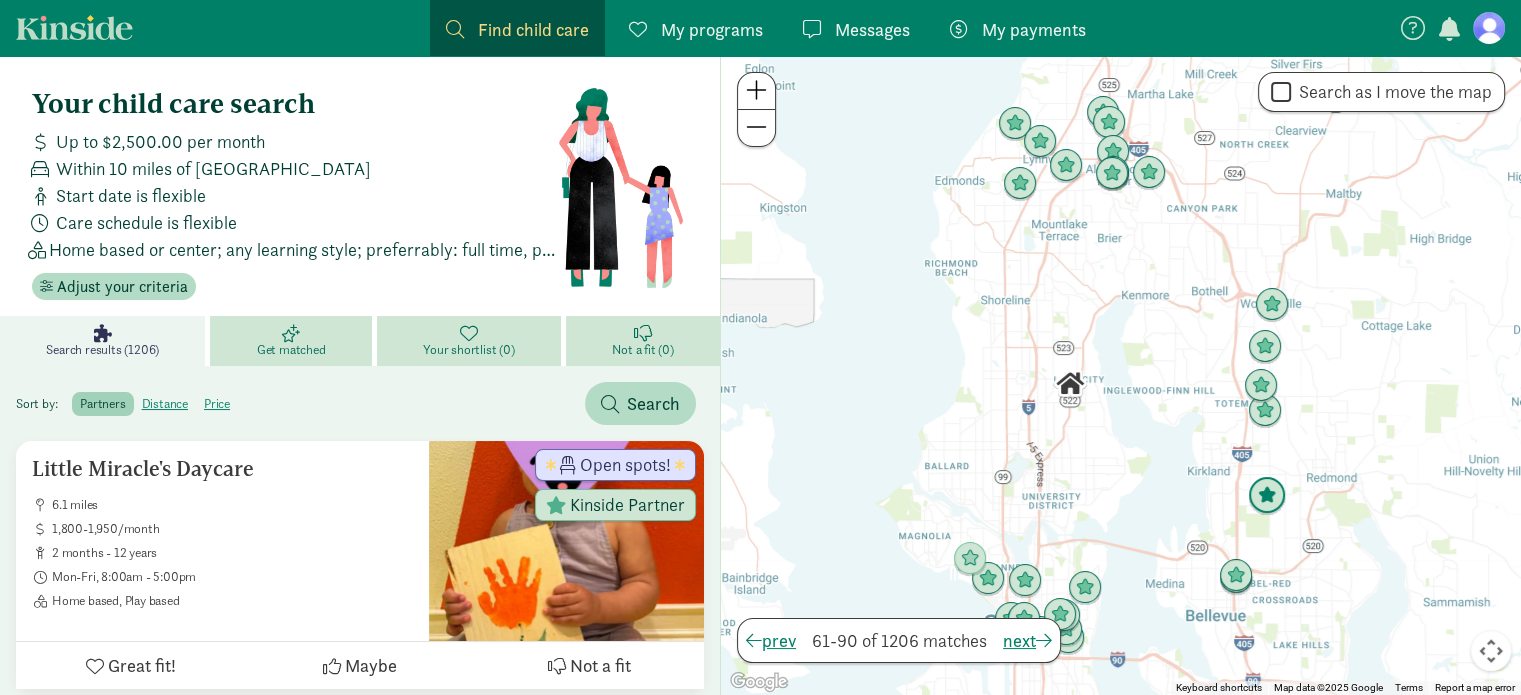 click at bounding box center [1267, 496] 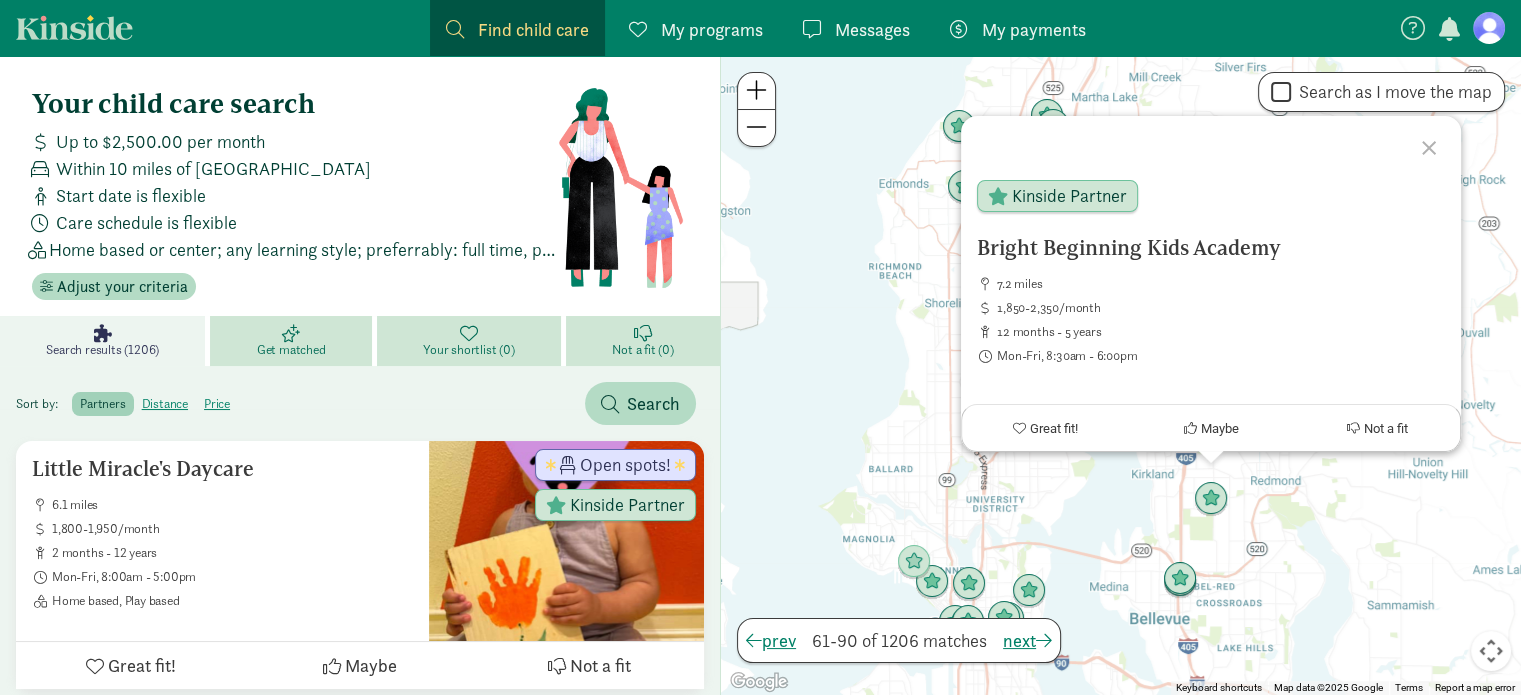 click on "Bright Beginning Kids Academy           7.2 miles   1,850-2,350/month   12 months - 5 years   Mon-Fri,  8:30am -  6:00pm   Center, Montessori           Kinside Partner               Great fit!       Maybe       Not a fit" at bounding box center (1121, 375) 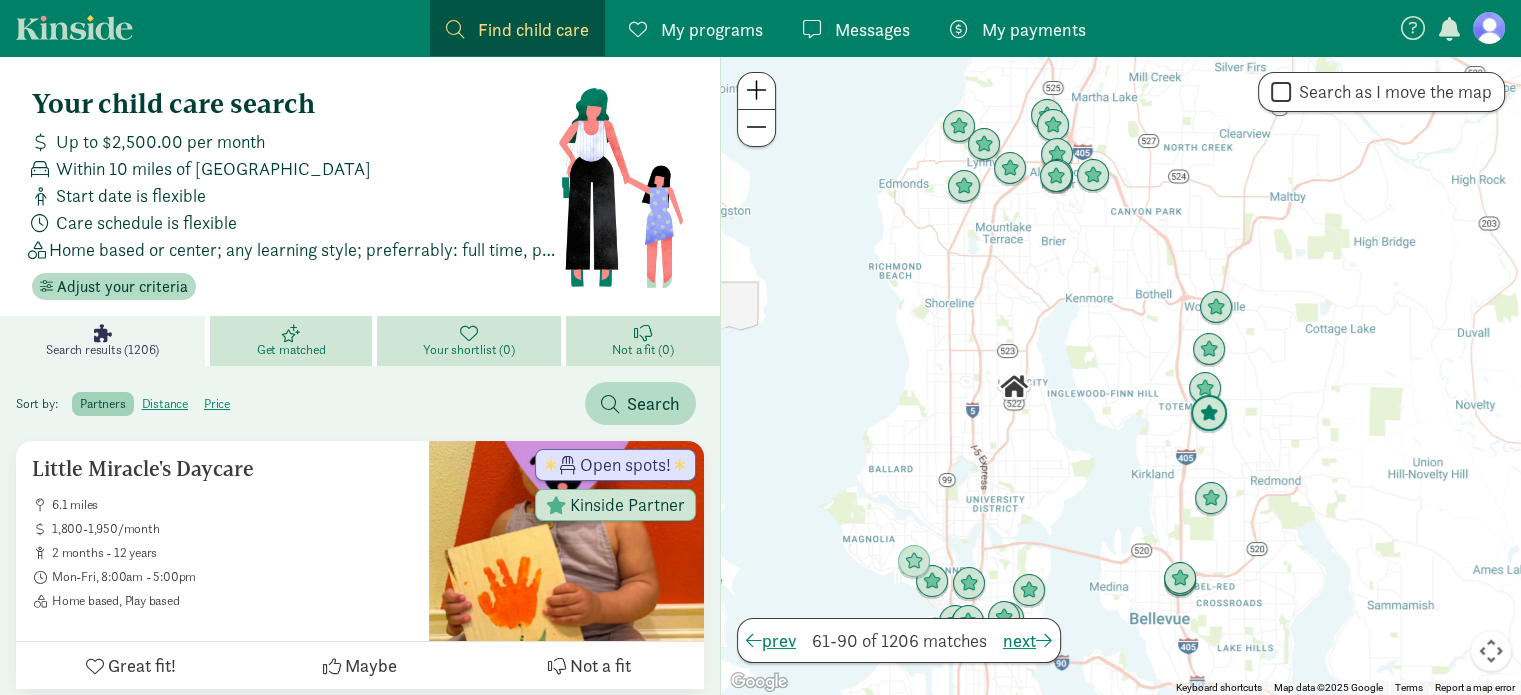 click at bounding box center [1209, 414] 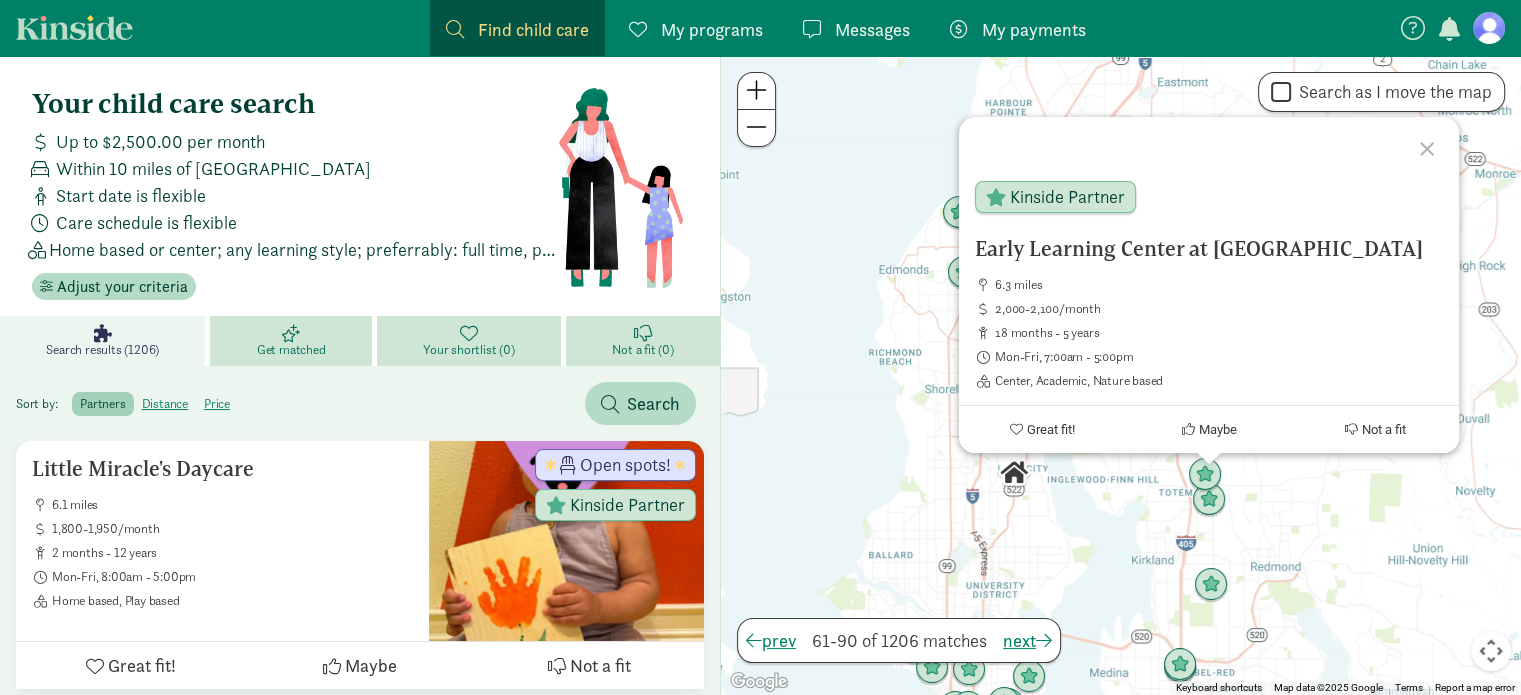 click on "Early Learning Center at [GEOGRAPHIC_DATA]           6.3 miles   2,000-2,100/month   18 months - 5 years   Mon-Fri,  7:00am -  5:00pm   Center, Academic, Nature based           Kinside Partner               Great fit!       Maybe       Not a fit" at bounding box center [1121, 375] 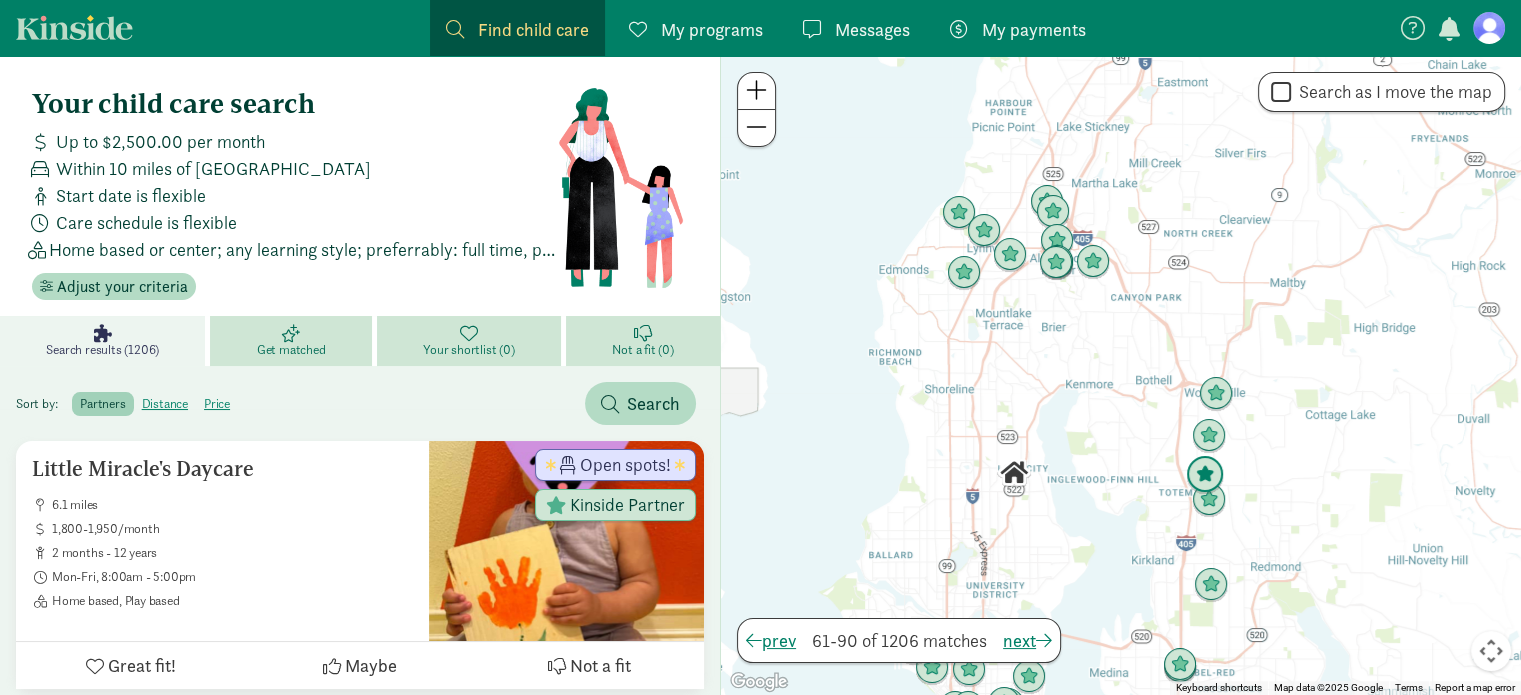 click at bounding box center (1205, 475) 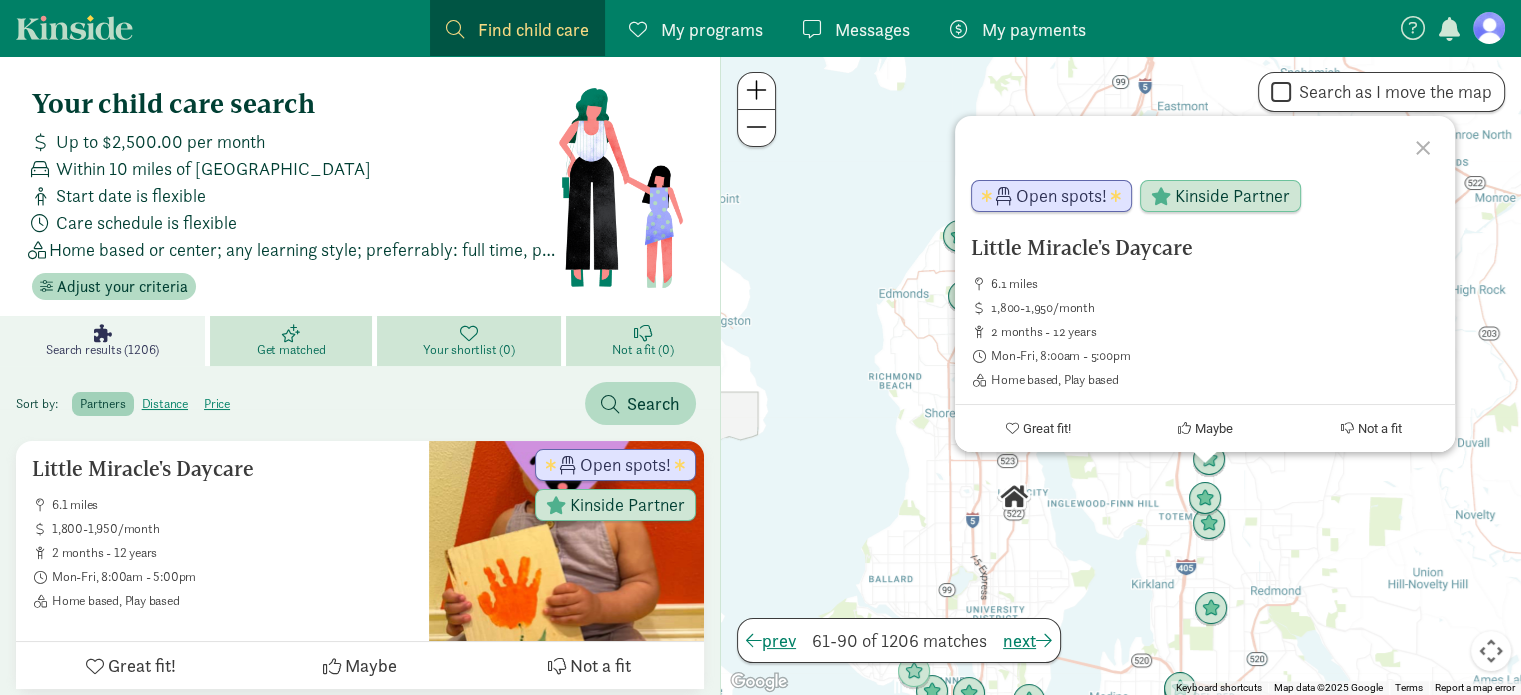 click on "Little Miracle's Daycare           6.1 miles   1,800-1,950/month   2 months - 12 years   Mon-Fri,  8:00am -  5:00pm   Home based, Play based         Open spots!         Kinside Partner               Great fit!       Maybe       Not a fit" at bounding box center [1121, 375] 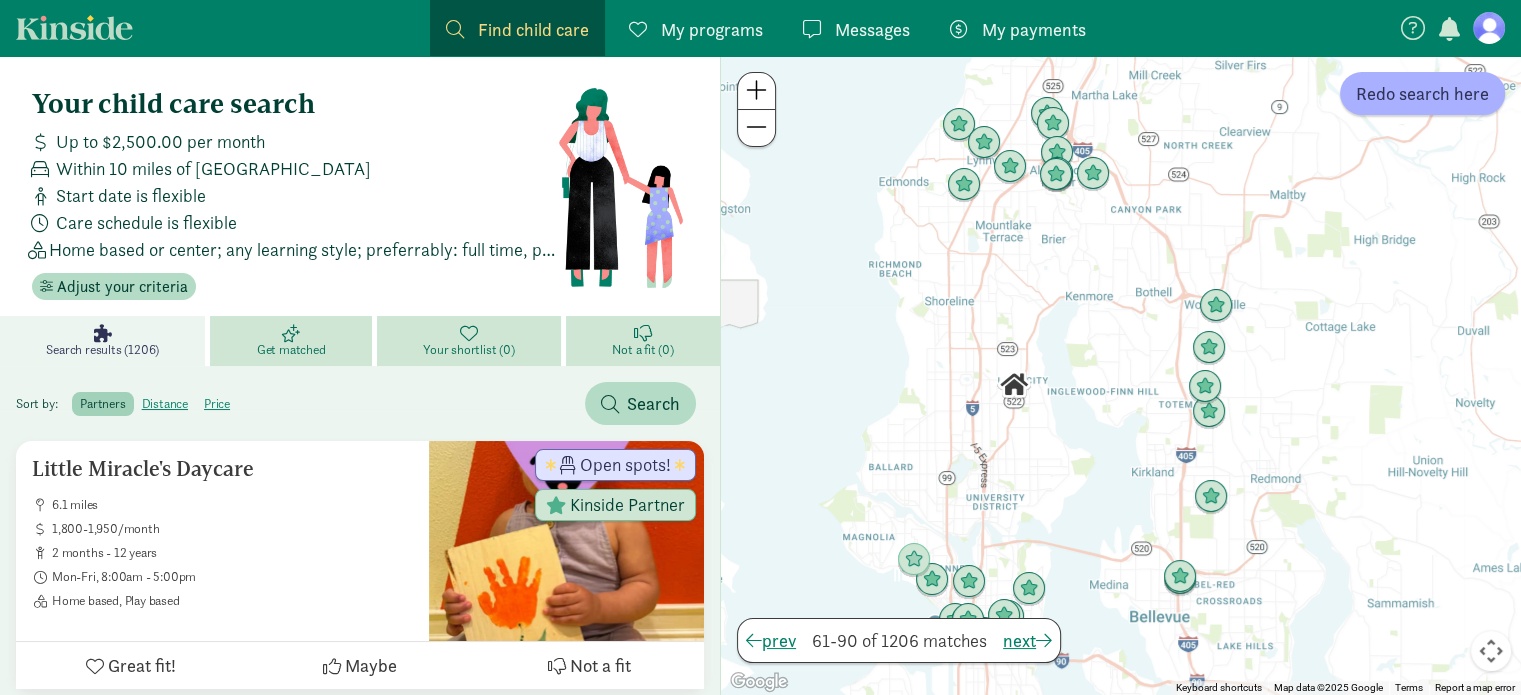 drag, startPoint x: 1252, startPoint y: 562, endPoint x: 1252, endPoint y: 440, distance: 122 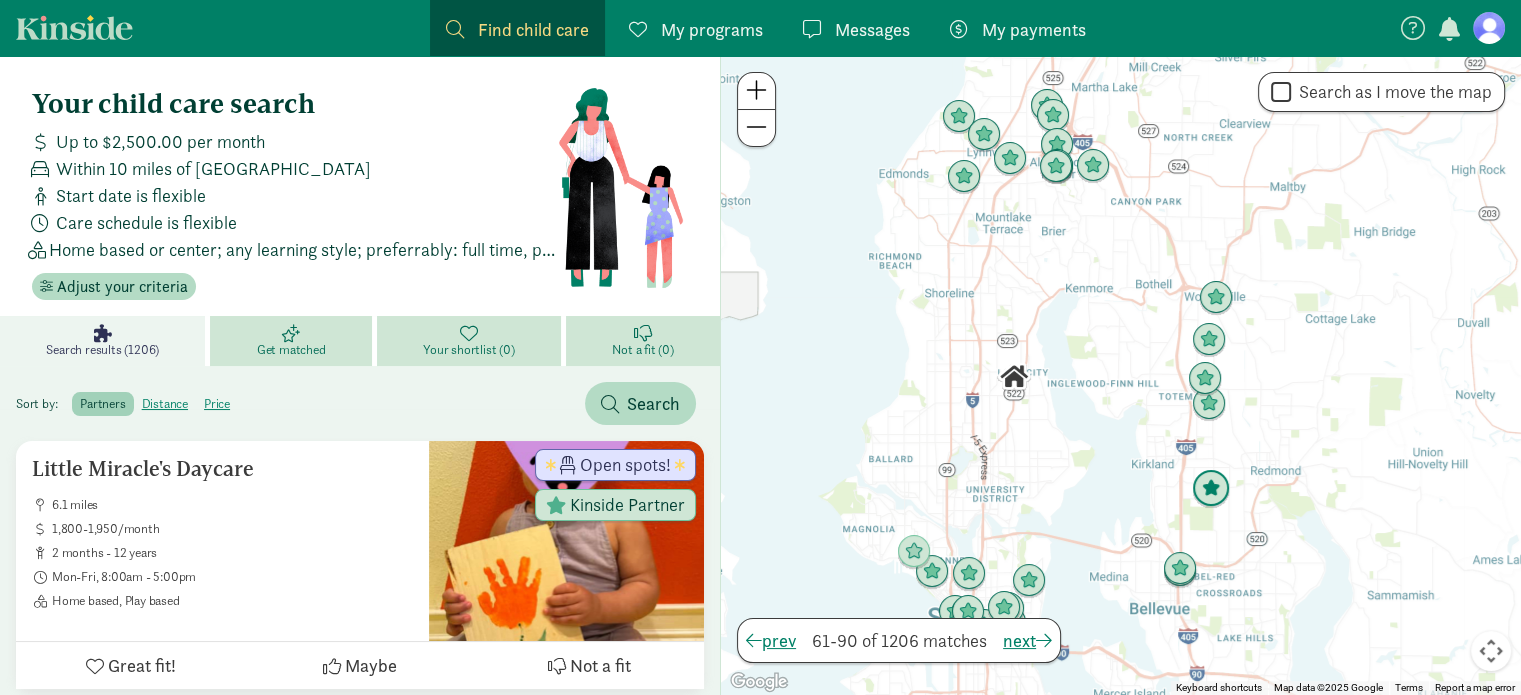 click at bounding box center [1211, 489] 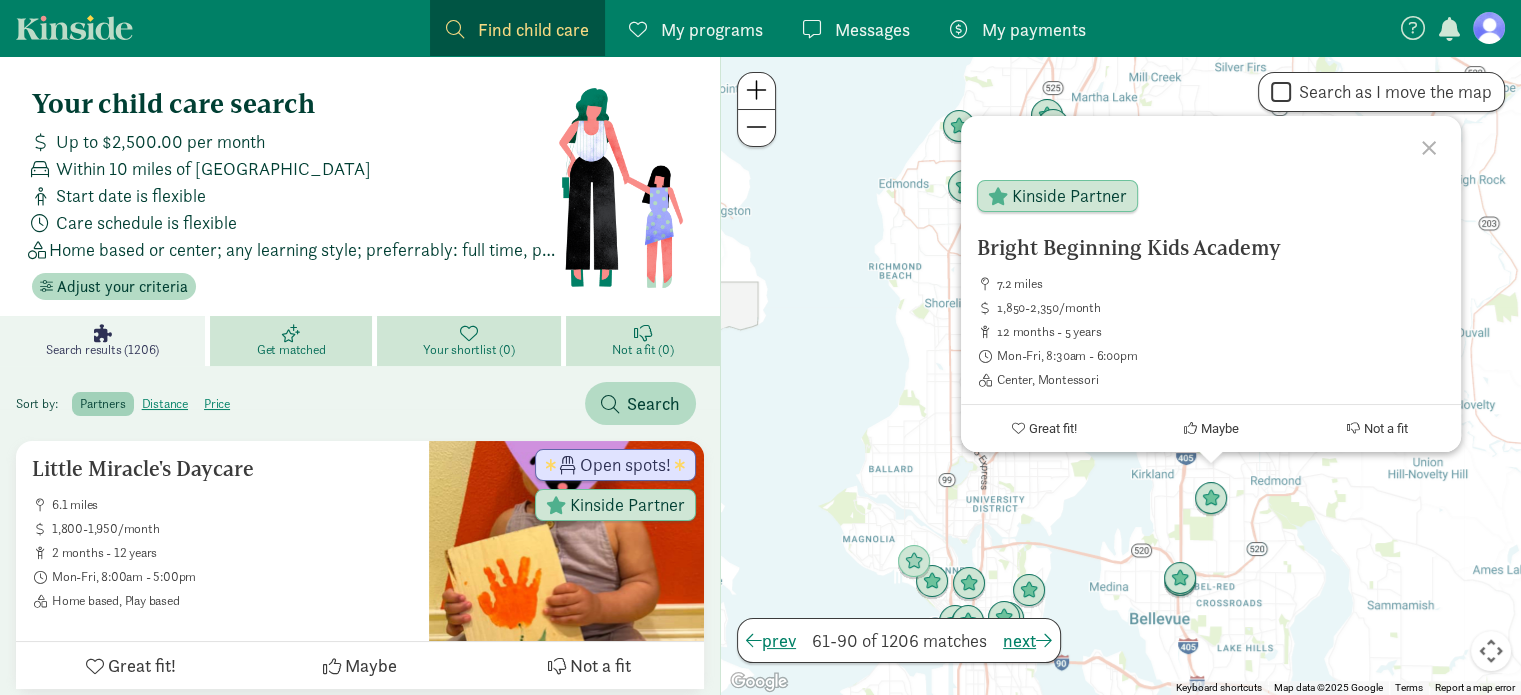 drag, startPoint x: 1285, startPoint y: 241, endPoint x: 1025, endPoint y: 259, distance: 260.62234 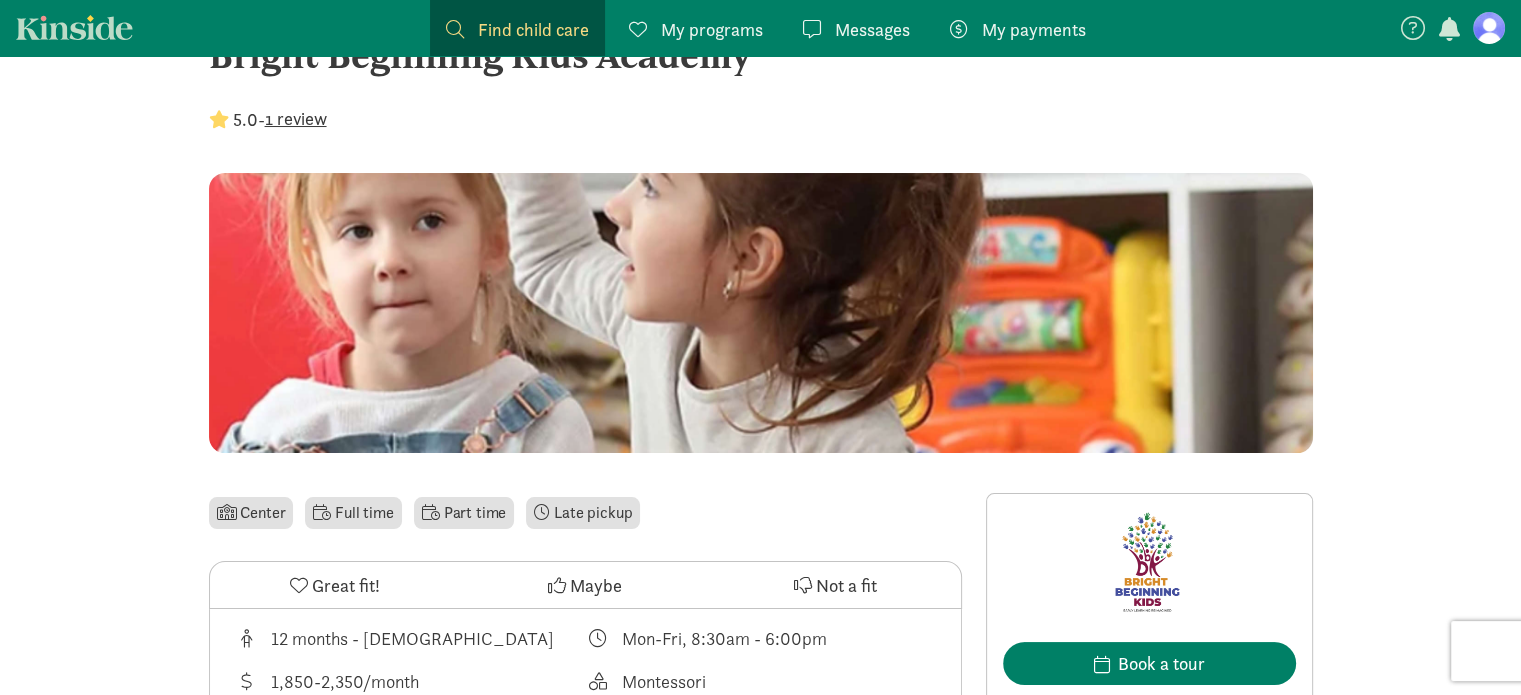 scroll, scrollTop: 0, scrollLeft: 0, axis: both 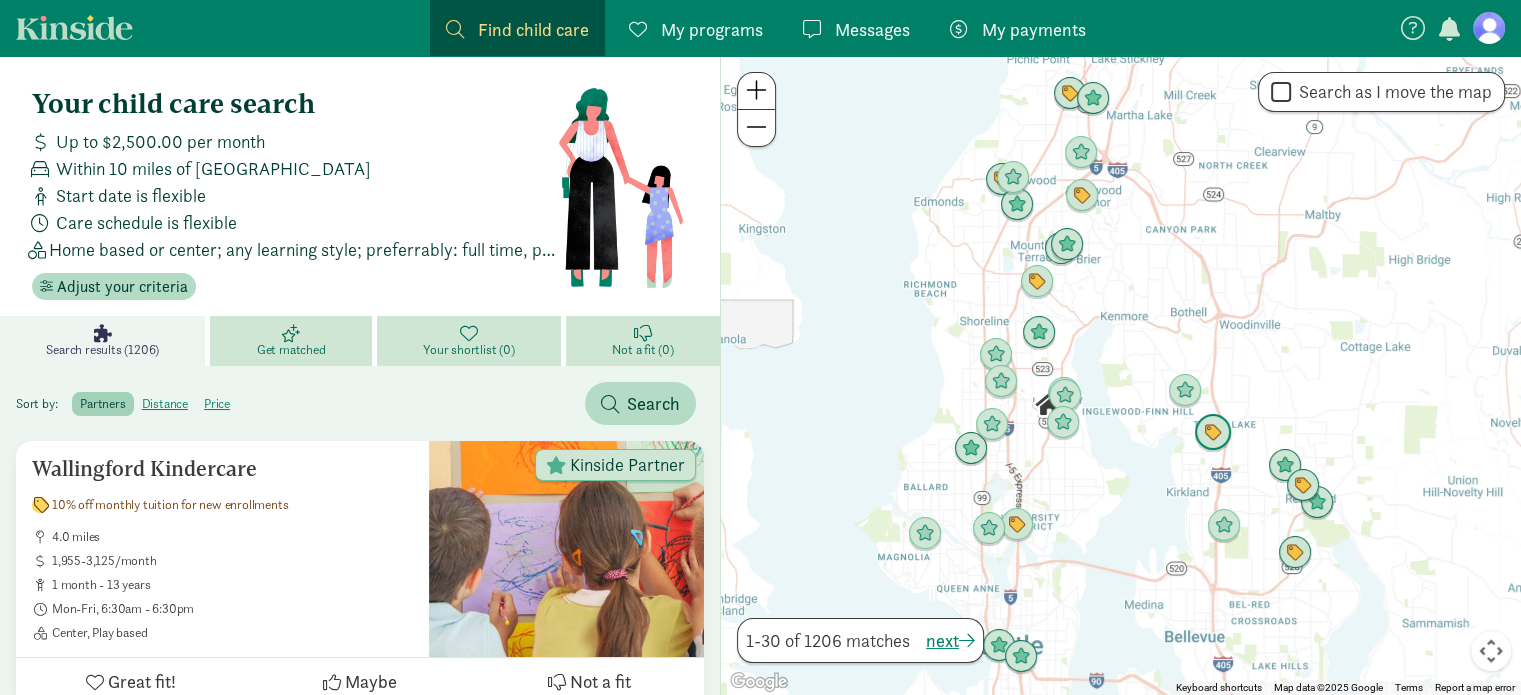 click at bounding box center (1213, 433) 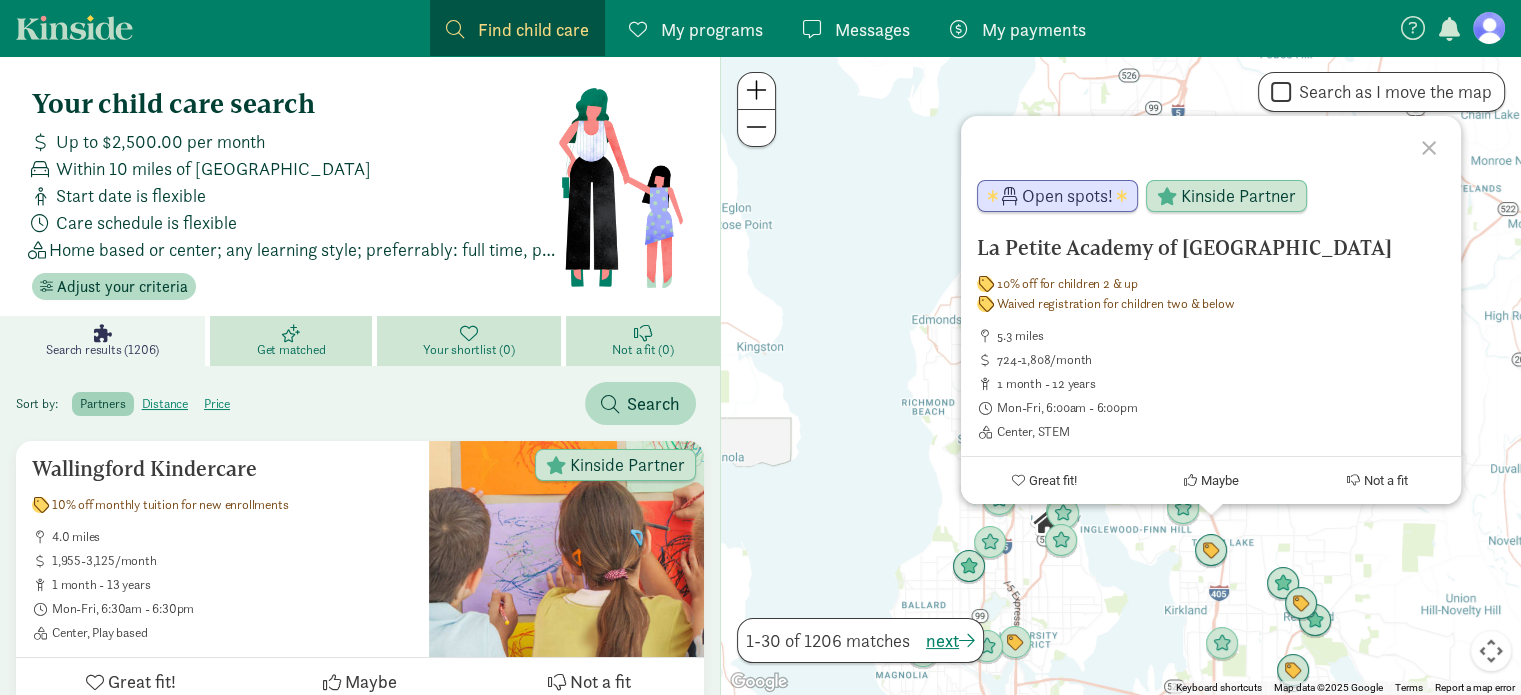 click on "La Petite Academy of [PERSON_NAME]     10% off for children 2 & up   Waived registration for children two & below         5.3 miles   724-1,808/month   1 month - 12 years   Mon-Fri, 6:00am - 6:00pm   Center, STEM         Open spots!         Kinside Partner               Great fit!       Maybe       Not a fit" at bounding box center [1121, 375] 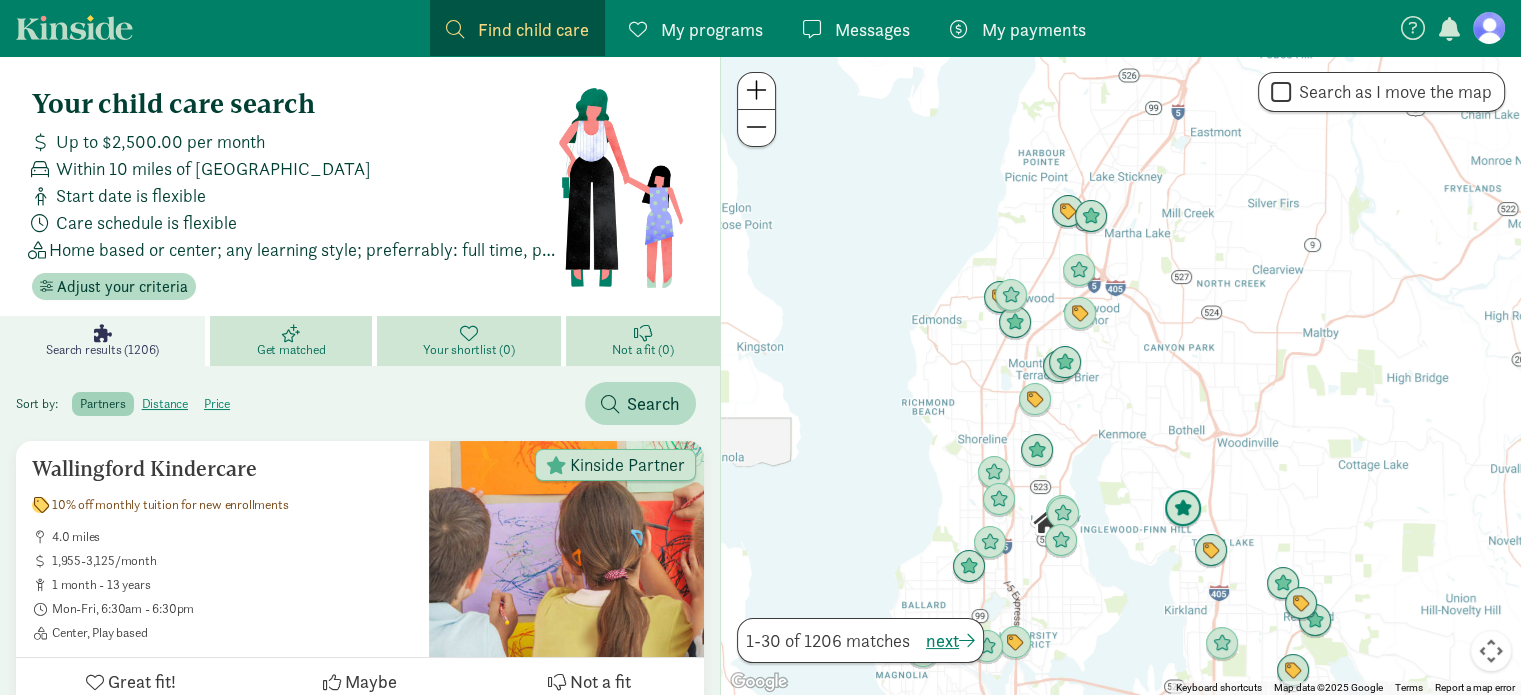 click at bounding box center (1183, 509) 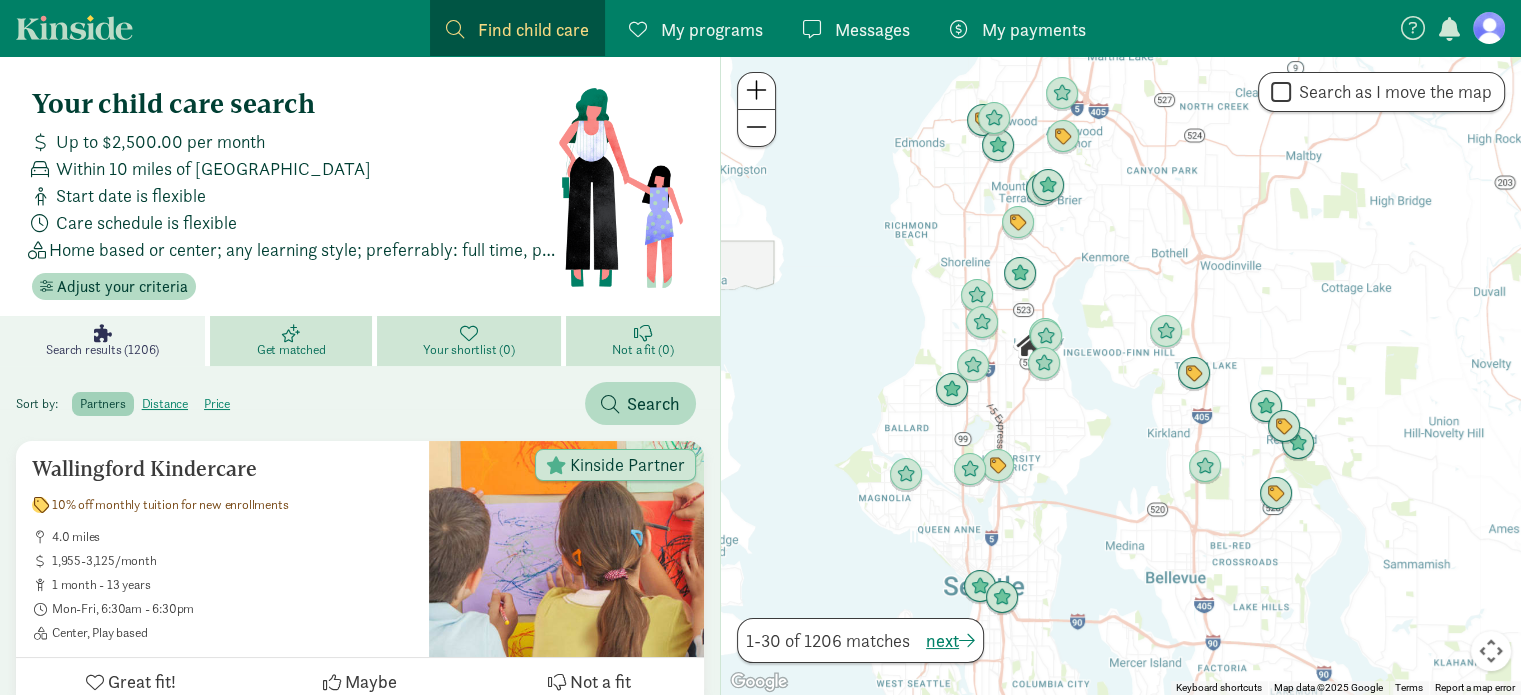 drag, startPoint x: 1171, startPoint y: 595, endPoint x: 1151, endPoint y: 413, distance: 183.0956 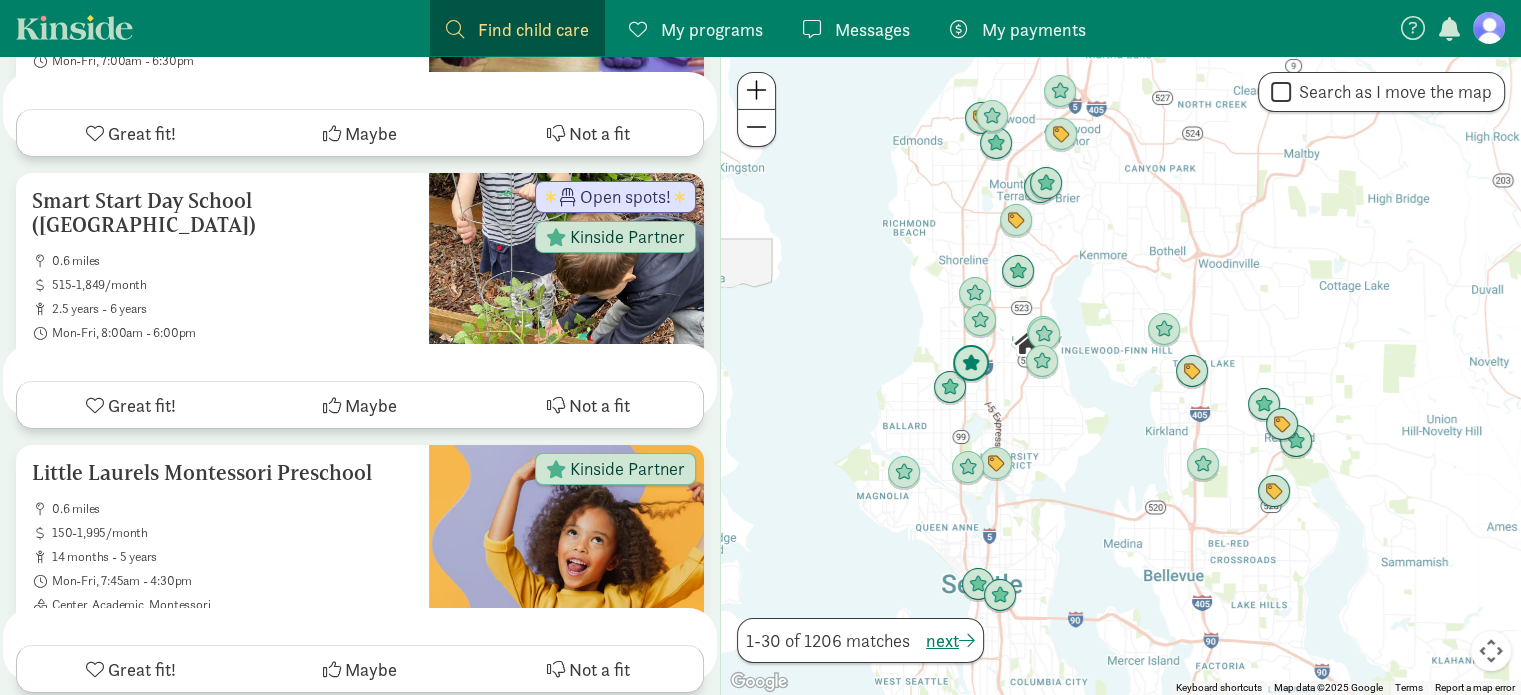 scroll, scrollTop: 7964, scrollLeft: 0, axis: vertical 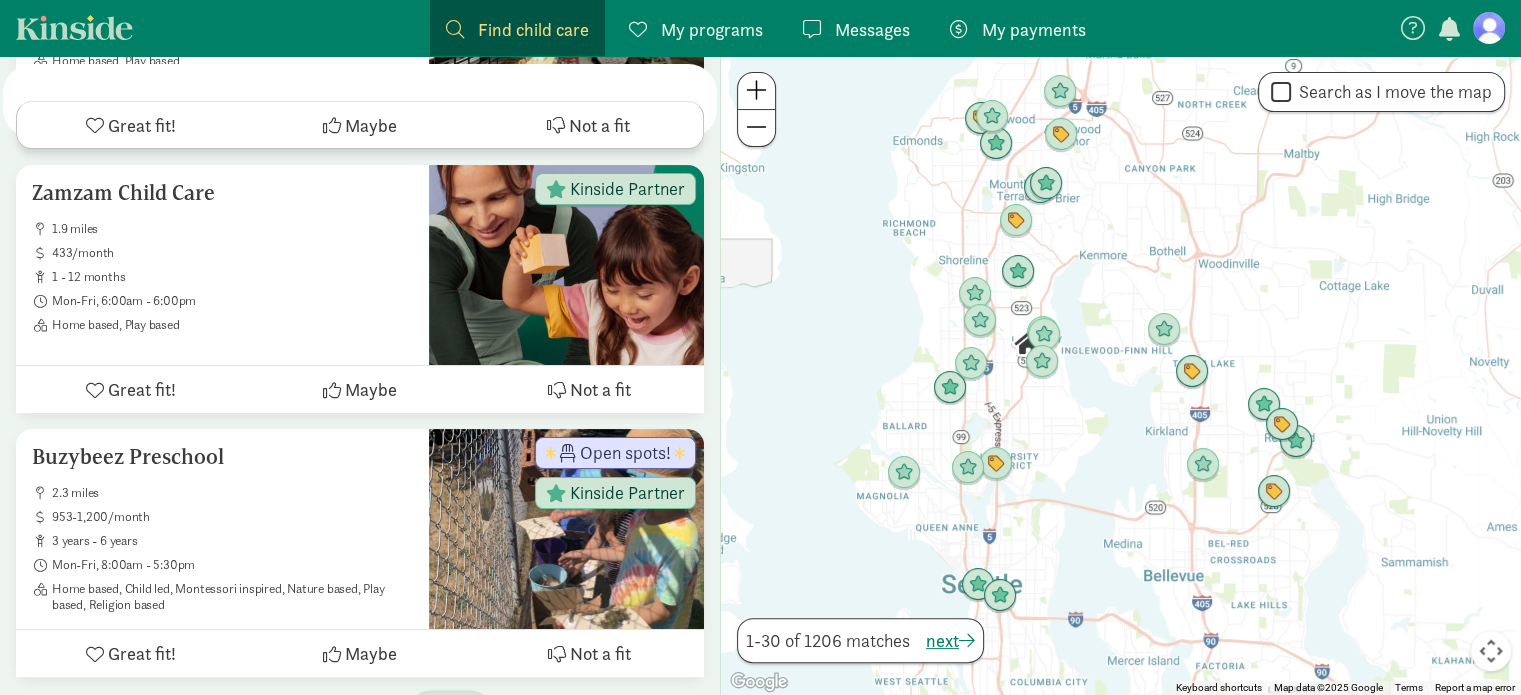 click on "next" at bounding box center (450, 714) 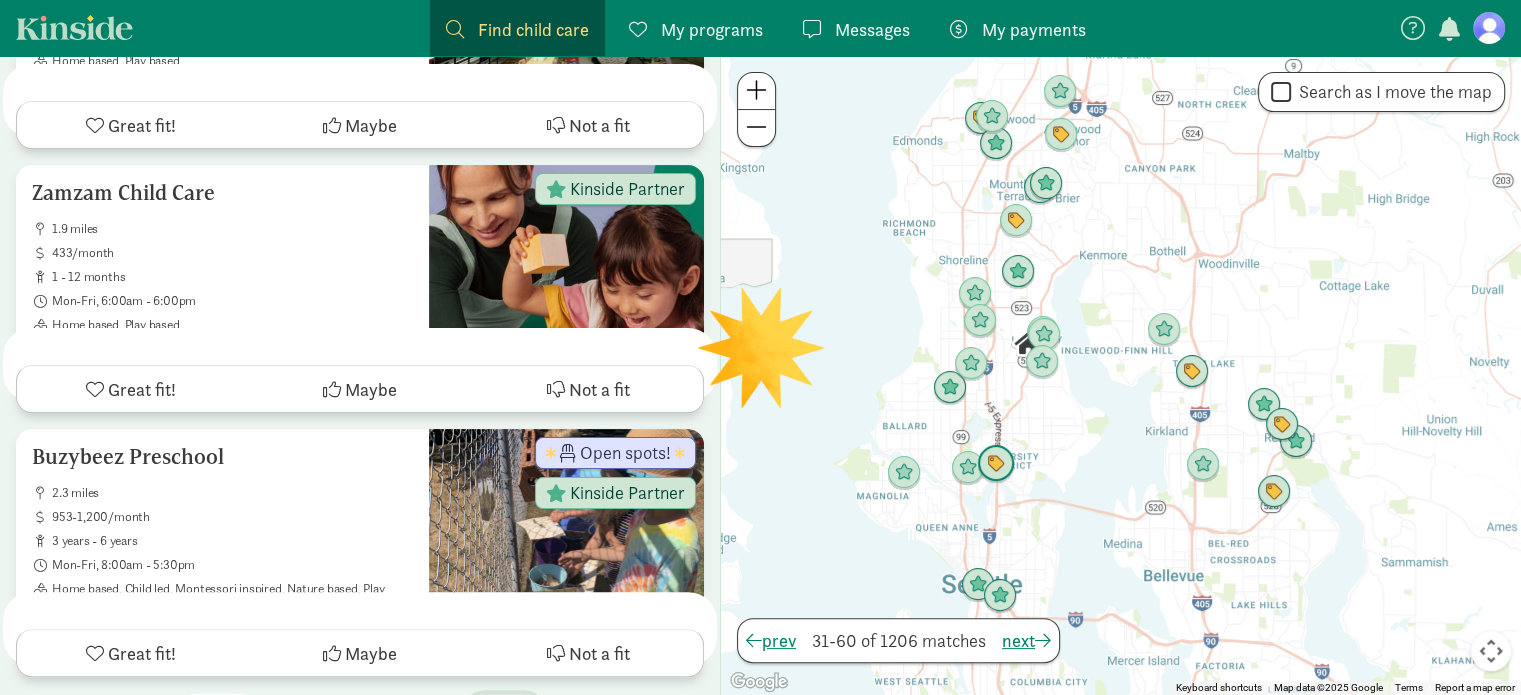 scroll, scrollTop: 0, scrollLeft: 0, axis: both 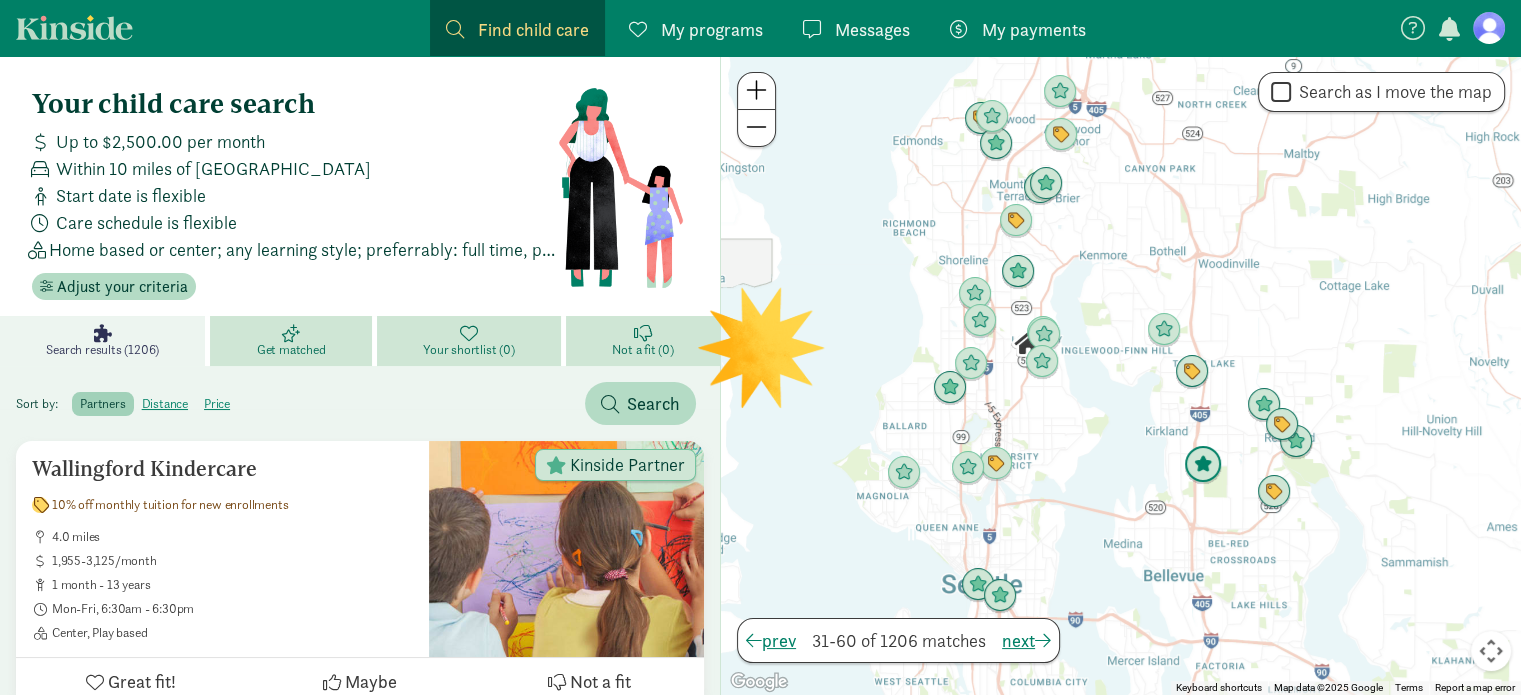 click at bounding box center [1203, 465] 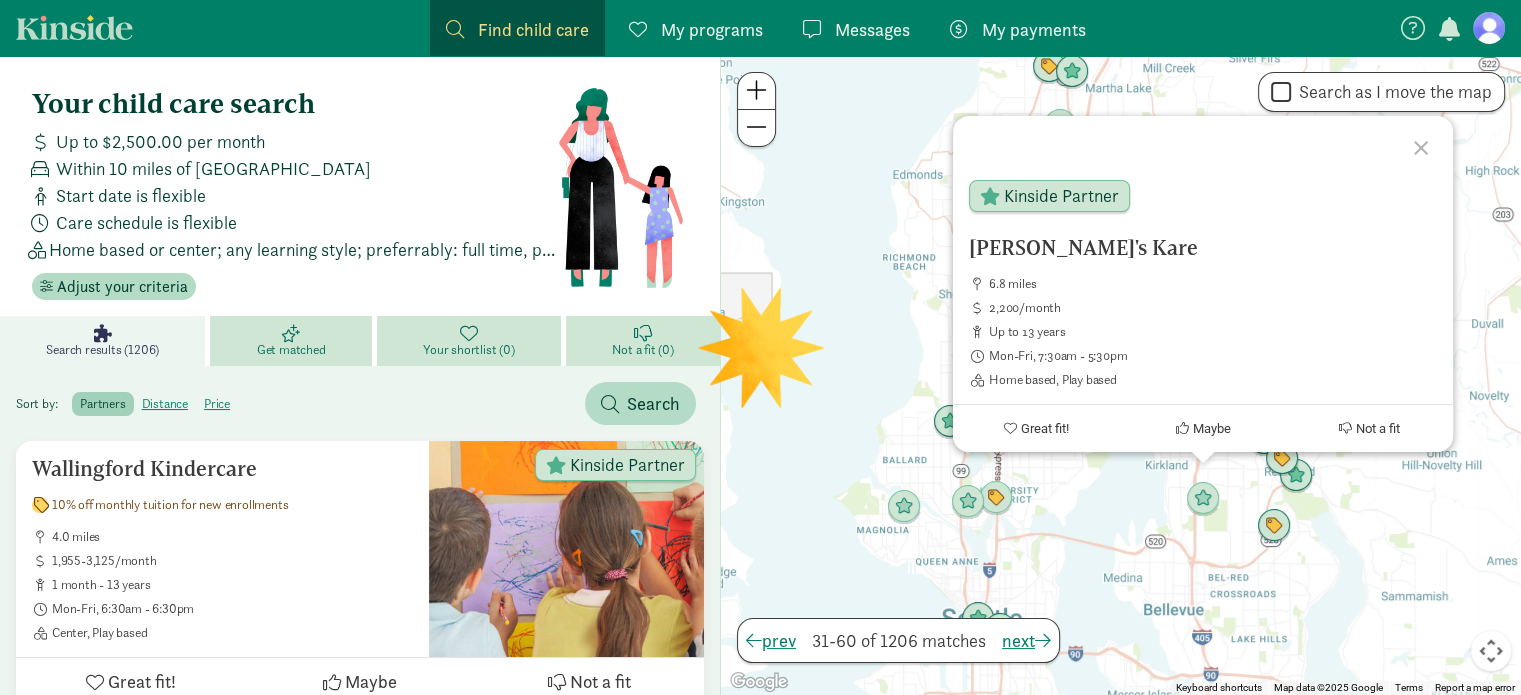click on "[PERSON_NAME]'s Kare           6.8 miles   2,200/month   up to 13 years   Mon-Fri, 7:30am - 5:30pm   Home based, Play based           Kinside Partner               Great fit!       Maybe       Not a fit" at bounding box center (1121, 375) 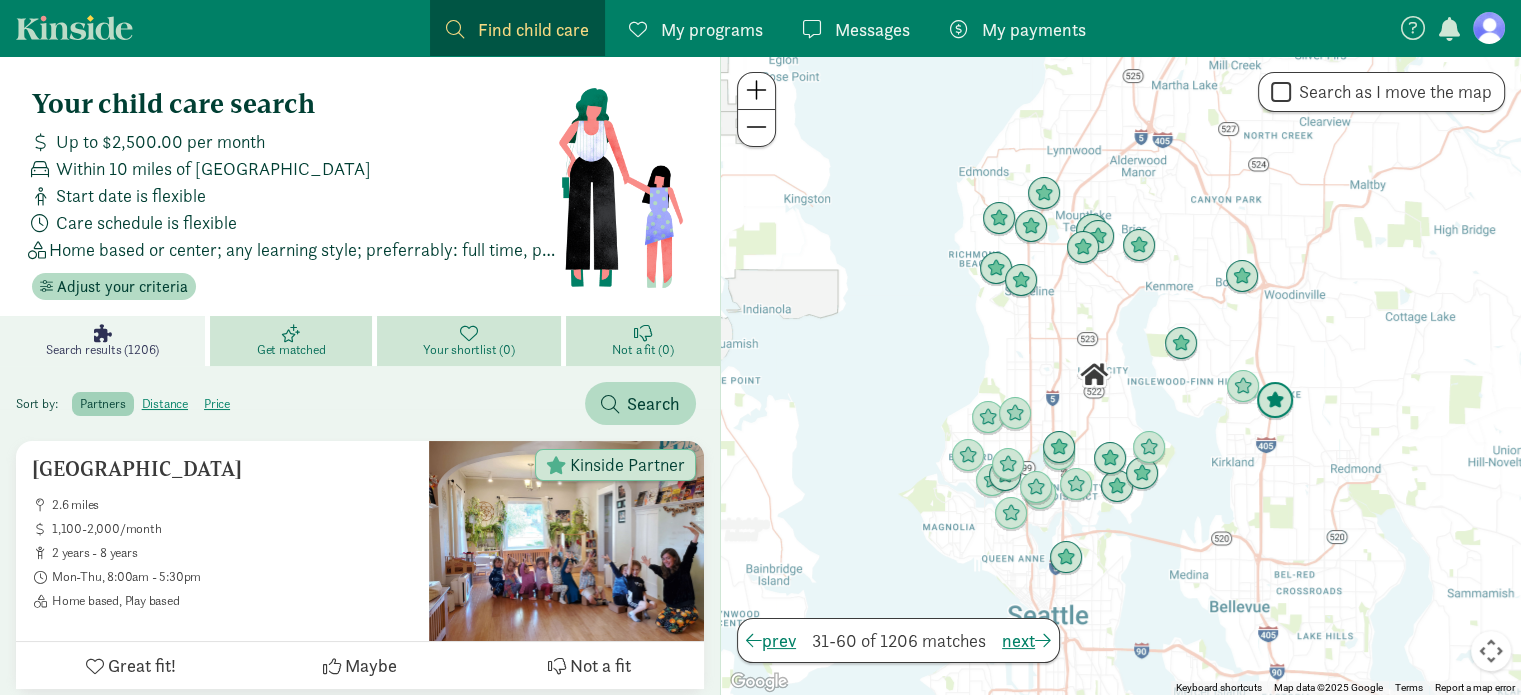 click at bounding box center [1275, 401] 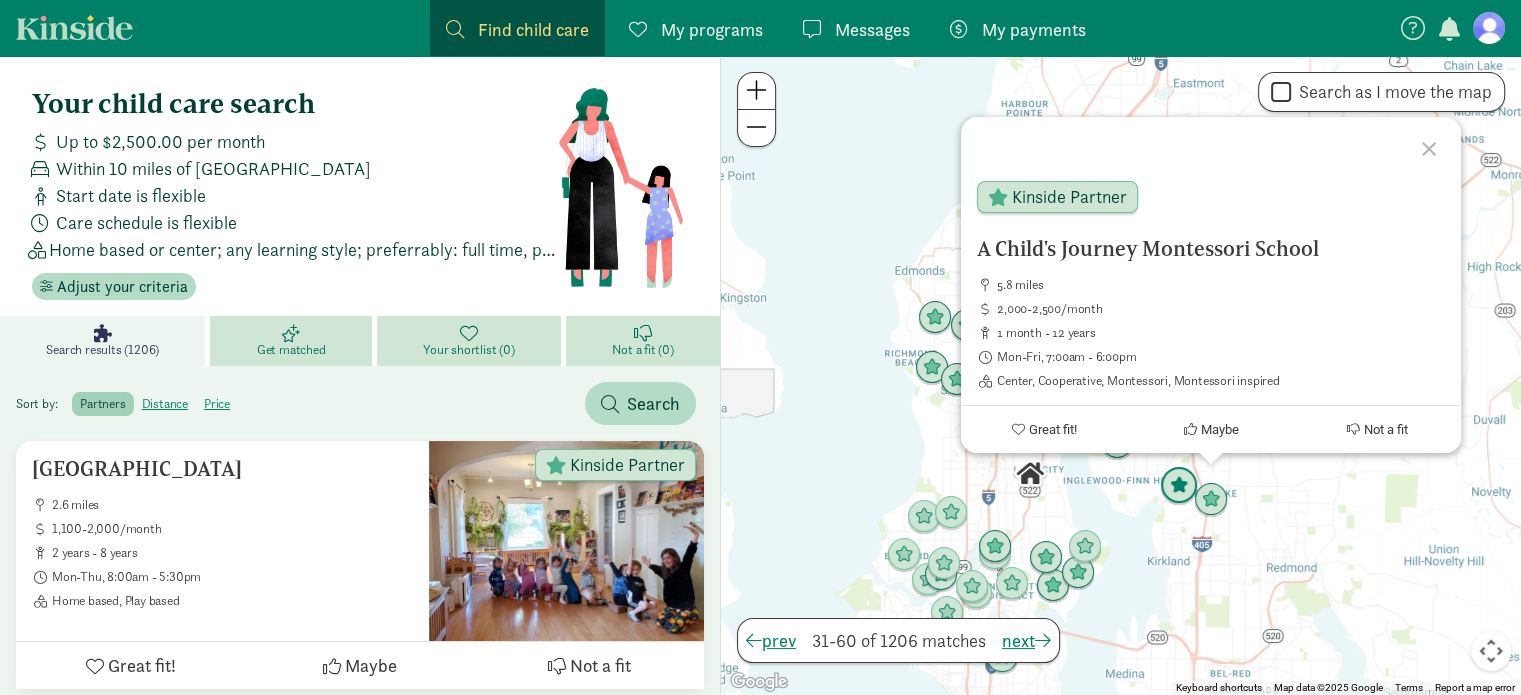 click at bounding box center (1179, 486) 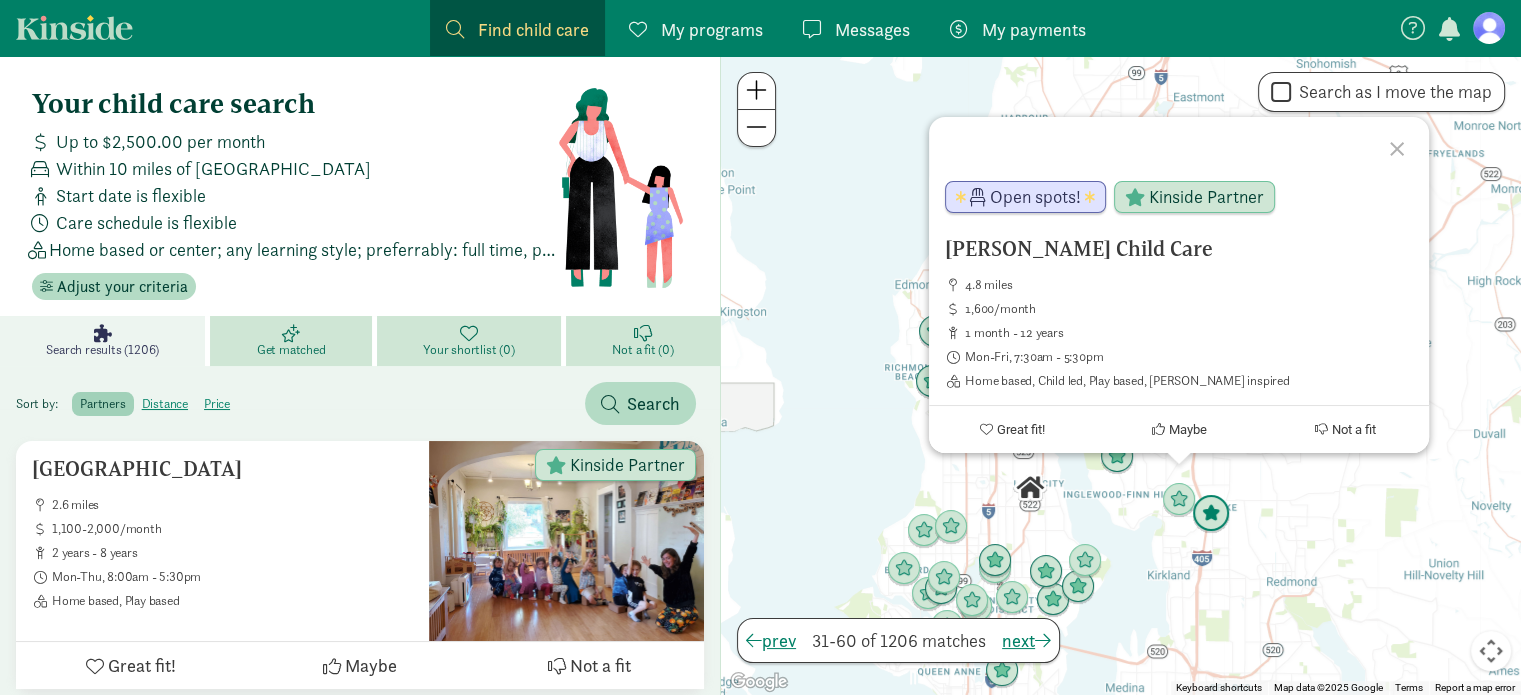 click at bounding box center (1211, 514) 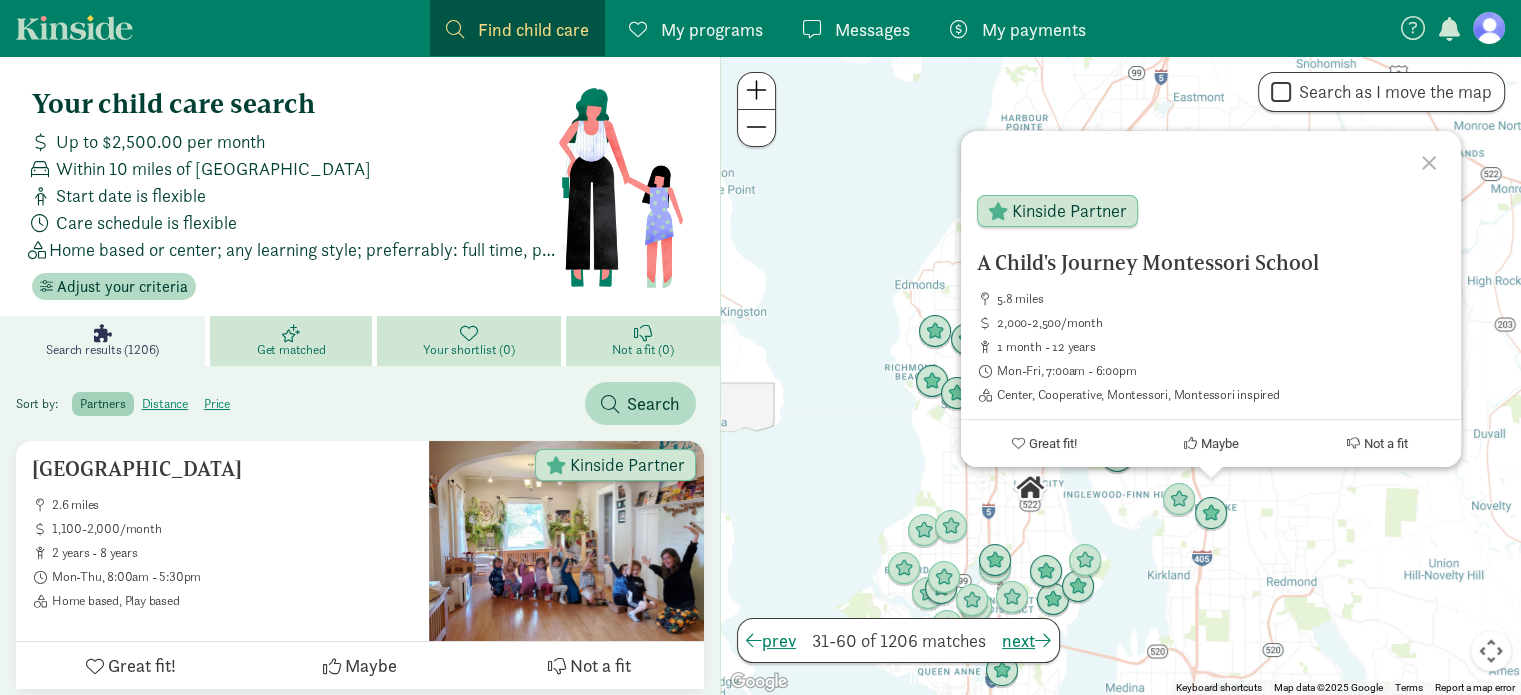 click on "To navigate, press the arrow keys.   A Child's Journey Montessori School           5.8 miles   2,000-2,500/month   1 month - 12 years   Mon-Fri,  7:00am -  6:00pm   Center, Cooperative, Montessori, Montessori inspired           Kinside Partner               Great fit!       Maybe       Not a fit" at bounding box center [1121, 375] 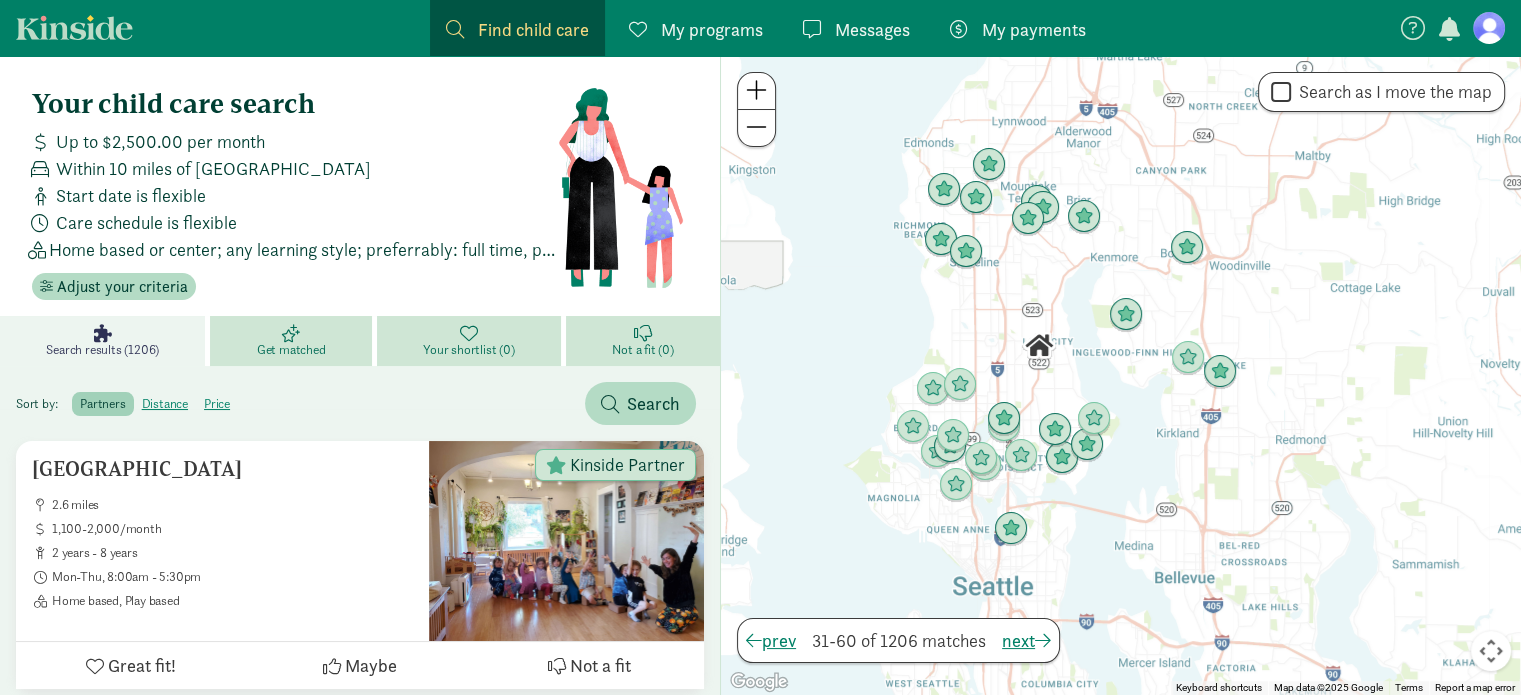 drag, startPoint x: 1247, startPoint y: 591, endPoint x: 1256, endPoint y: 431, distance: 160.25293 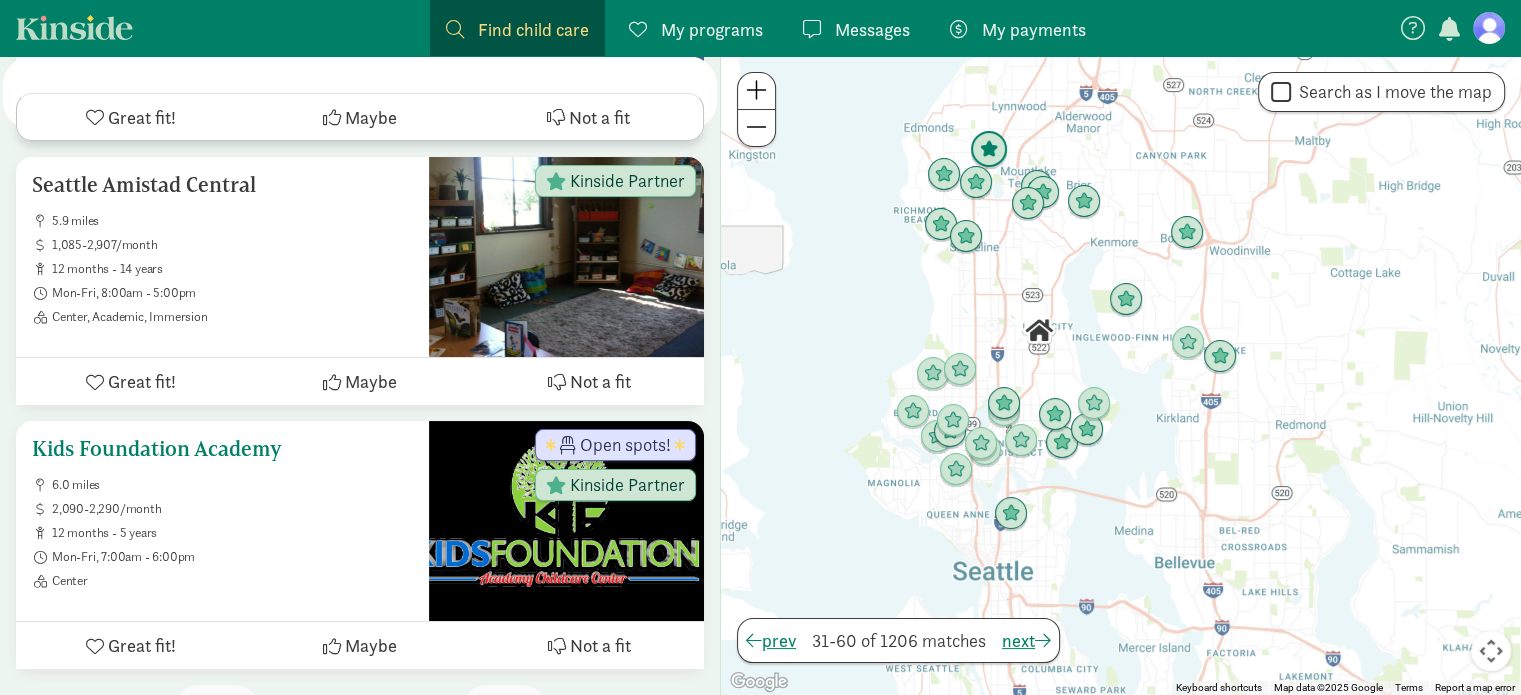 scroll, scrollTop: 7772, scrollLeft: 0, axis: vertical 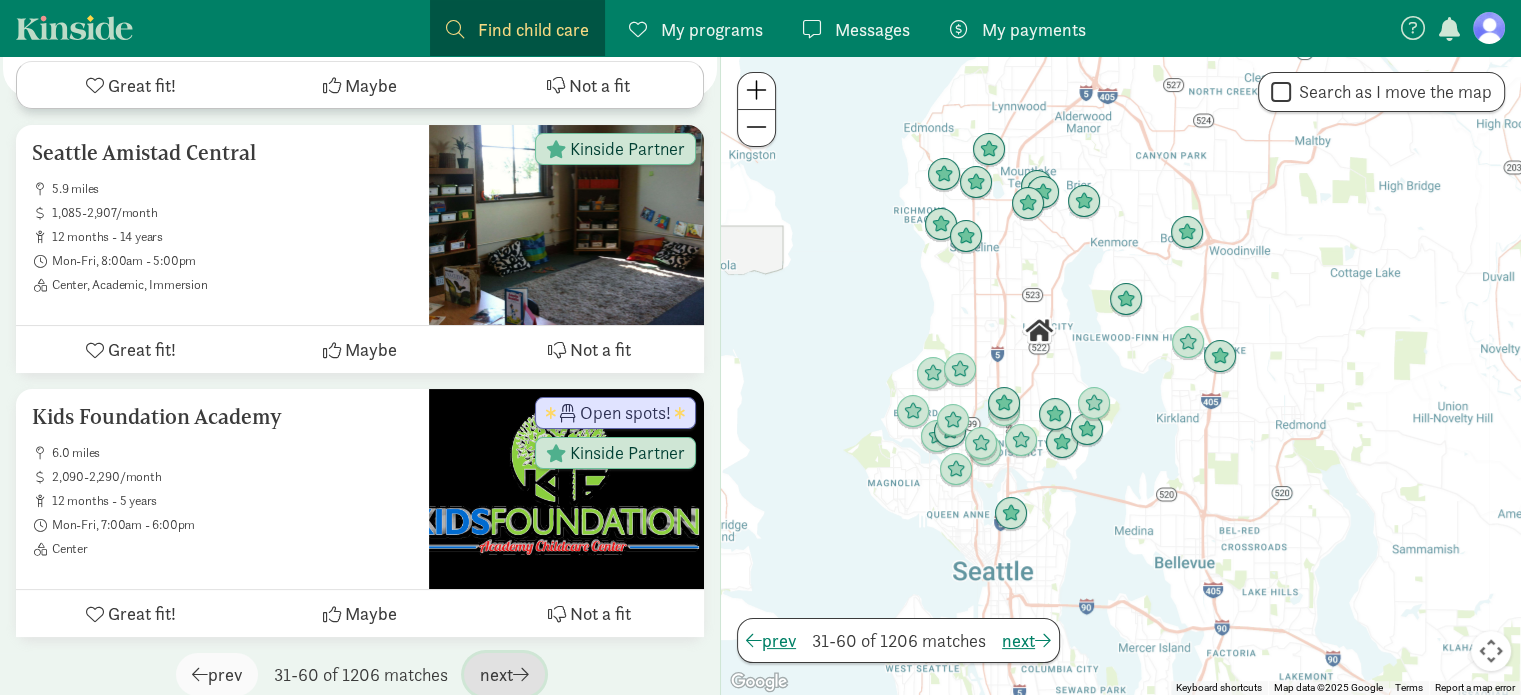click on "next" at bounding box center [504, 674] 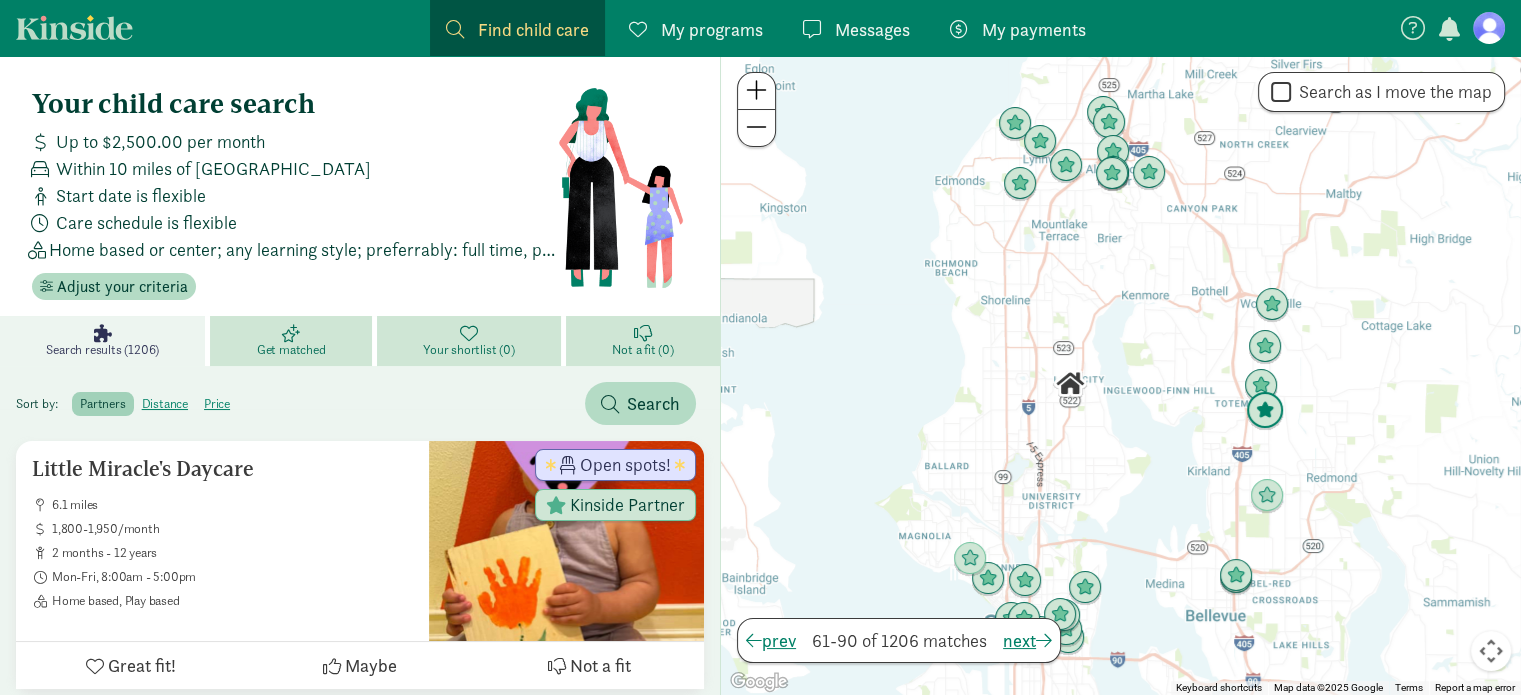 click at bounding box center [1265, 411] 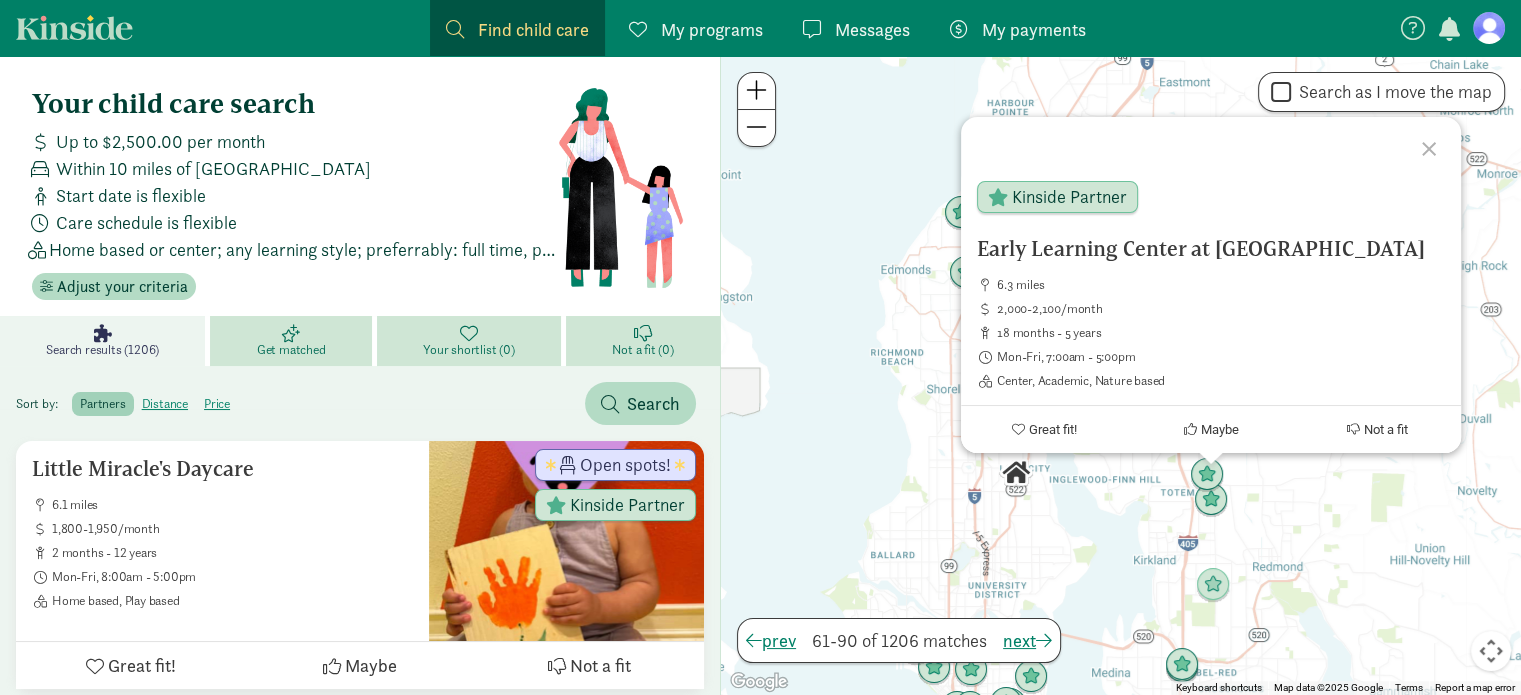 click on "Early Learning Center at [GEOGRAPHIC_DATA]           6.3 miles   2,000-2,100/month   18 months - 5 years   Mon-Fri,  7:00am -  5:00pm   Center, Academic, Nature based           Kinside Partner               Great fit!       Maybe       Not a fit" at bounding box center [1121, 375] 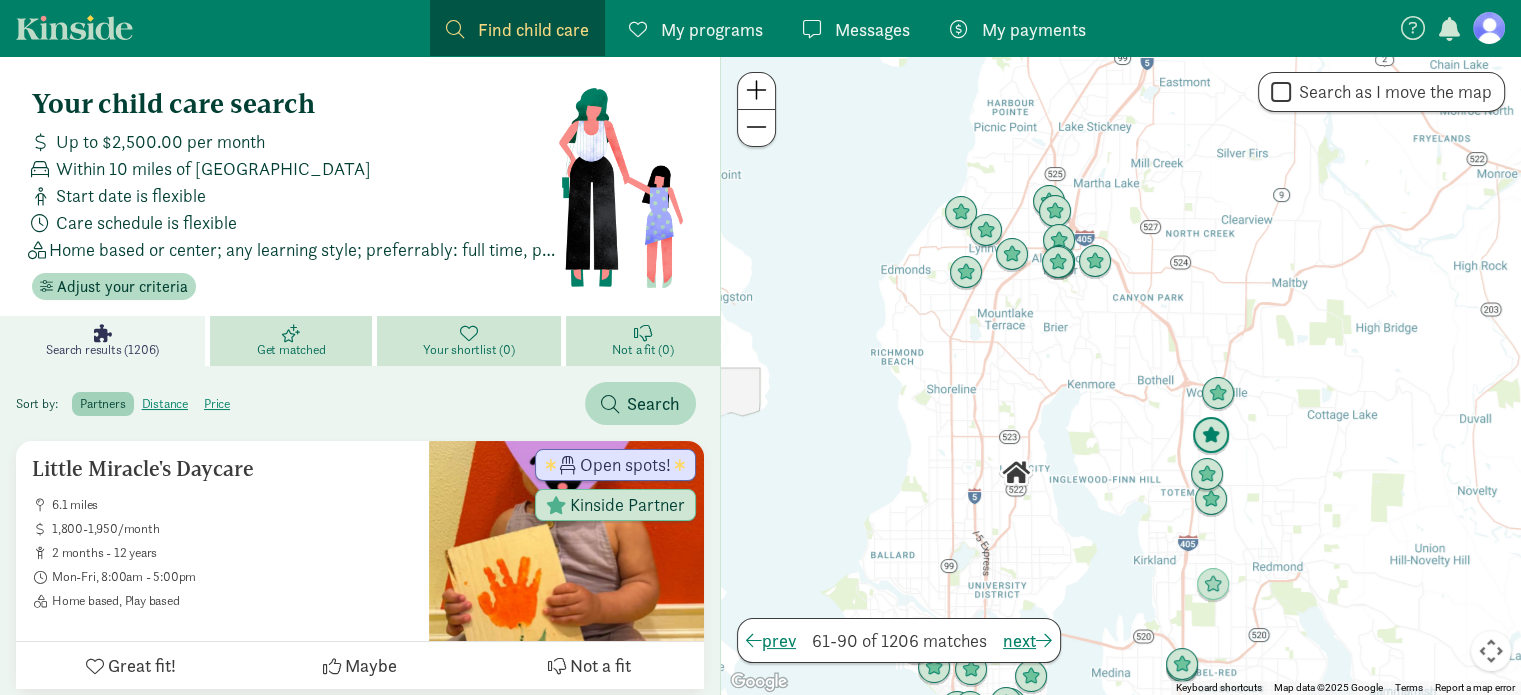 click at bounding box center [1211, 436] 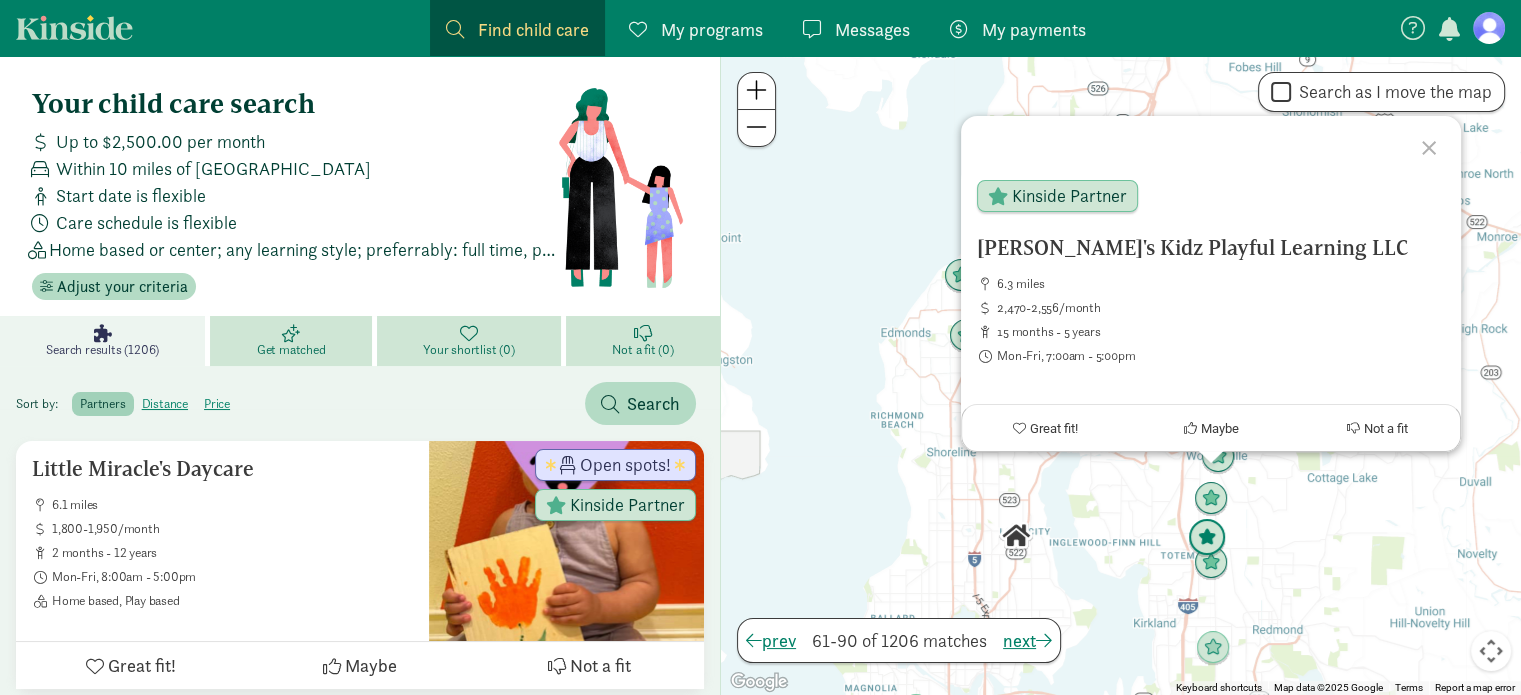 click at bounding box center [1207, 538] 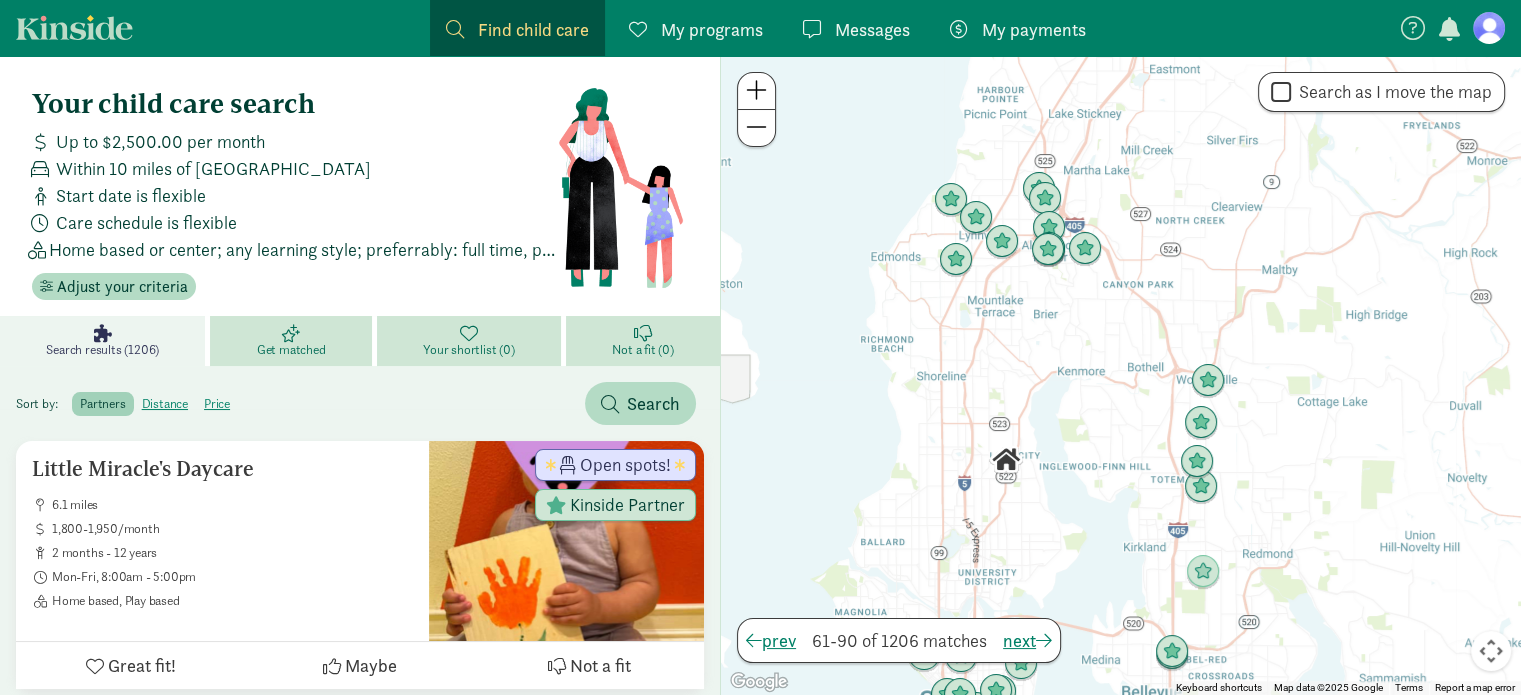 drag, startPoint x: 1271, startPoint y: 583, endPoint x: 1261, endPoint y: 504, distance: 79.630394 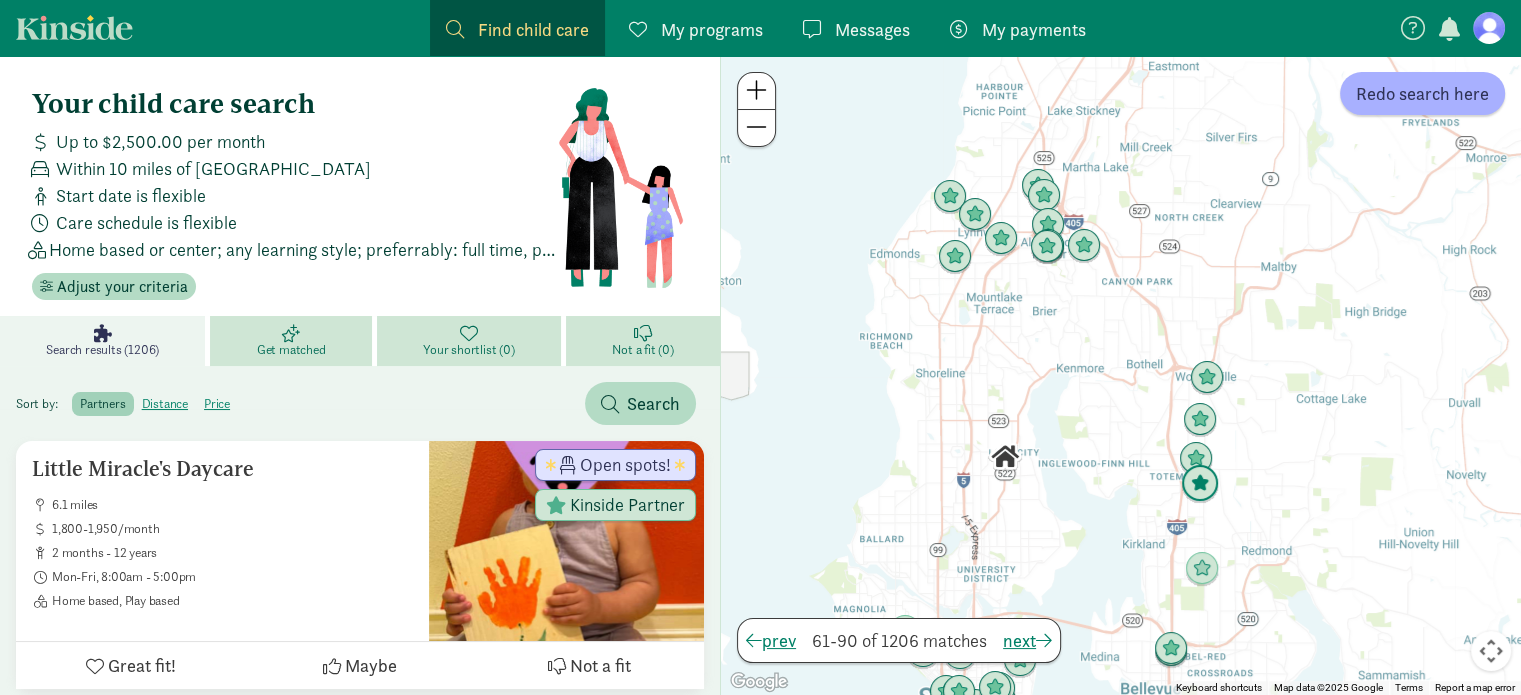 click at bounding box center [1200, 484] 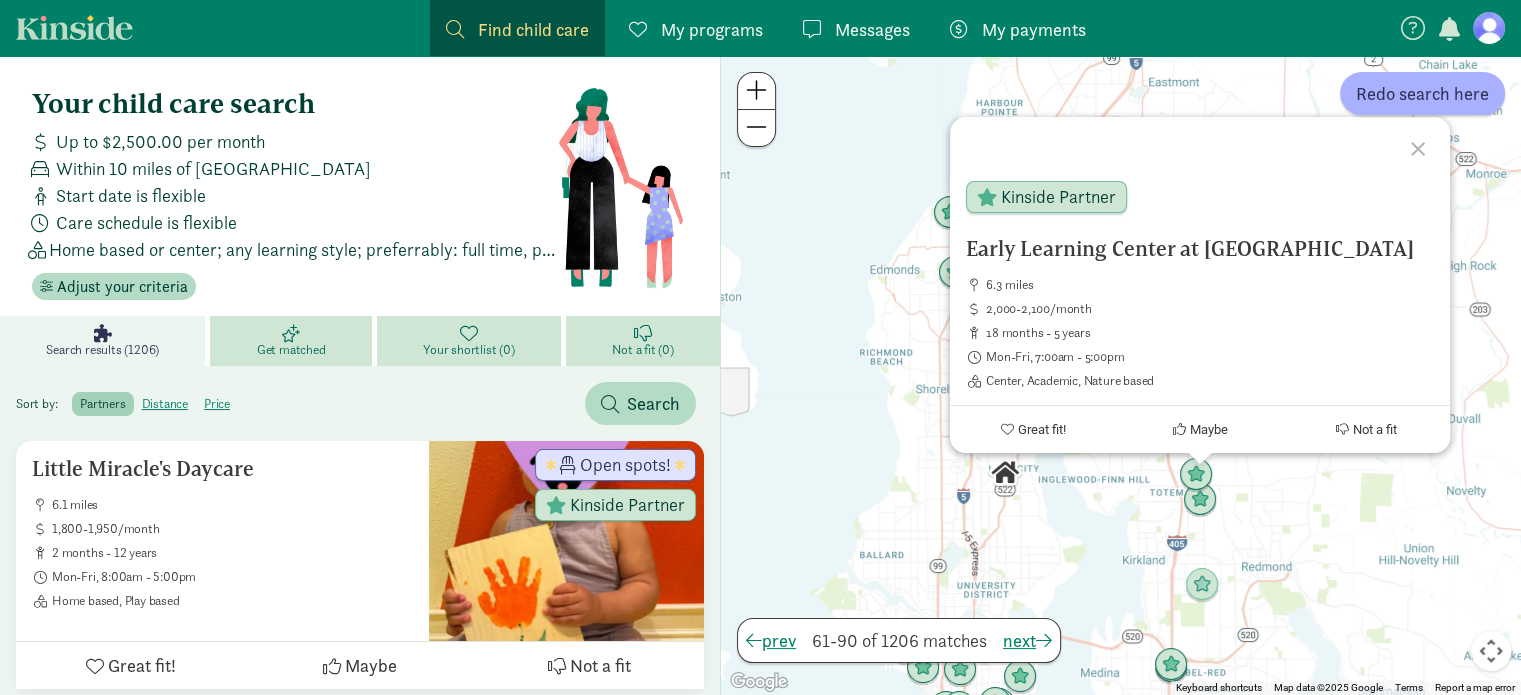click on "Early Learning Center at [GEOGRAPHIC_DATA]           6.3 miles   2,000-2,100/month   18 months - 5 years   Mon-Fri,  7:00am -  5:00pm   Center, Academic, Nature based           Kinside Partner               Great fit!       Maybe       Not a fit" at bounding box center [1121, 375] 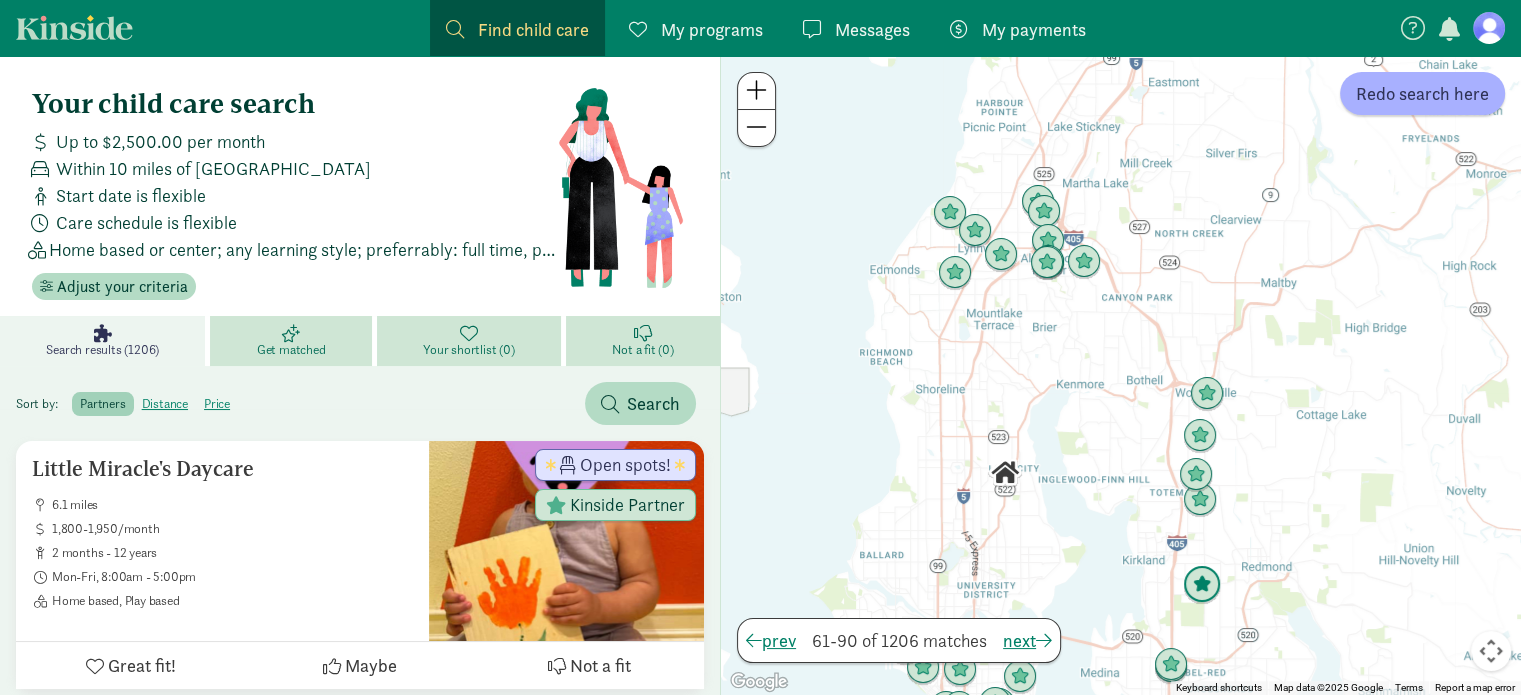 click at bounding box center [1202, 585] 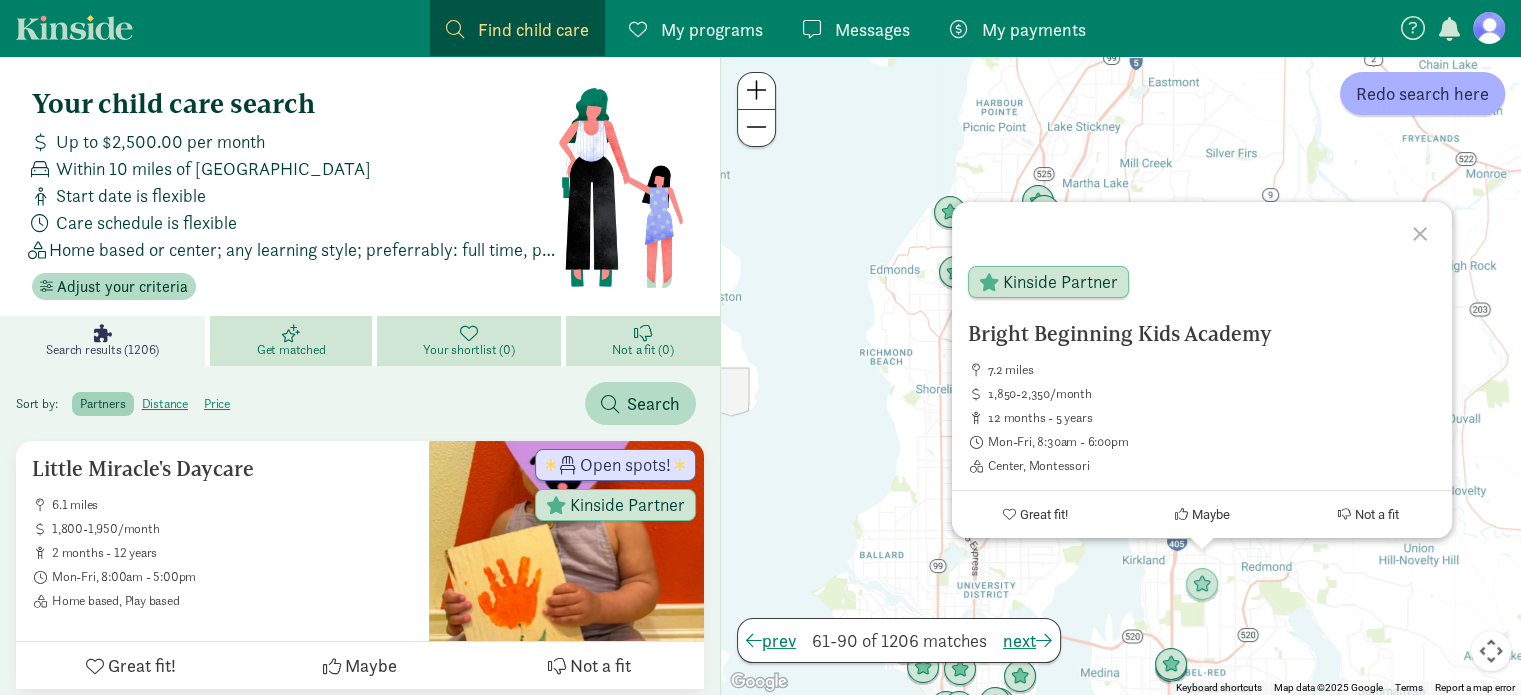 click on "Bright Beginning Kids Academy           7.2 miles   1,850-2,350/month   12 months - 5 years   Mon-Fri,  8:30am -  6:00pm   Center, Montessori           Kinside Partner               Great fit!       Maybe       Not a fit" at bounding box center [1121, 375] 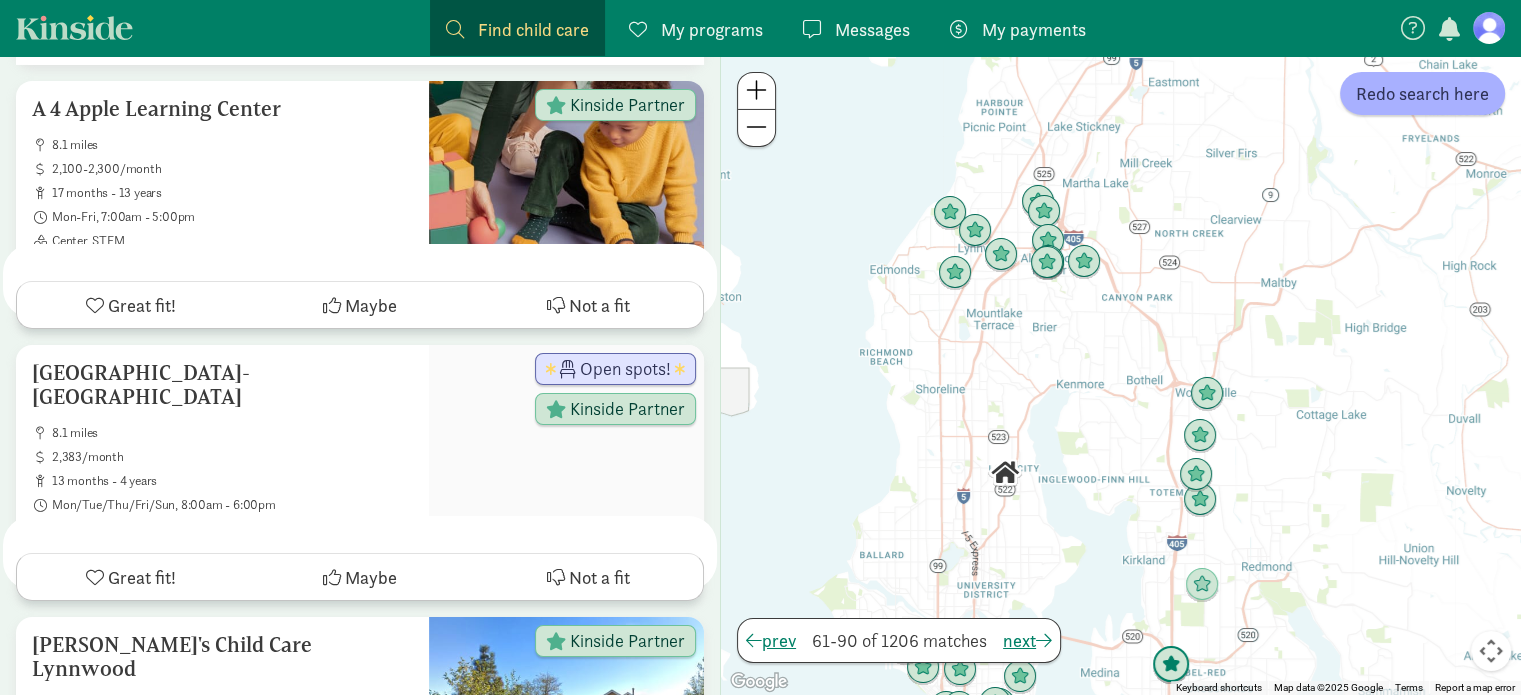scroll, scrollTop: 7772, scrollLeft: 0, axis: vertical 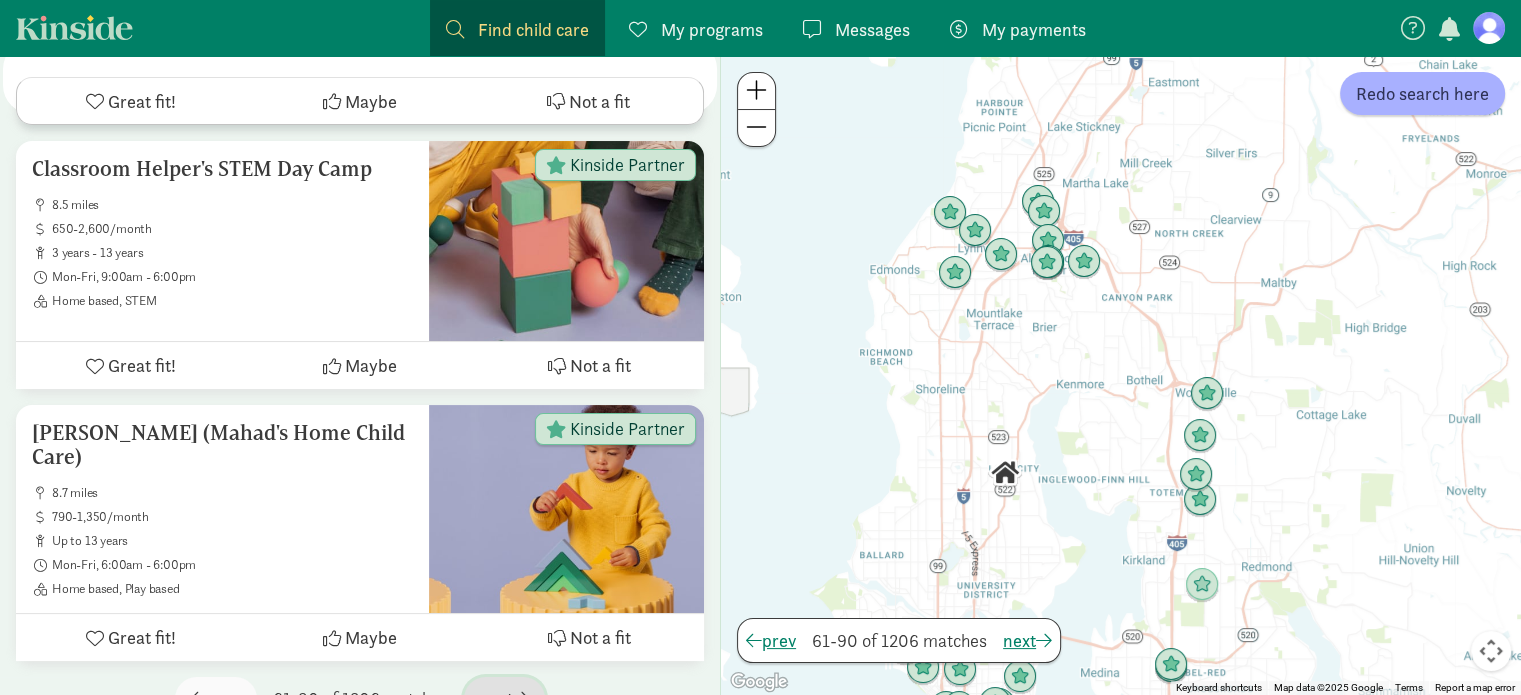 click on "next" at bounding box center [504, 698] 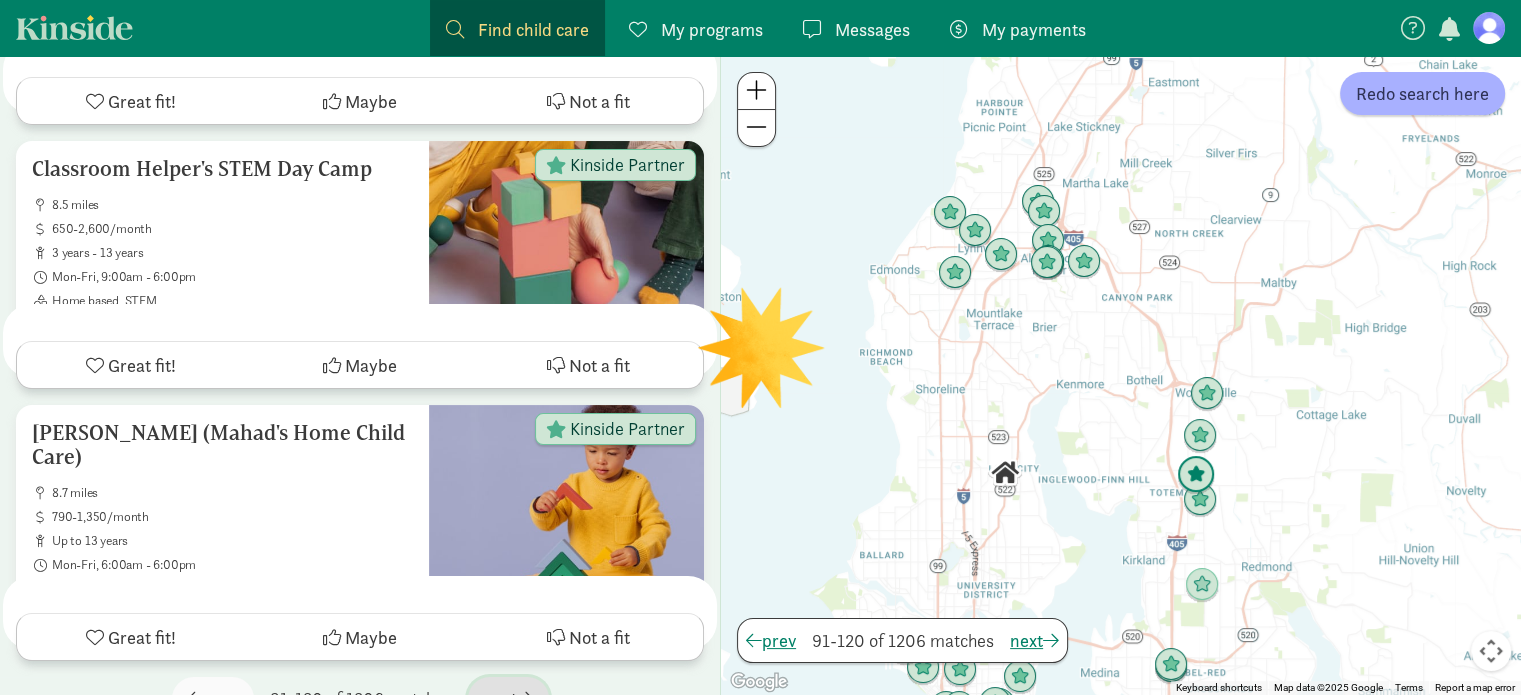 scroll, scrollTop: 0, scrollLeft: 0, axis: both 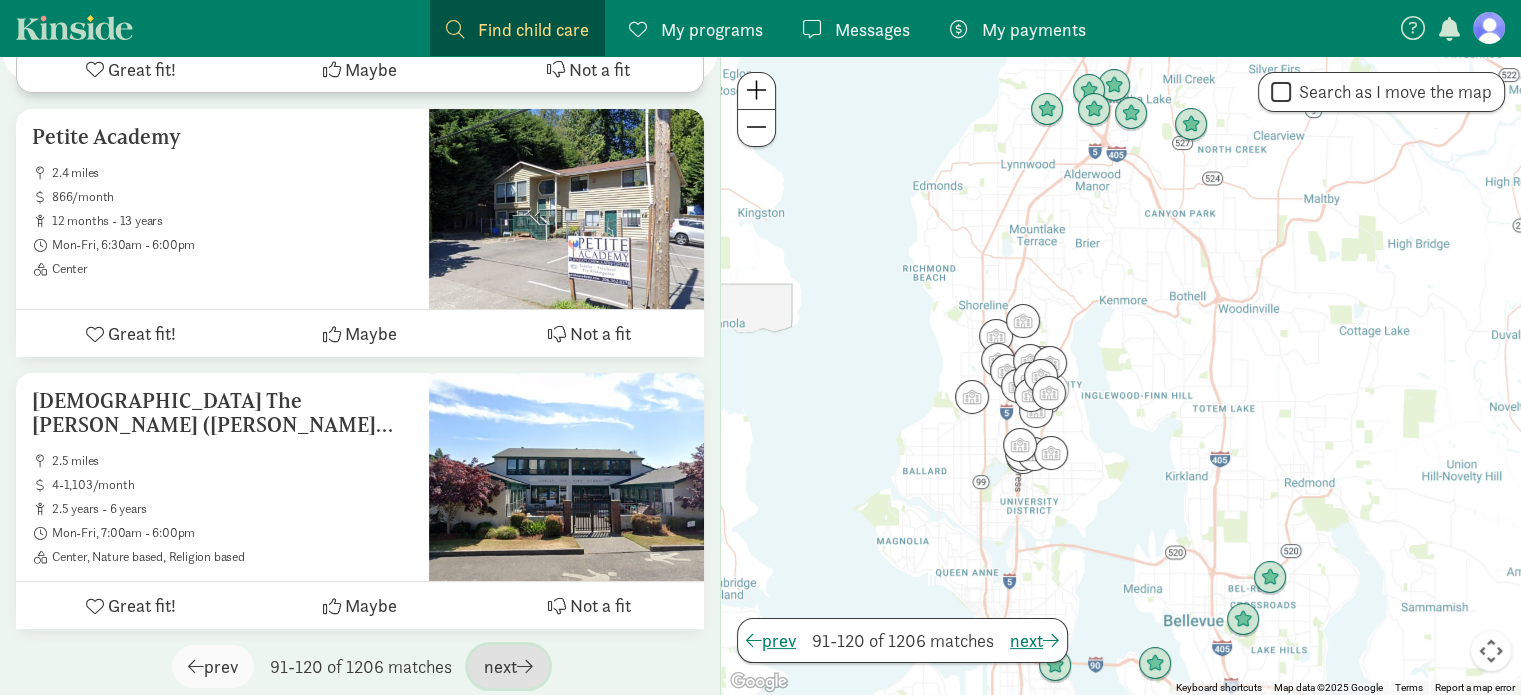 click on "next" at bounding box center [508, 666] 